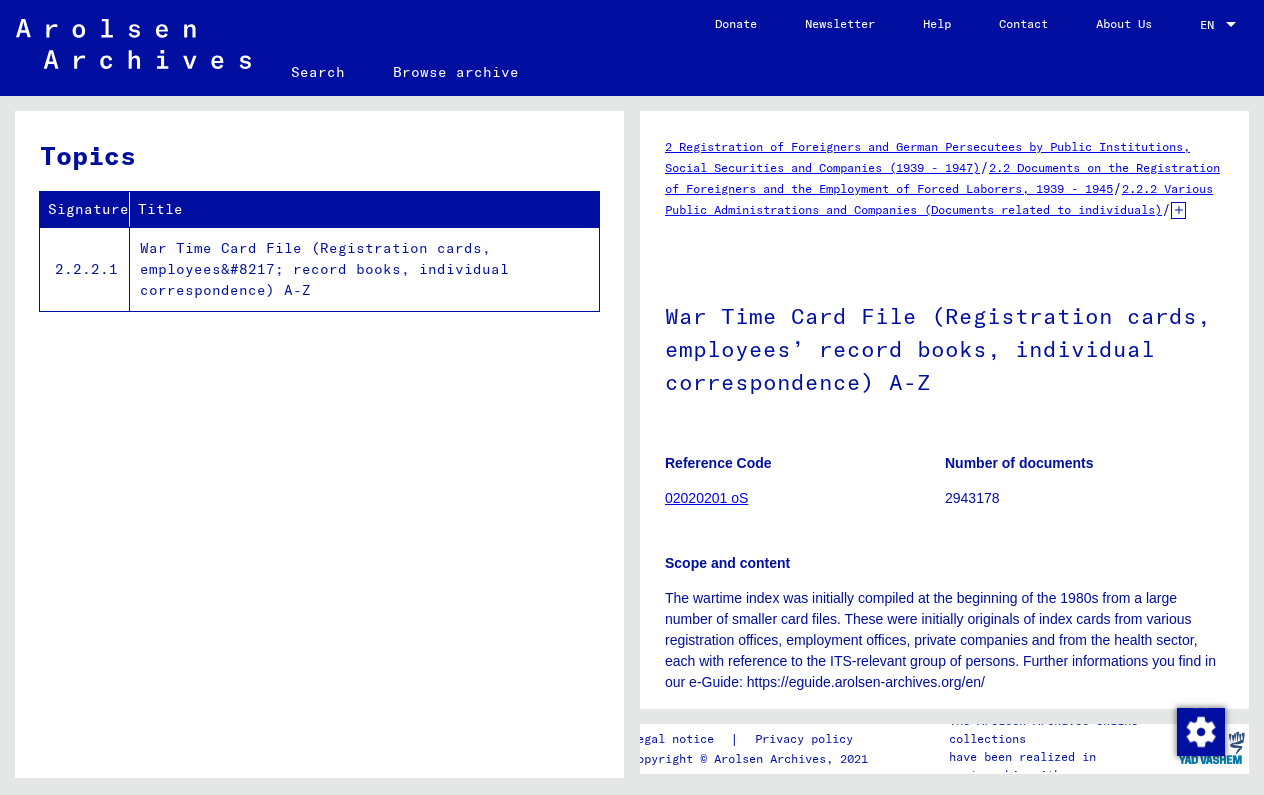 scroll, scrollTop: 0, scrollLeft: 0, axis: both 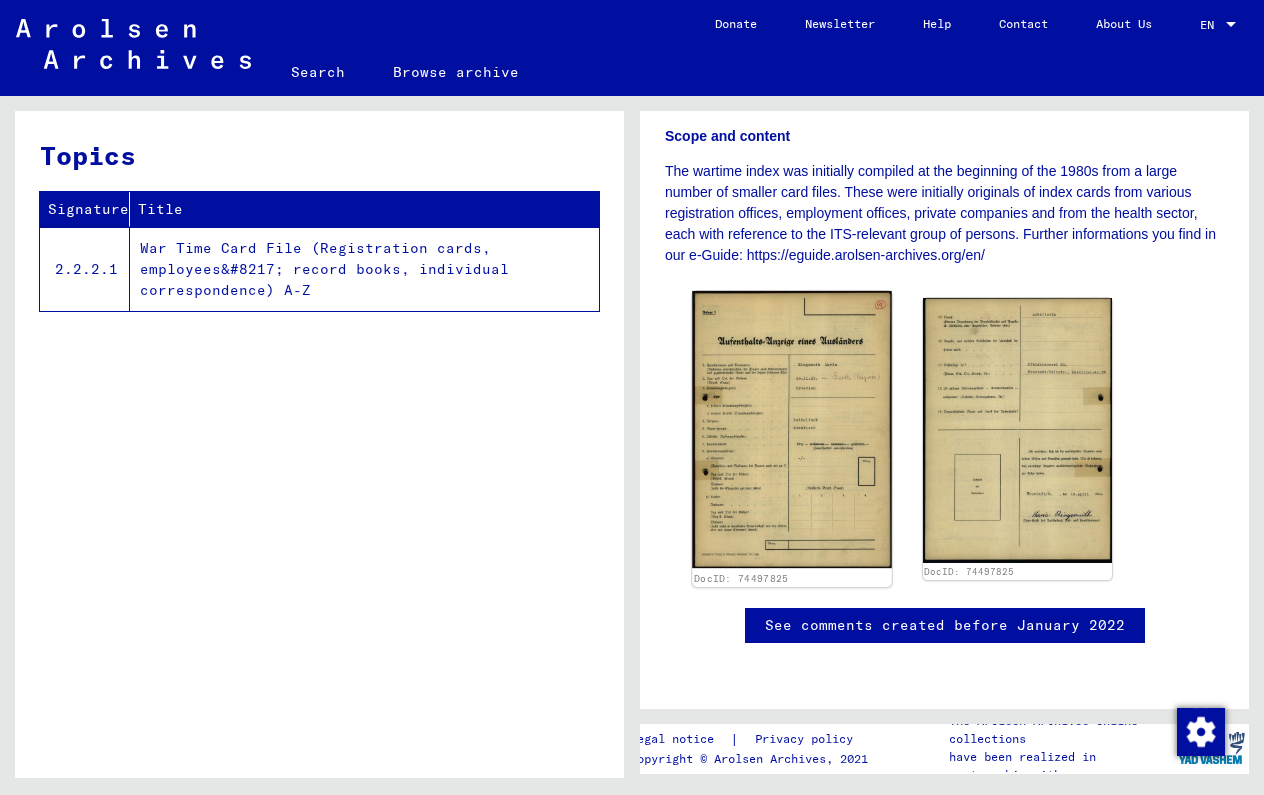 click 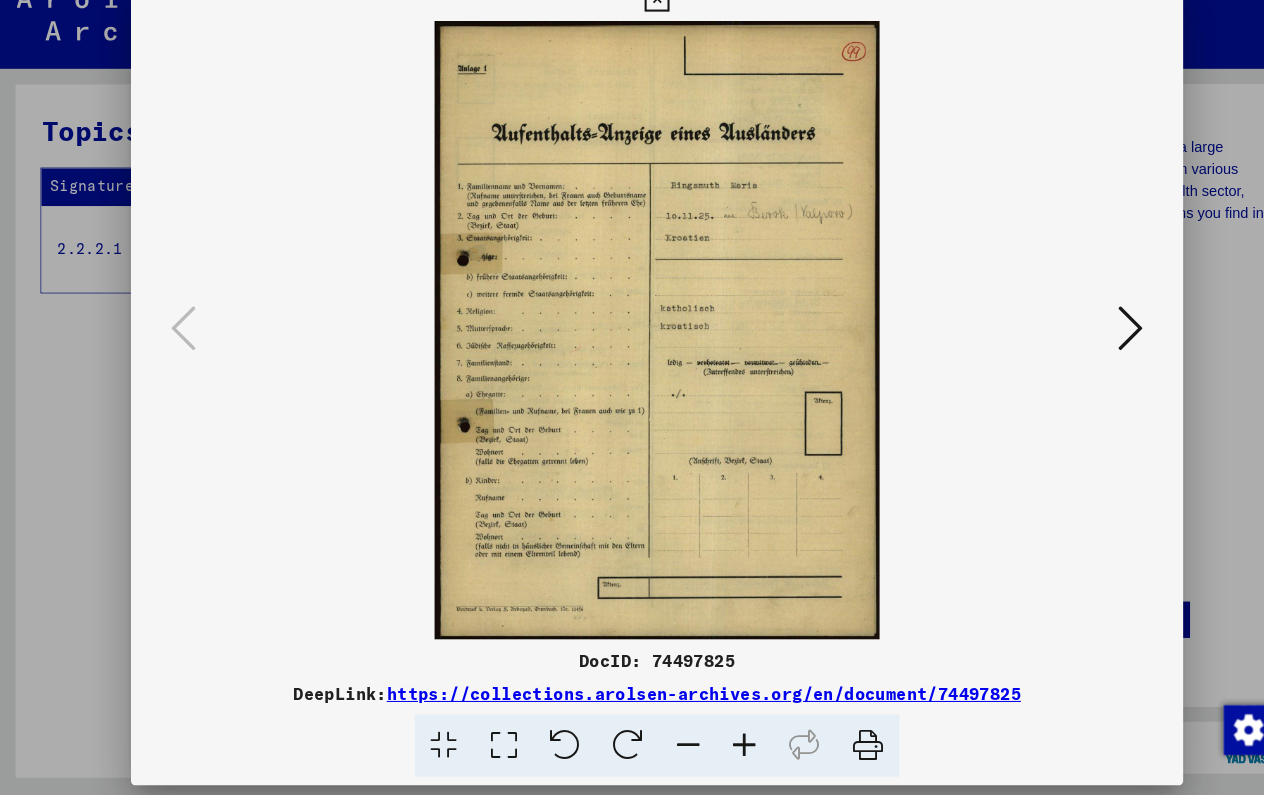 click at bounding box center (1088, 346) 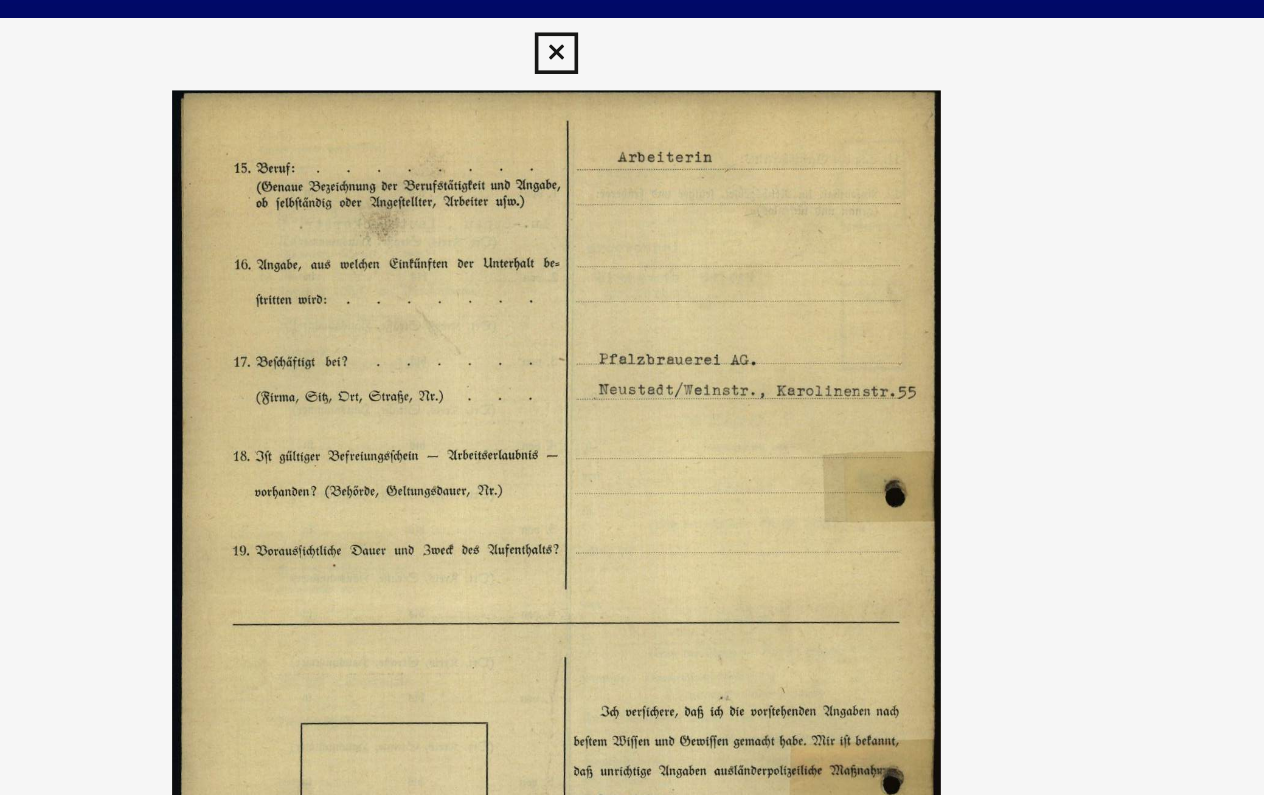scroll, scrollTop: 0, scrollLeft: 0, axis: both 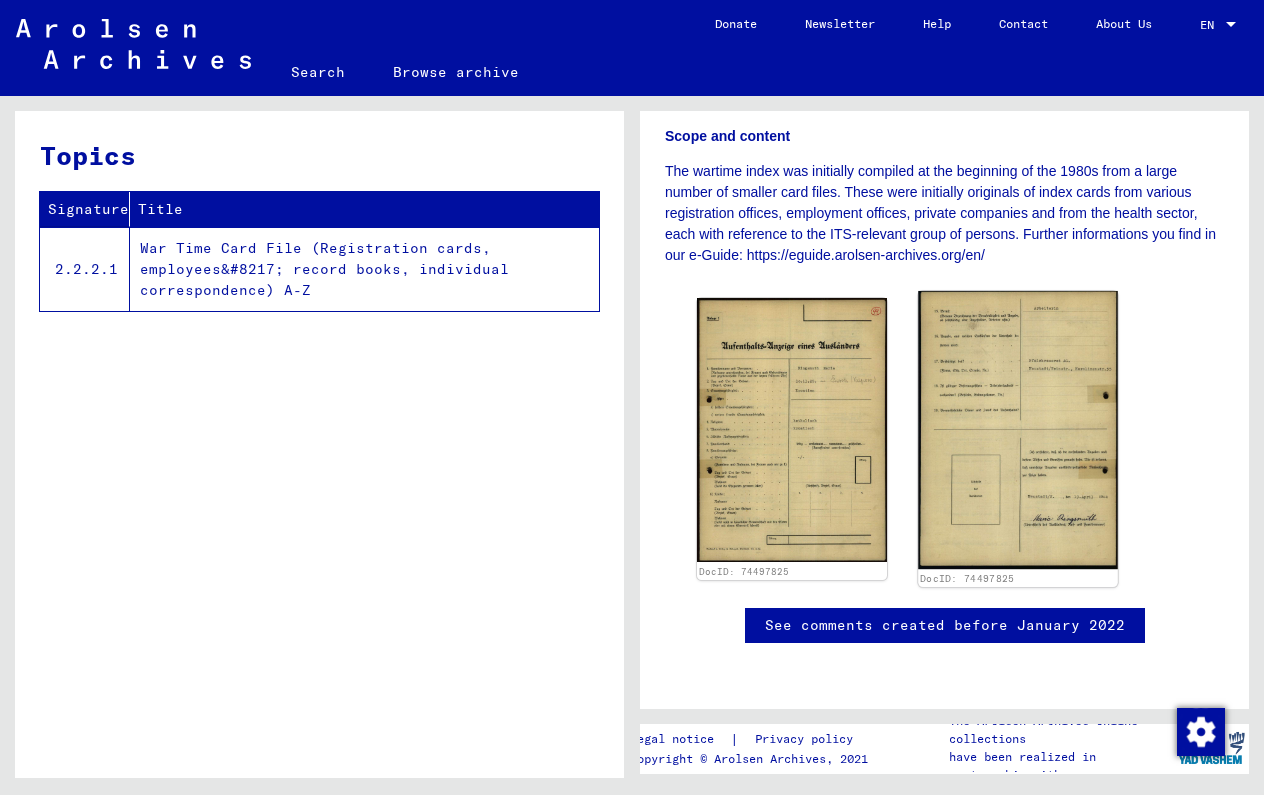 click 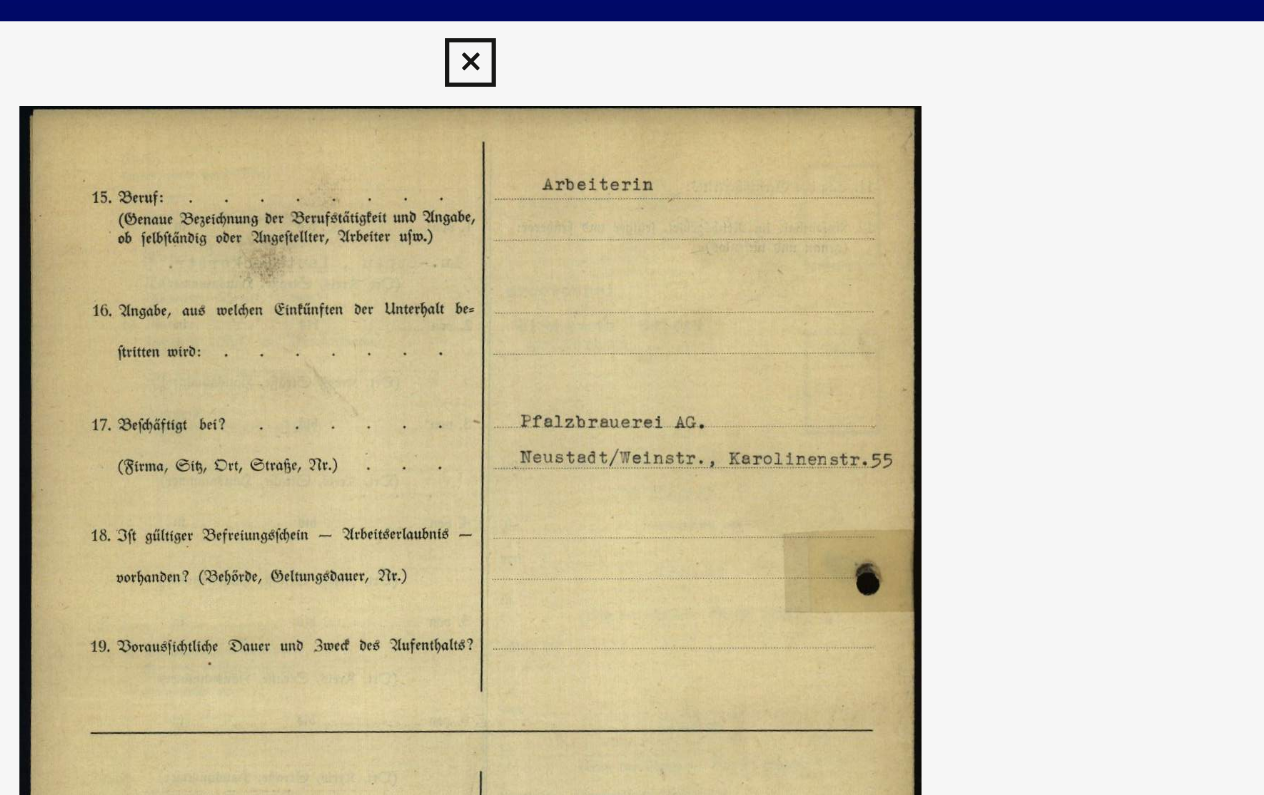 scroll, scrollTop: 0, scrollLeft: 0, axis: both 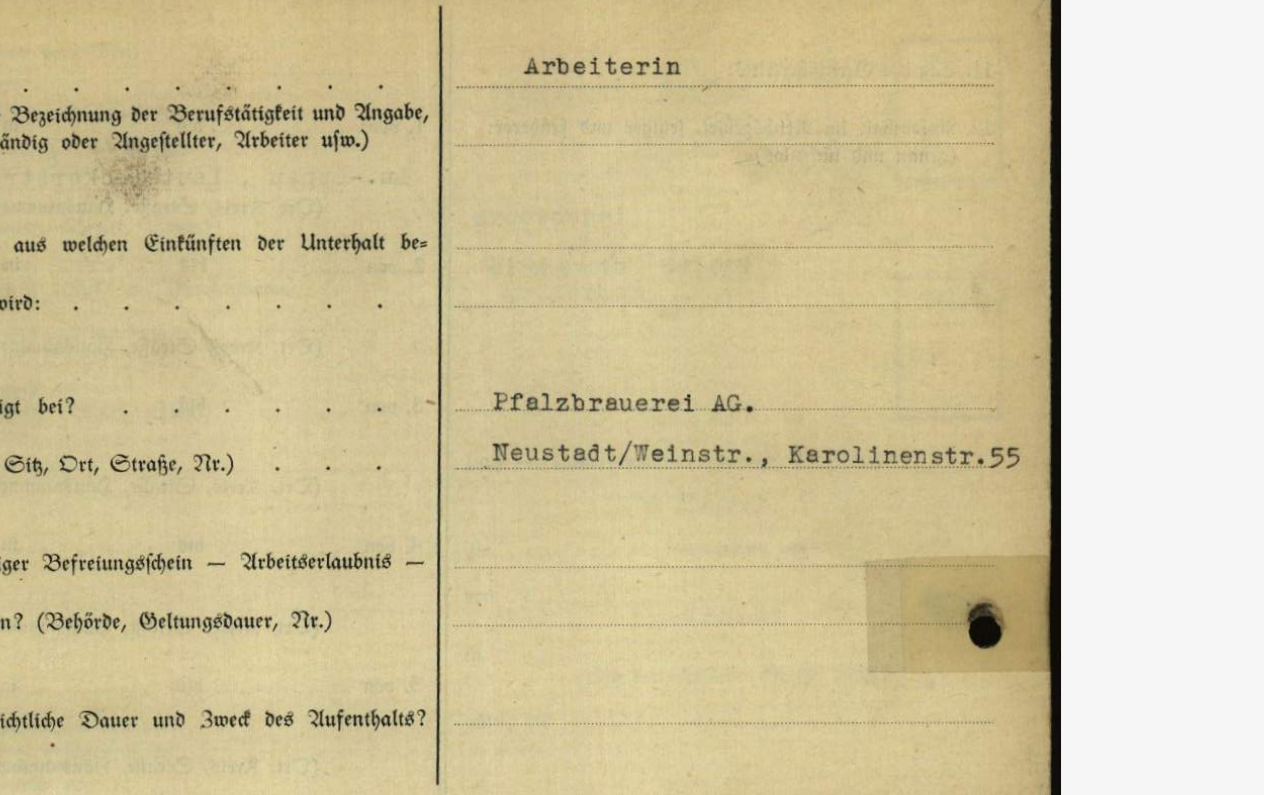 drag, startPoint x: 167, startPoint y: 133, endPoint x: 272, endPoint y: 134, distance: 105.00476 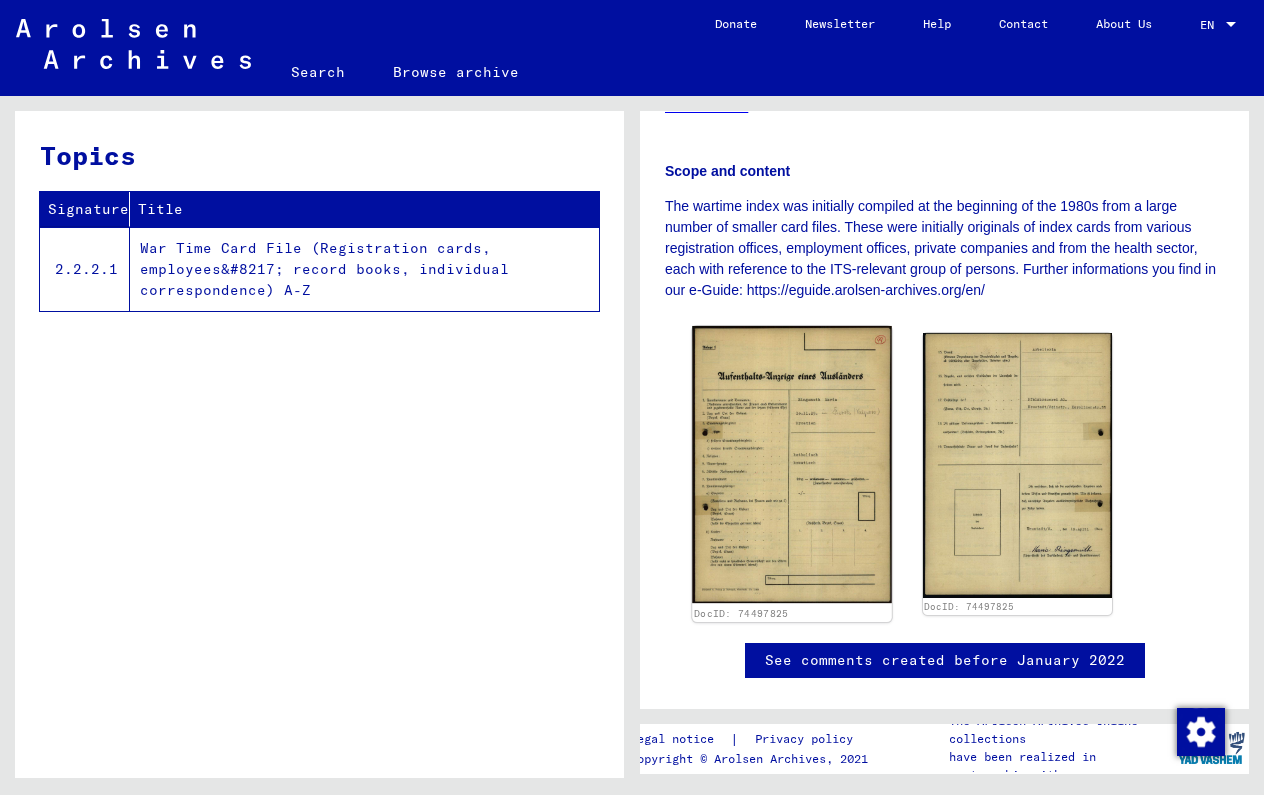 scroll, scrollTop: 294, scrollLeft: 0, axis: vertical 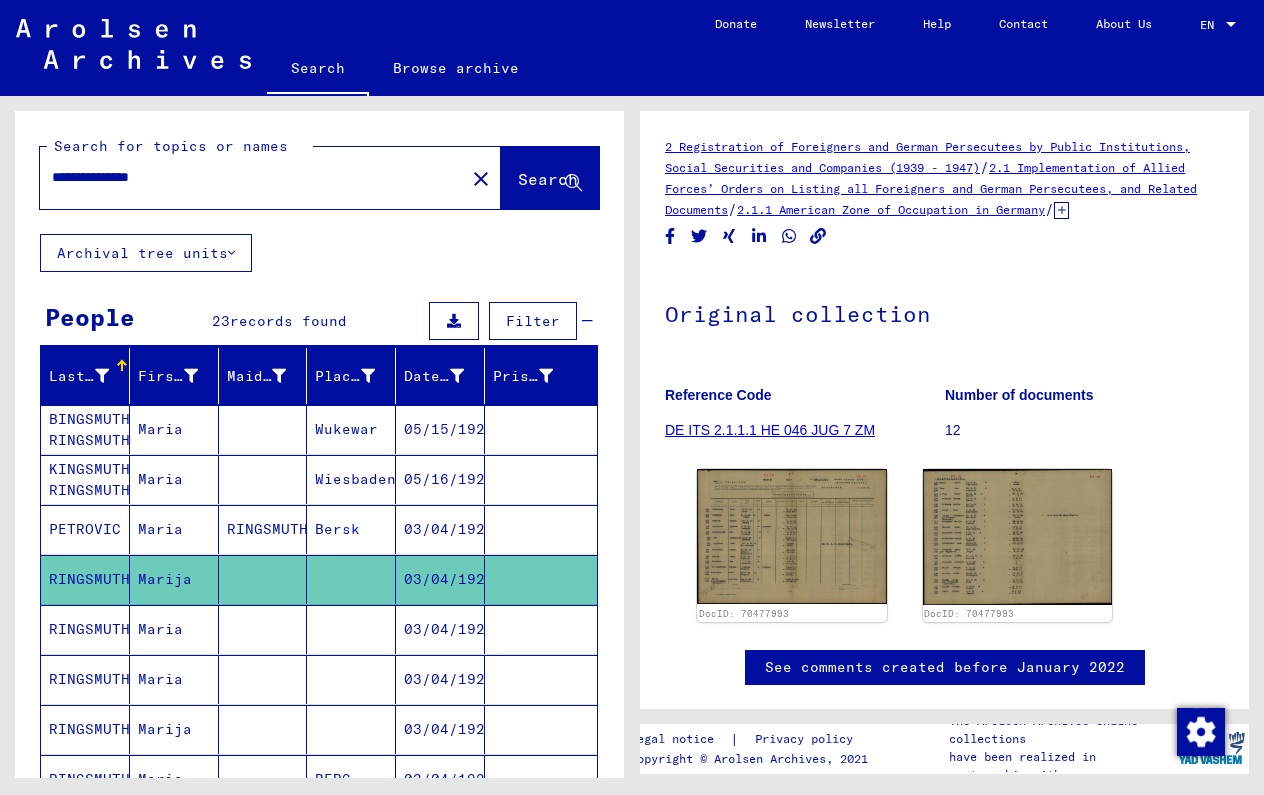 drag, startPoint x: 311, startPoint y: 177, endPoint x: 33, endPoint y: 182, distance: 278.04495 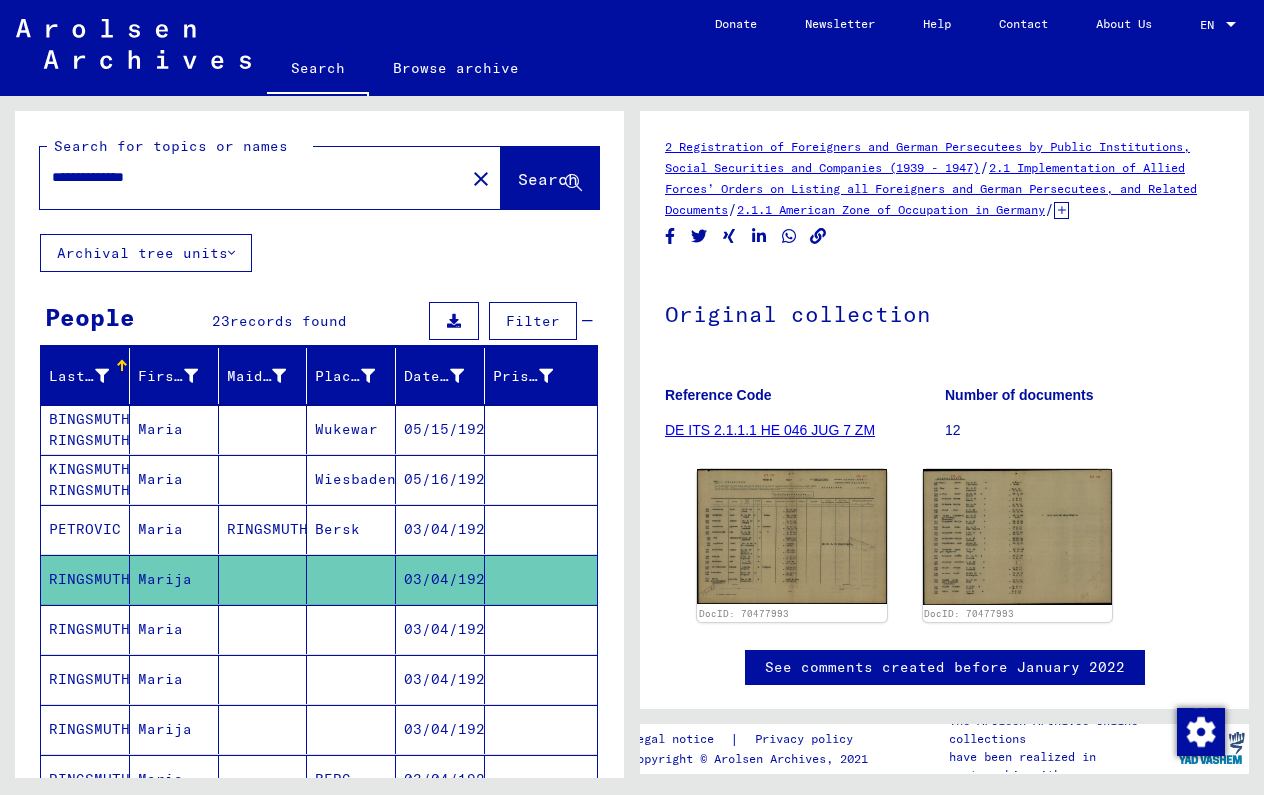 click on "Search" 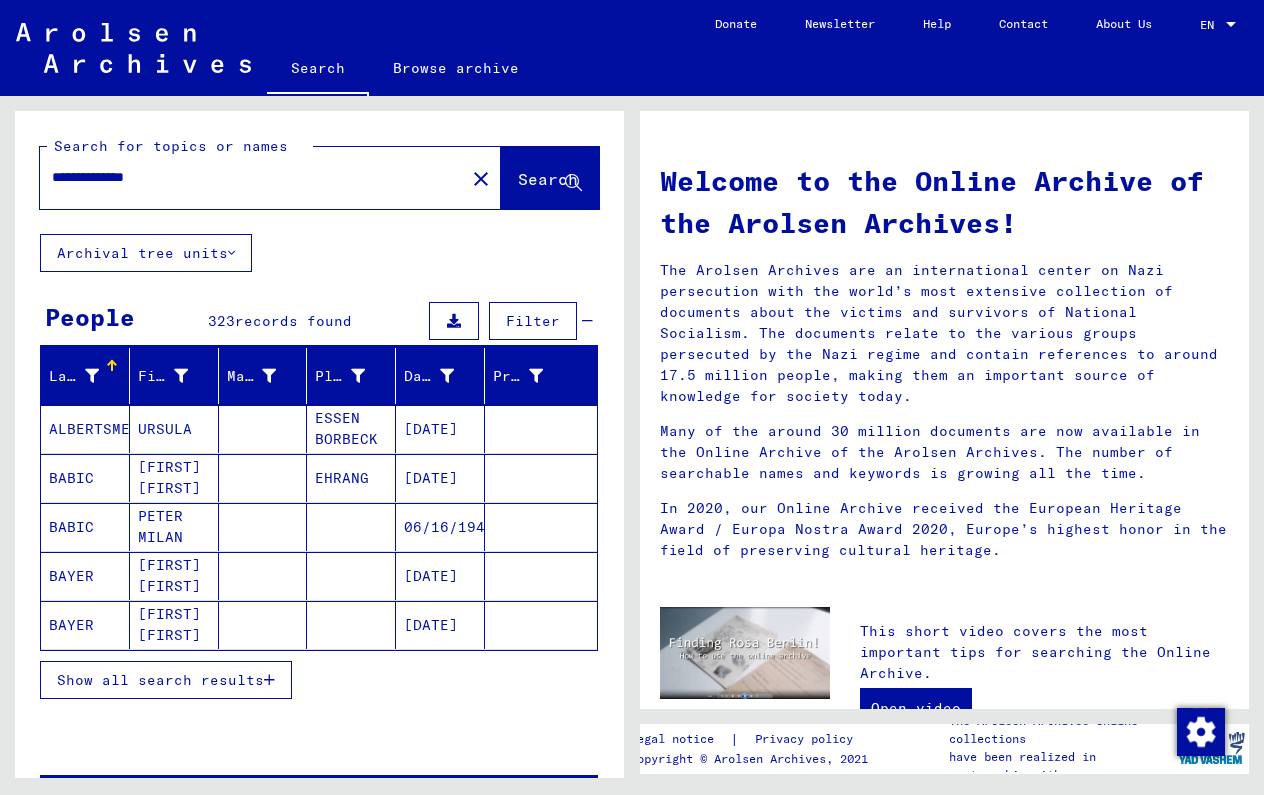 click on "Show all search results" at bounding box center (160, 680) 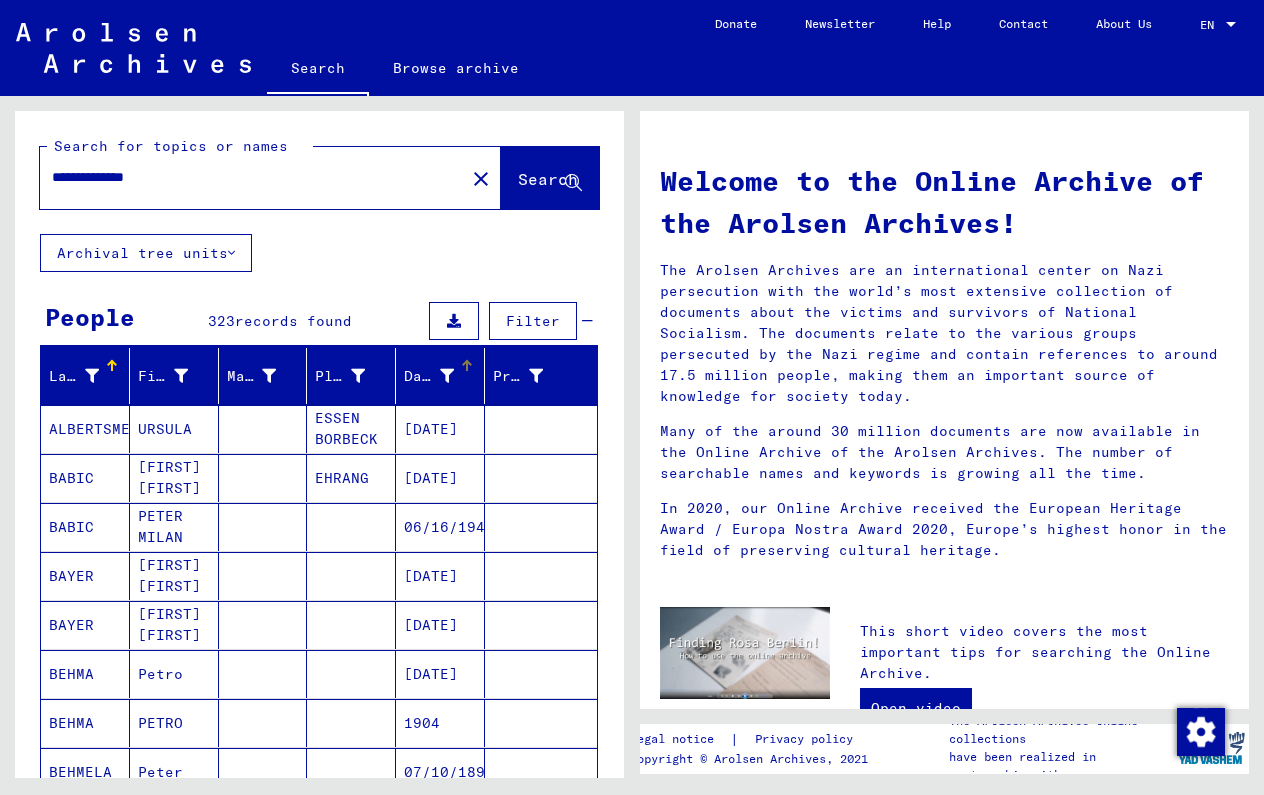 click at bounding box center [447, 376] 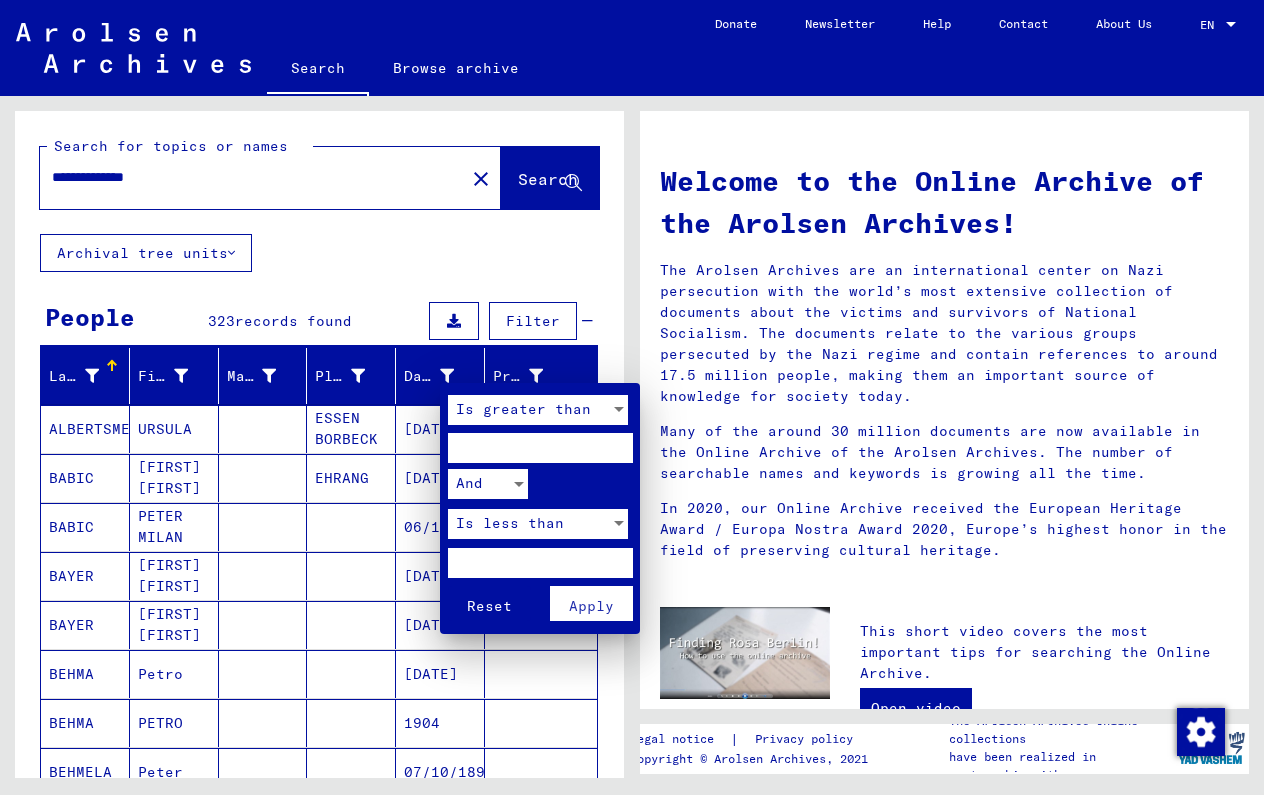 click on "Is greater than" at bounding box center (523, 409) 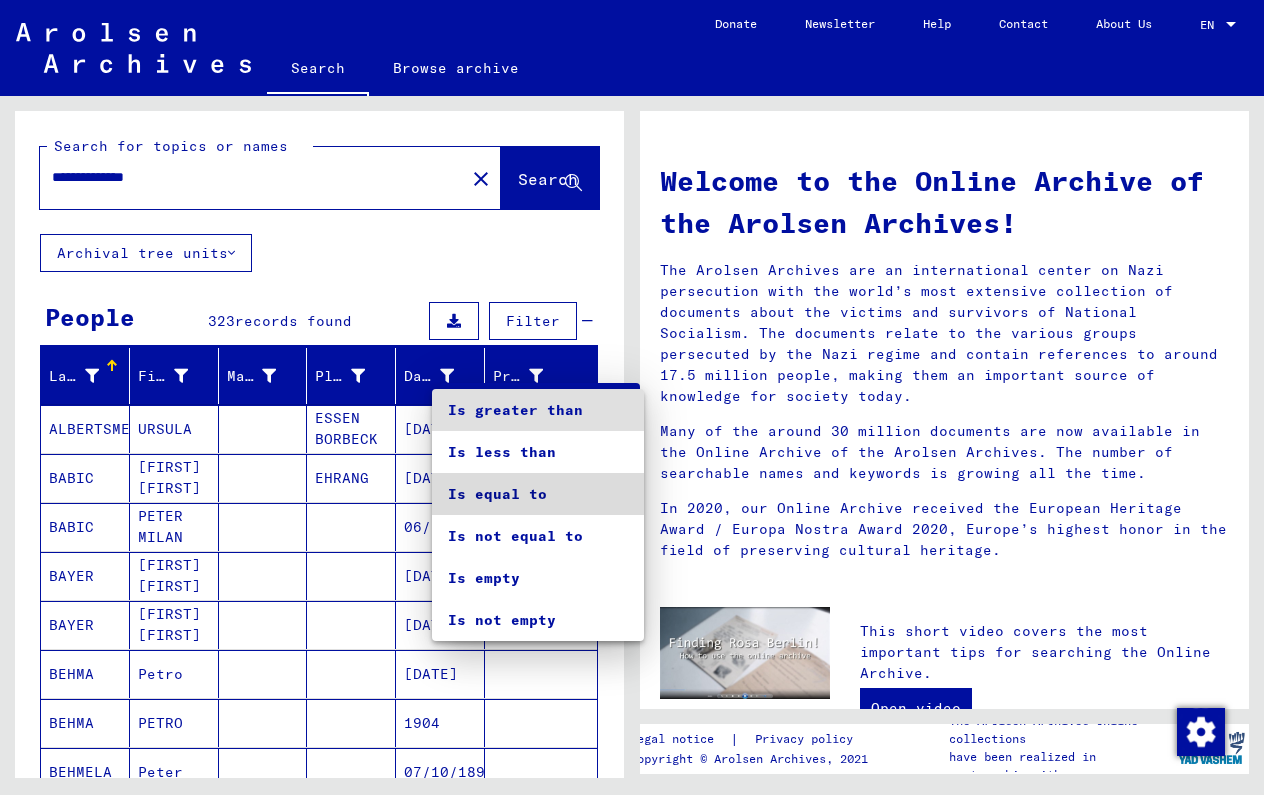 click on "Is equal to" at bounding box center (538, 494) 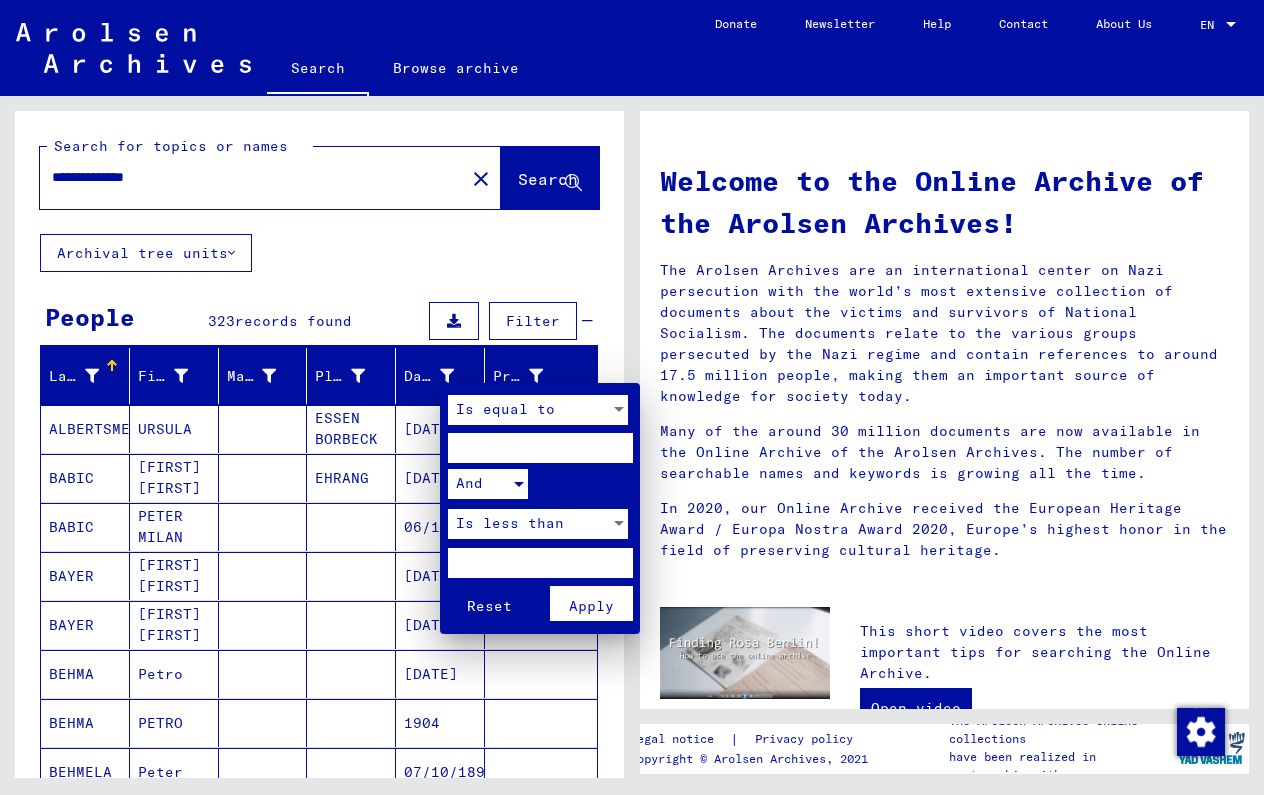 click on "And" at bounding box center (479, 484) 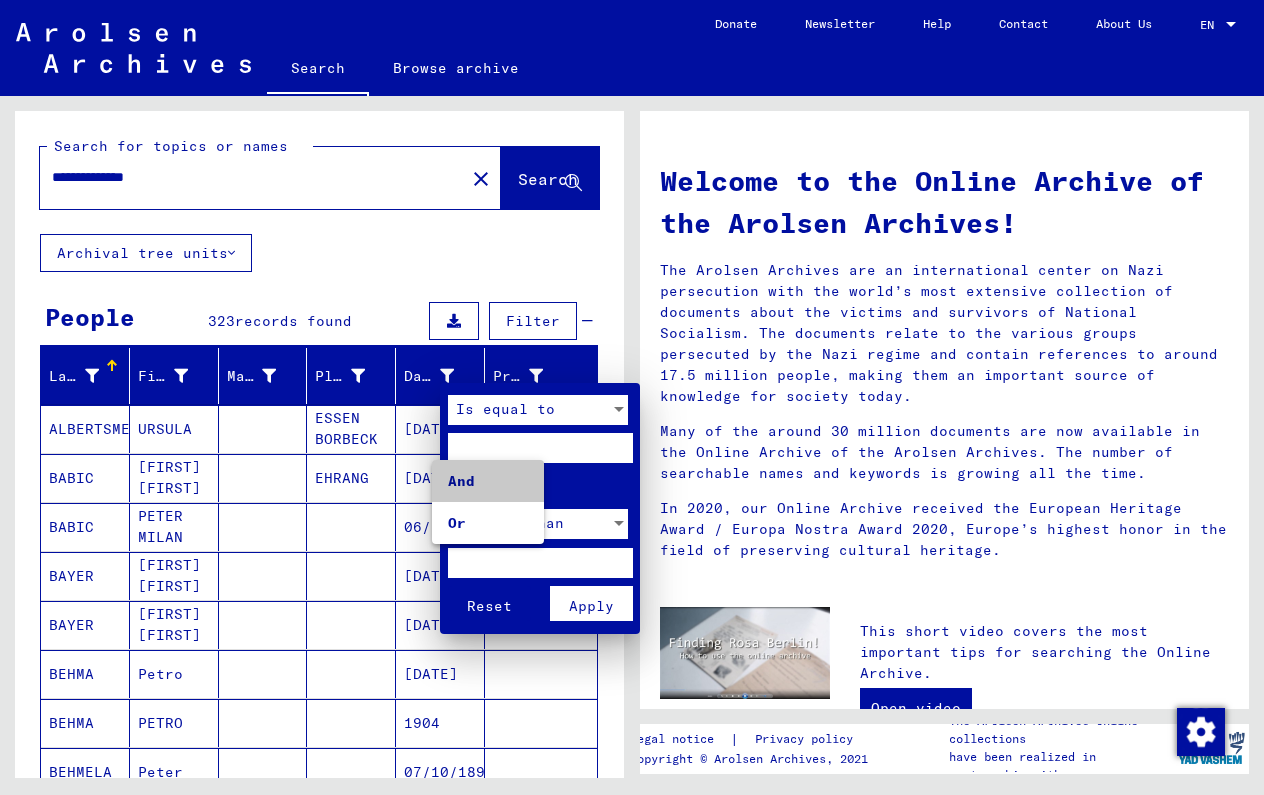 click on "And" at bounding box center (488, 481) 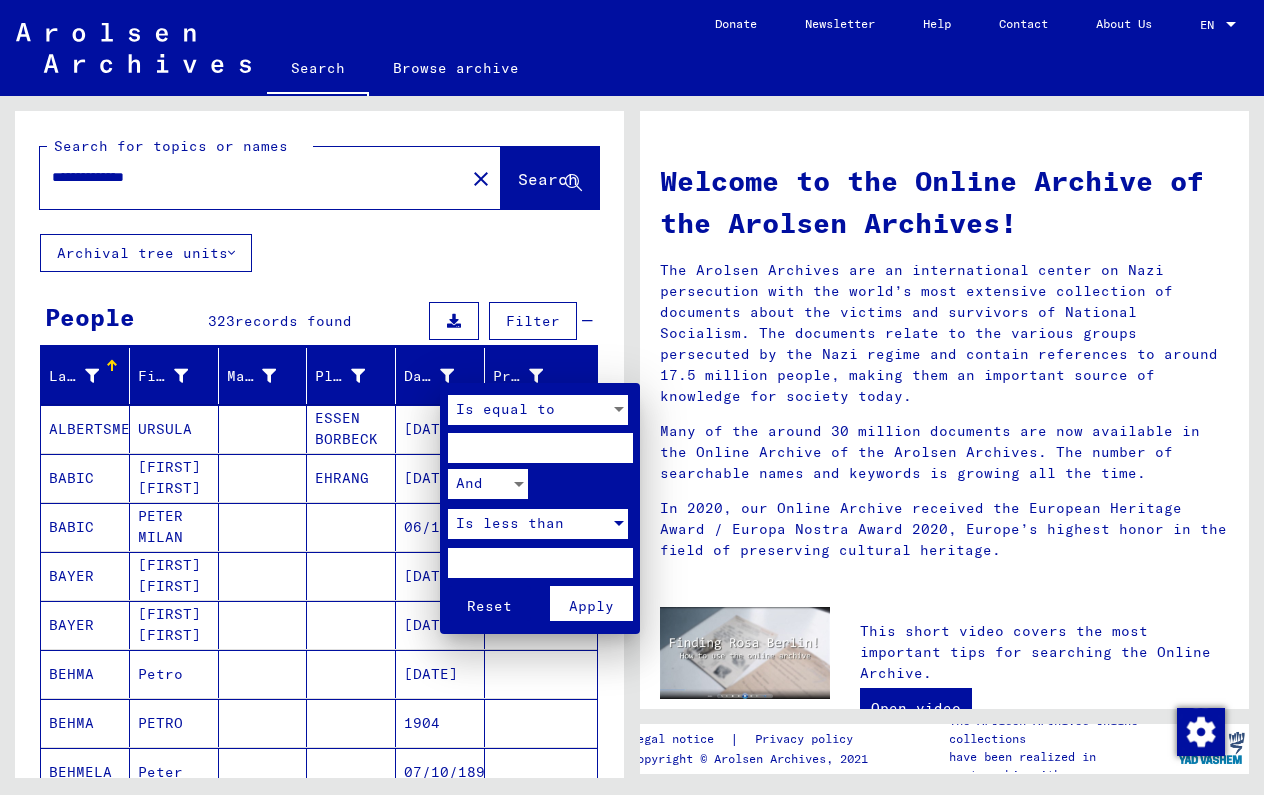 click on "Is less than" at bounding box center [510, 523] 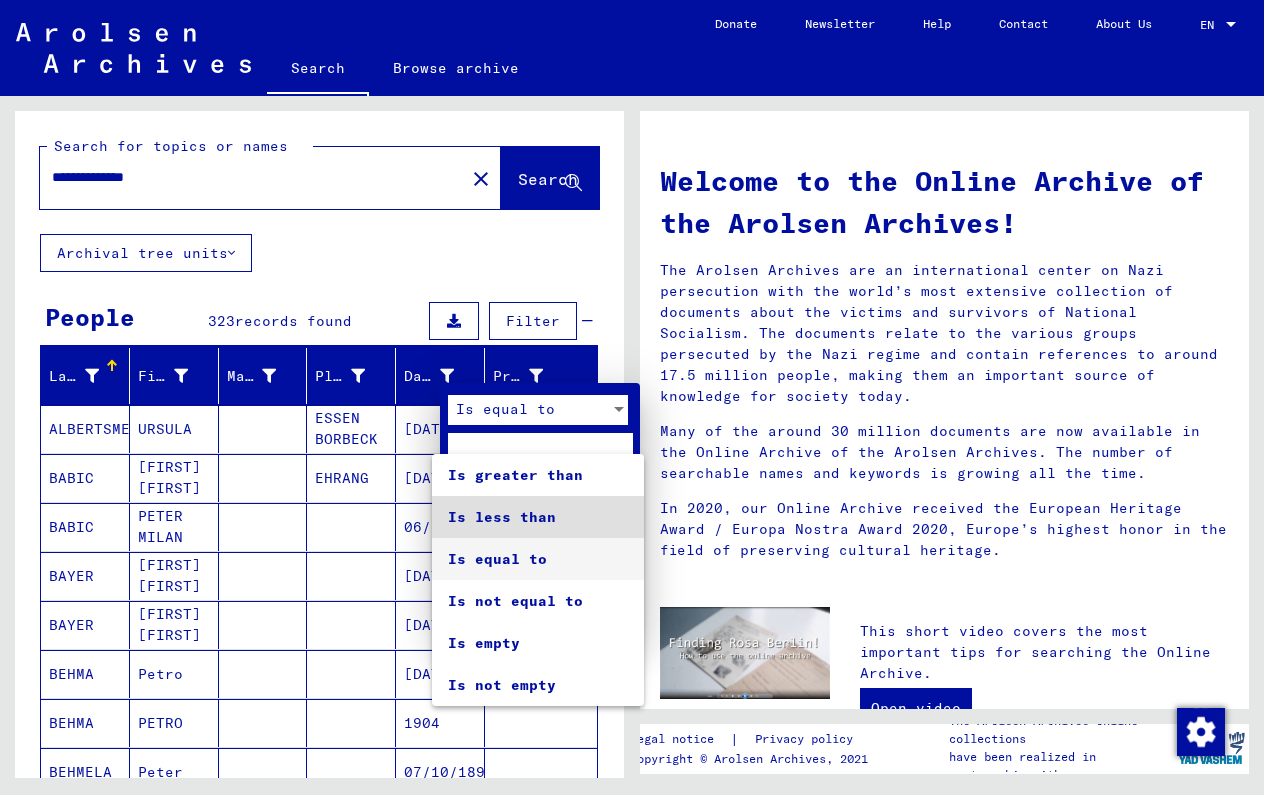 click on "Is equal to" at bounding box center [538, 559] 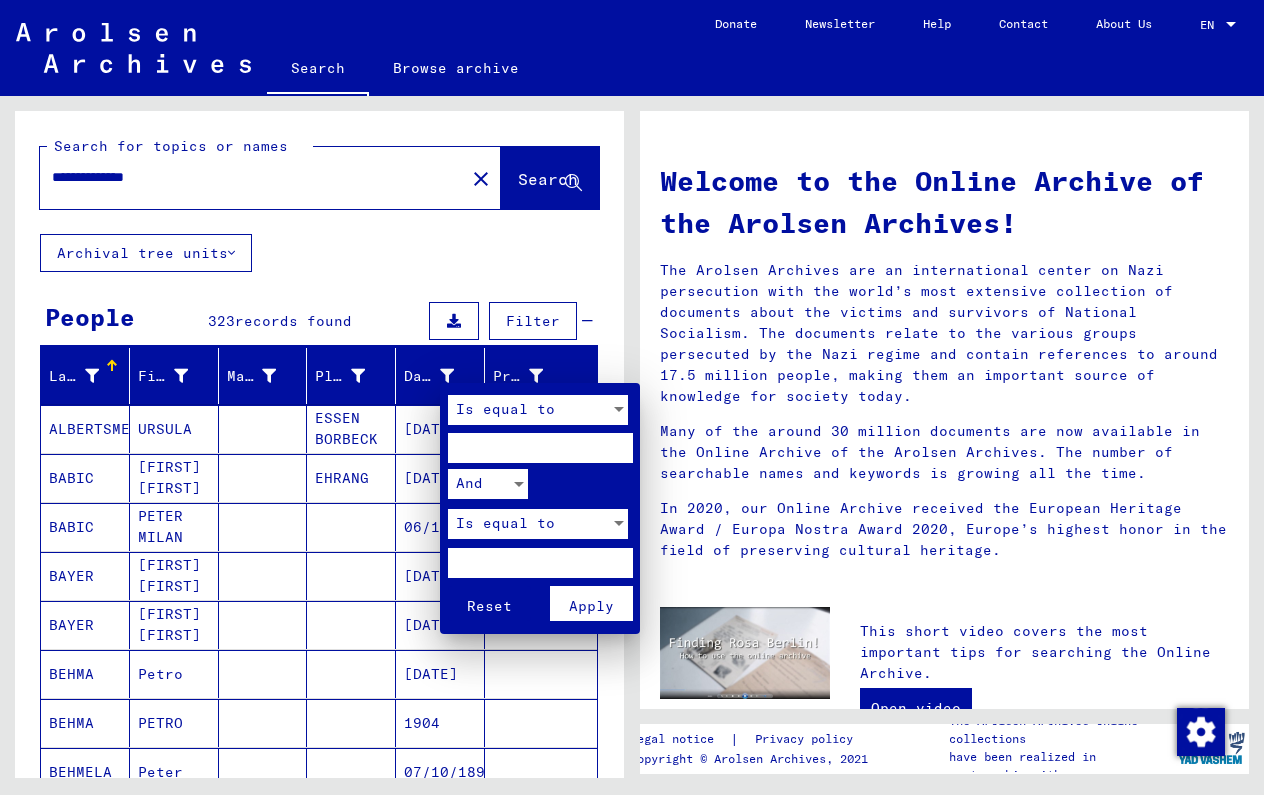 click at bounding box center [540, 448] 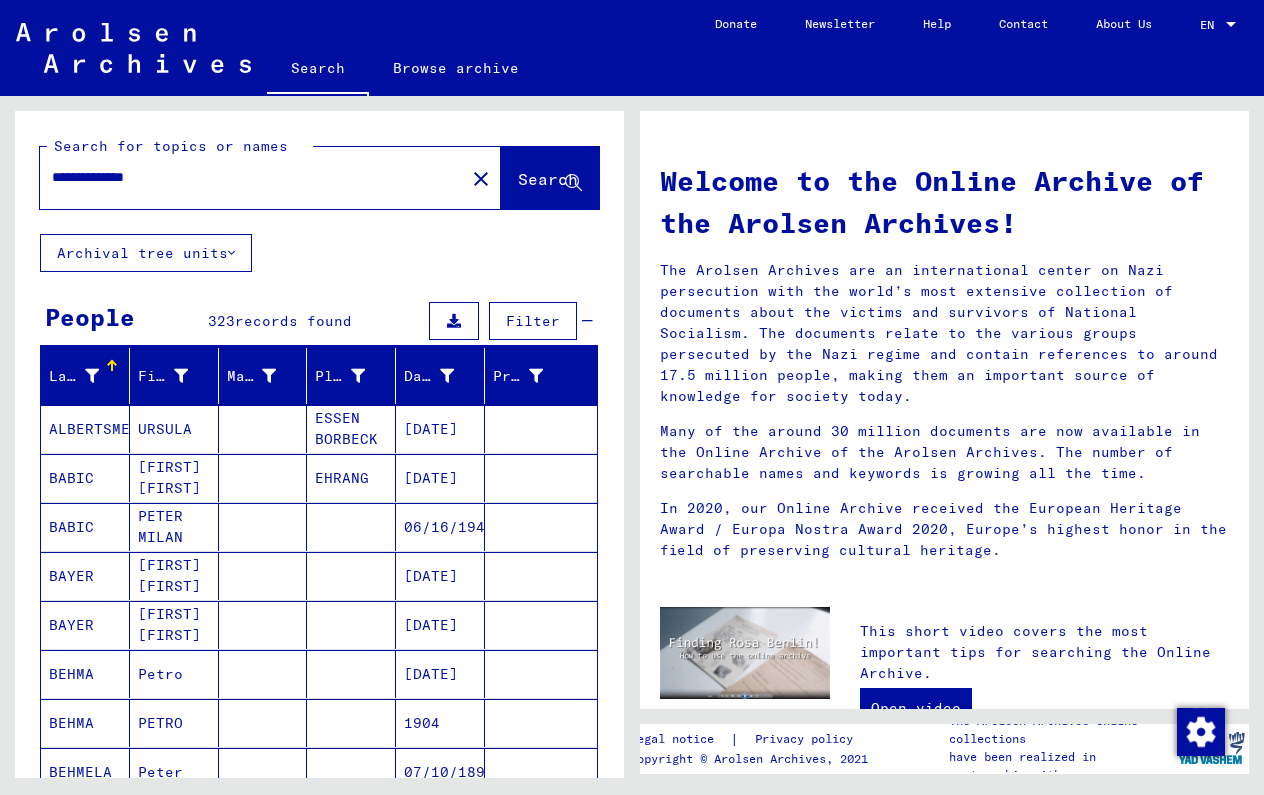 drag, startPoint x: 277, startPoint y: 177, endPoint x: -31, endPoint y: 158, distance: 308.58548 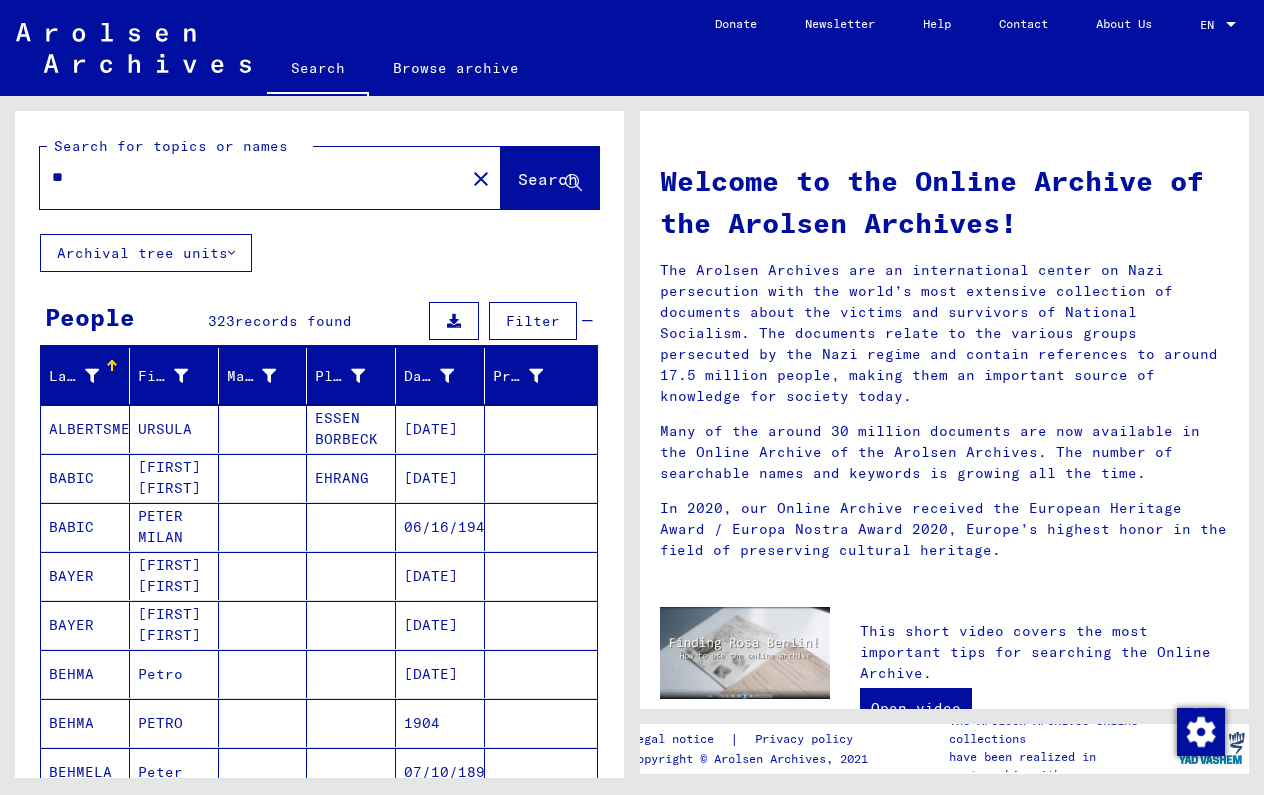 type on "*" 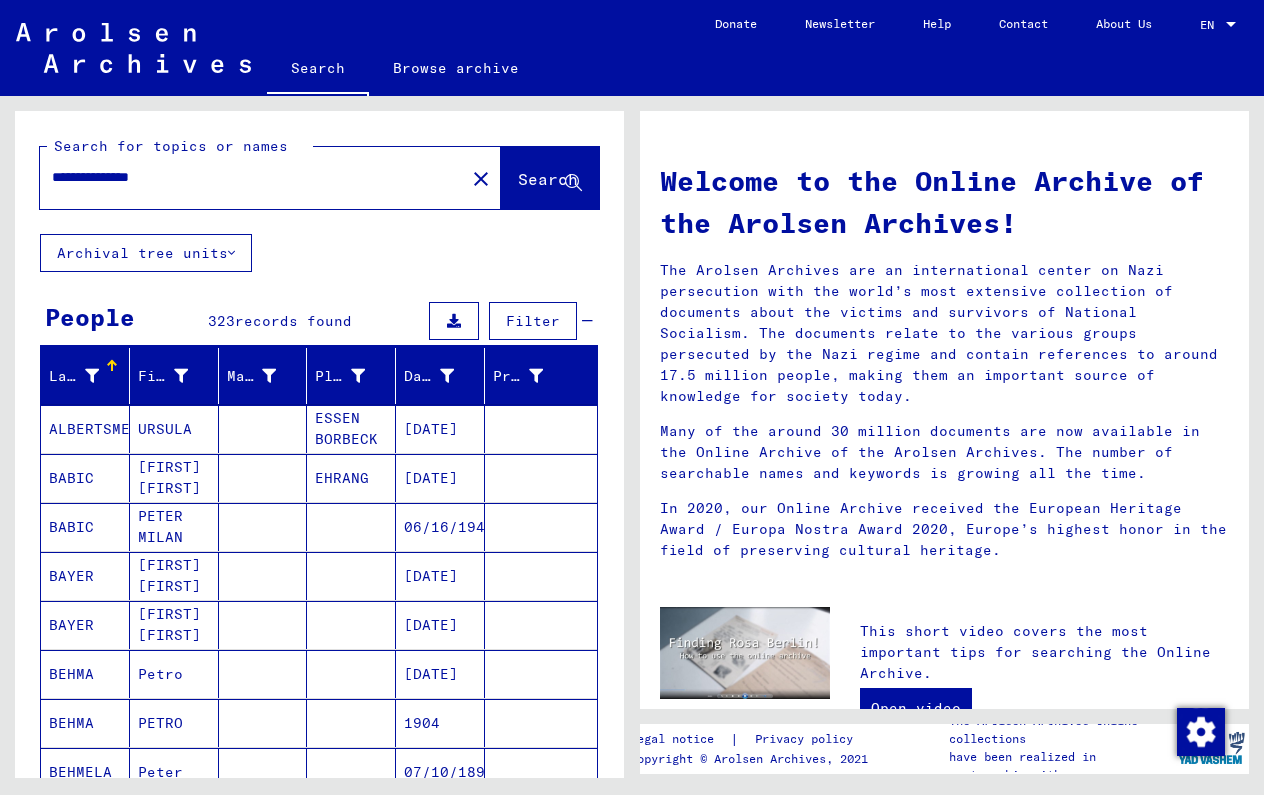 type on "**********" 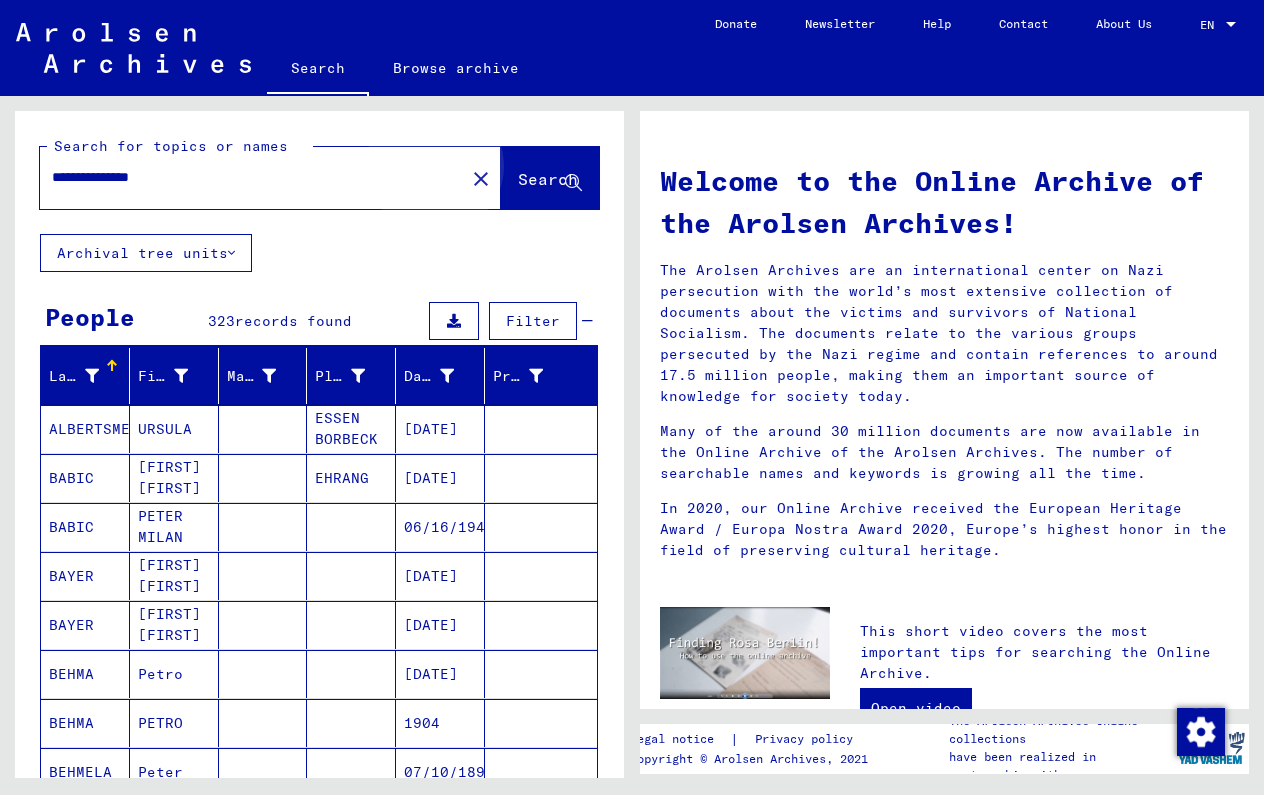 click on "Search" 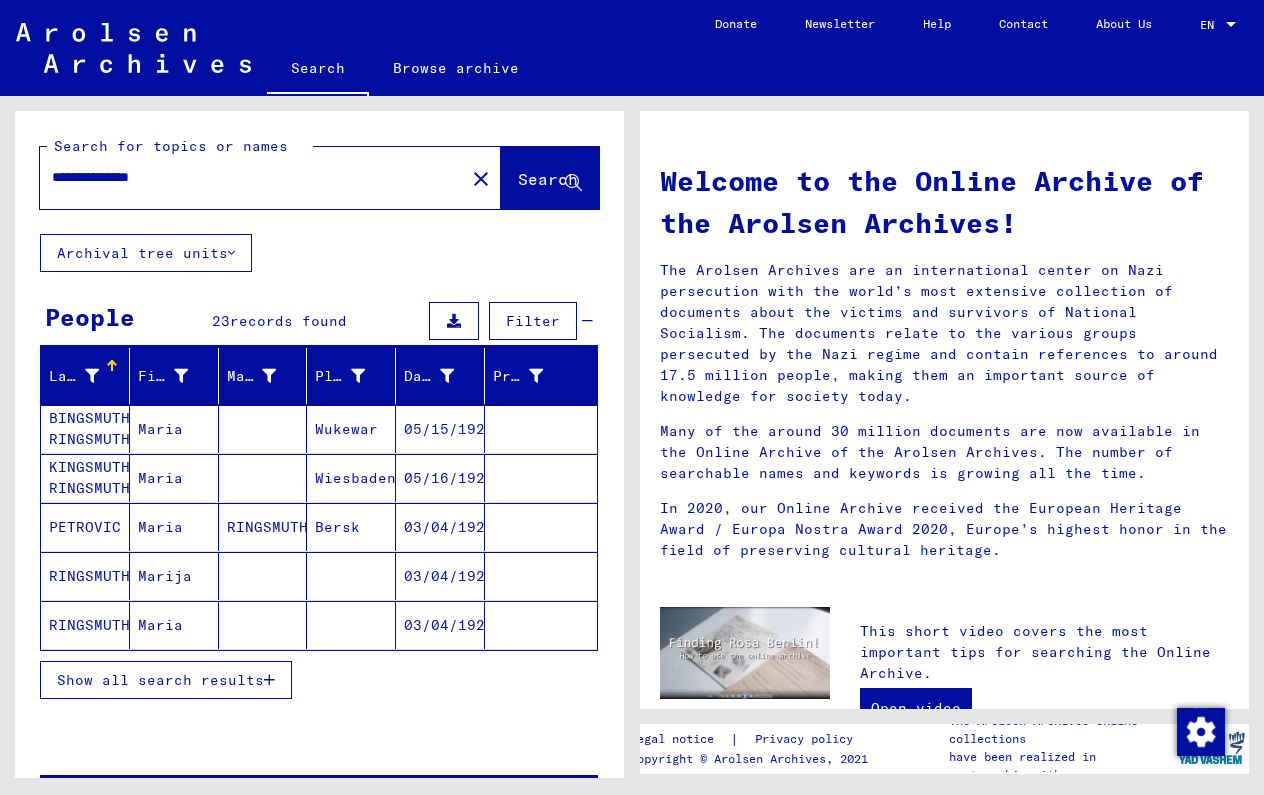 click on "Show all search results" at bounding box center [160, 680] 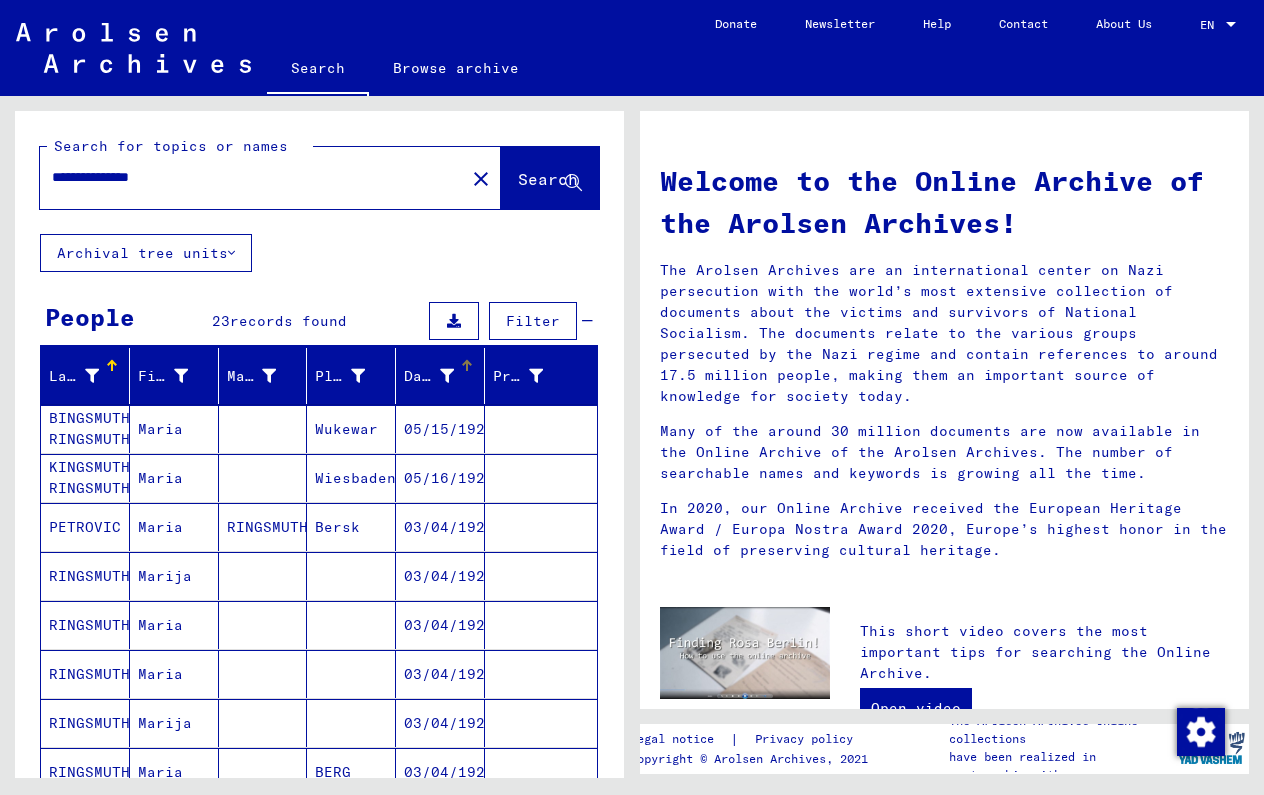 click at bounding box center [447, 376] 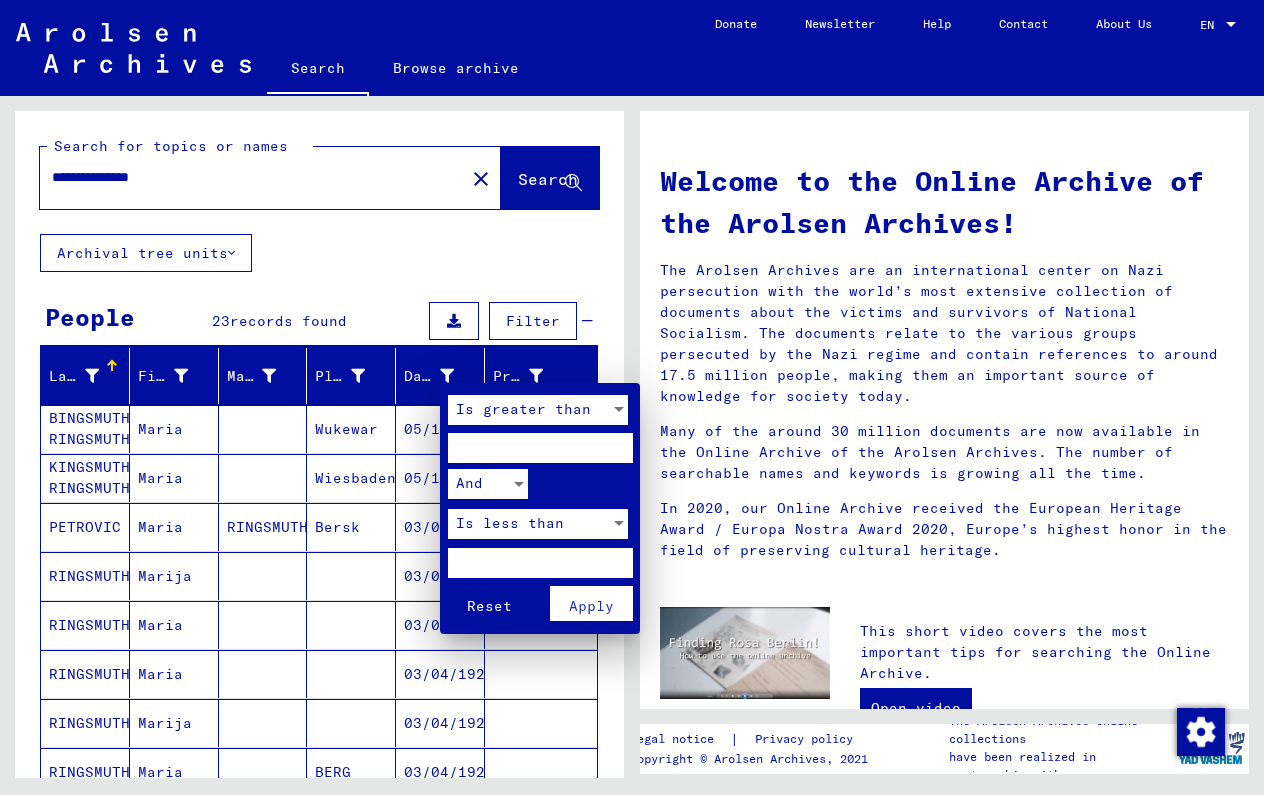 click at bounding box center (632, 397) 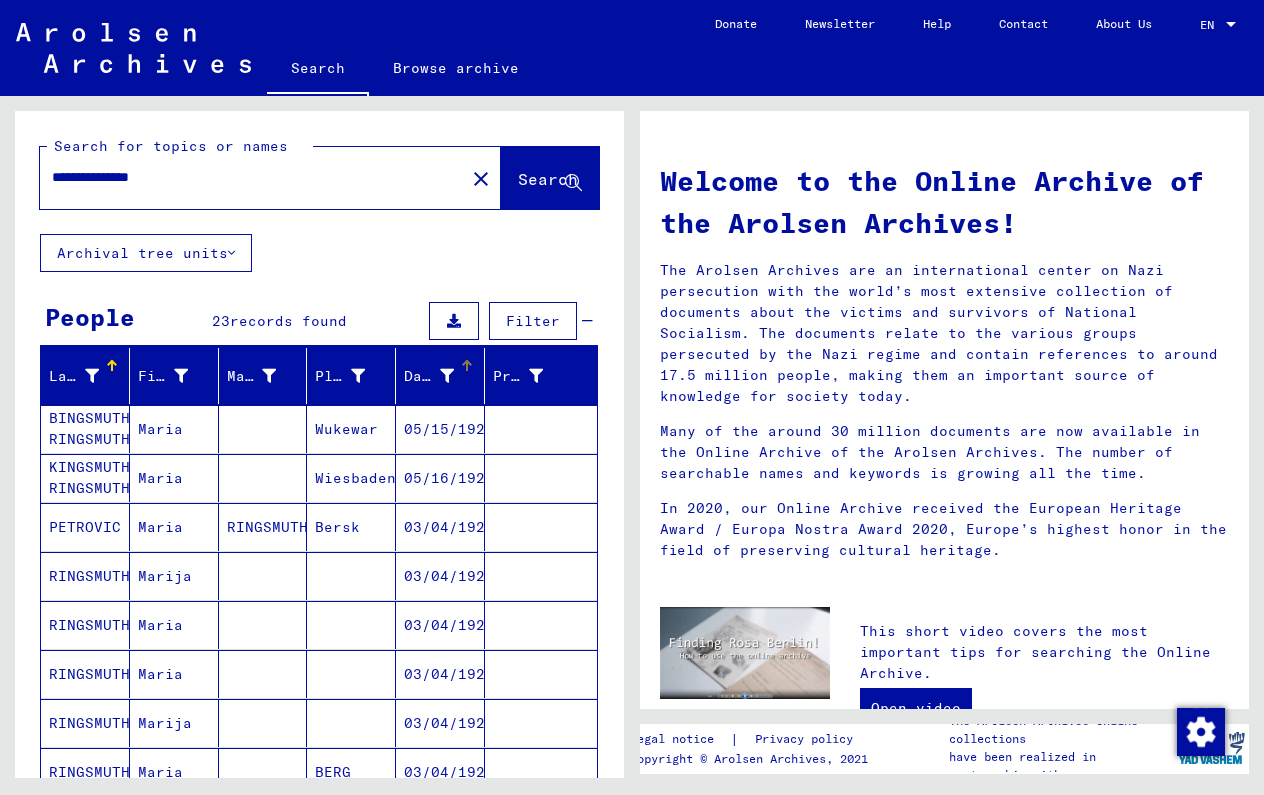 click on "Date of Birth" at bounding box center [444, 376] 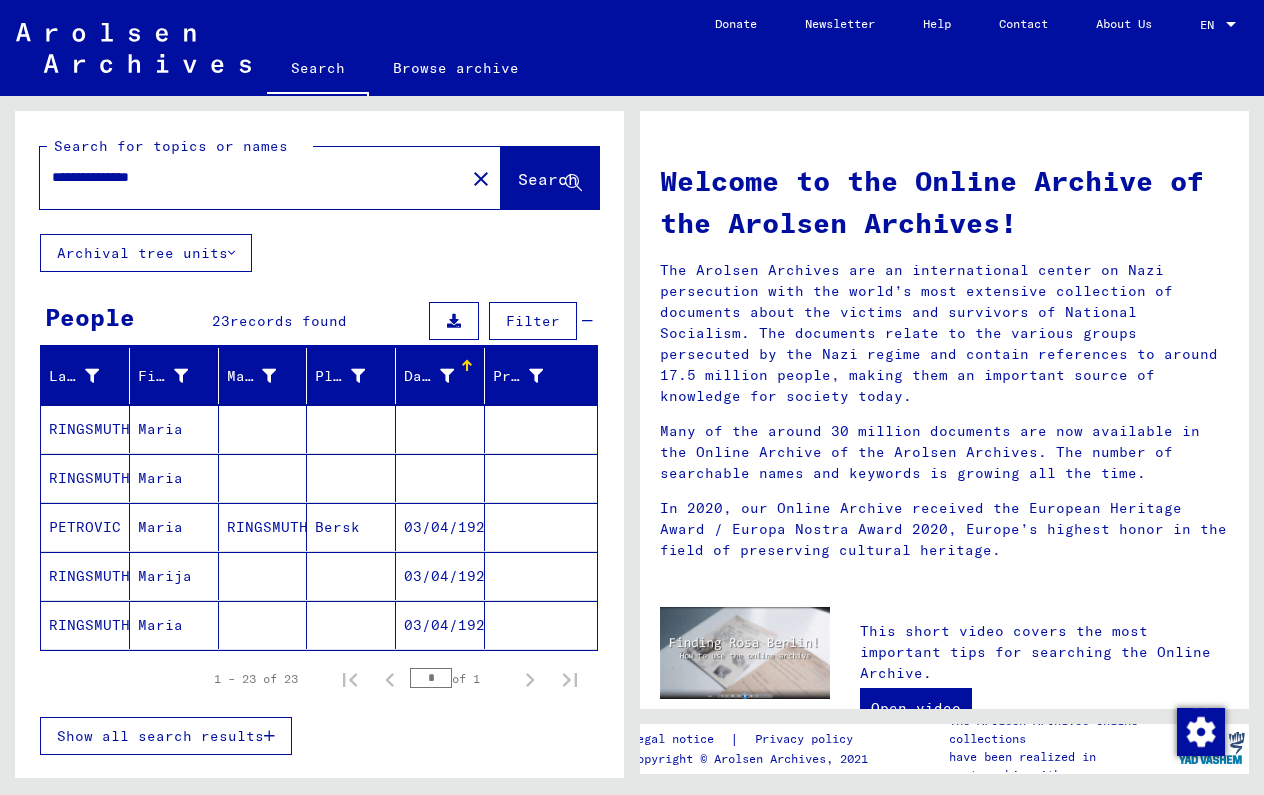 click on "Show all search results" at bounding box center (160, 736) 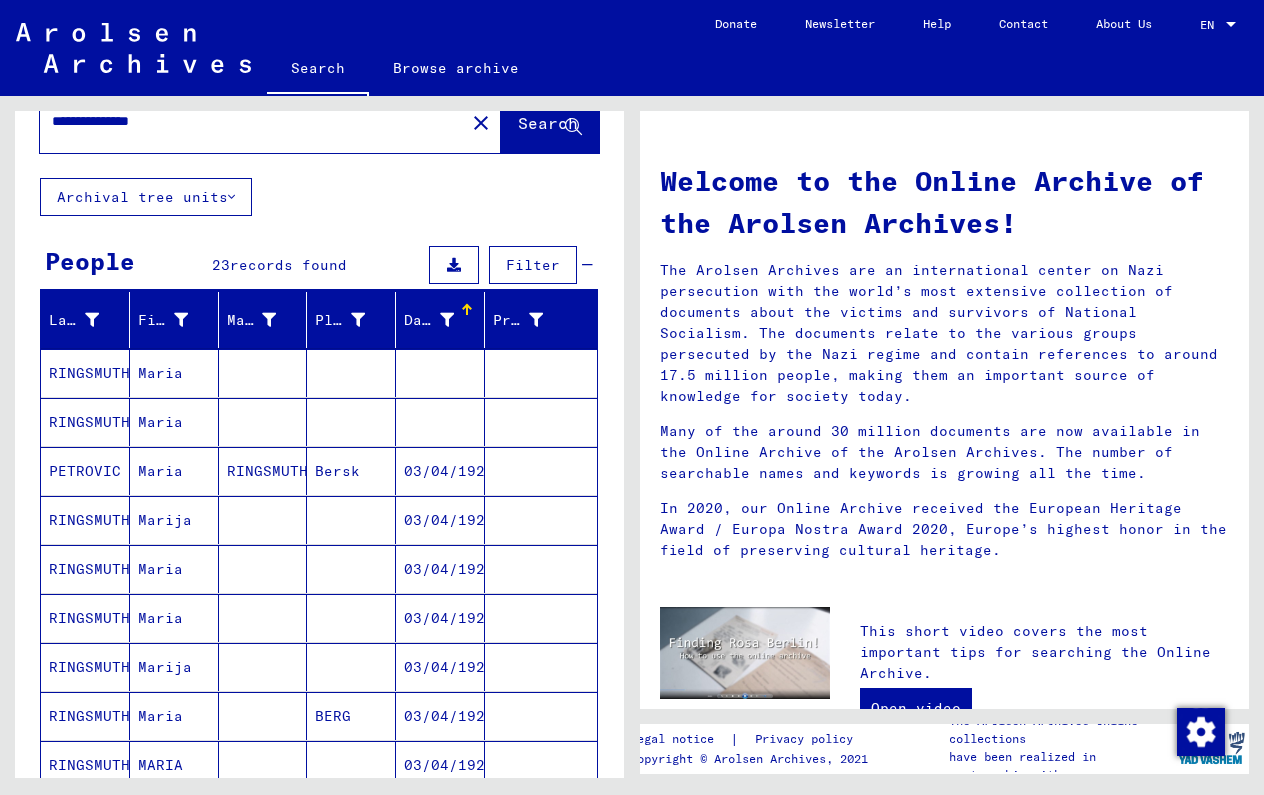 scroll, scrollTop: 97, scrollLeft: 0, axis: vertical 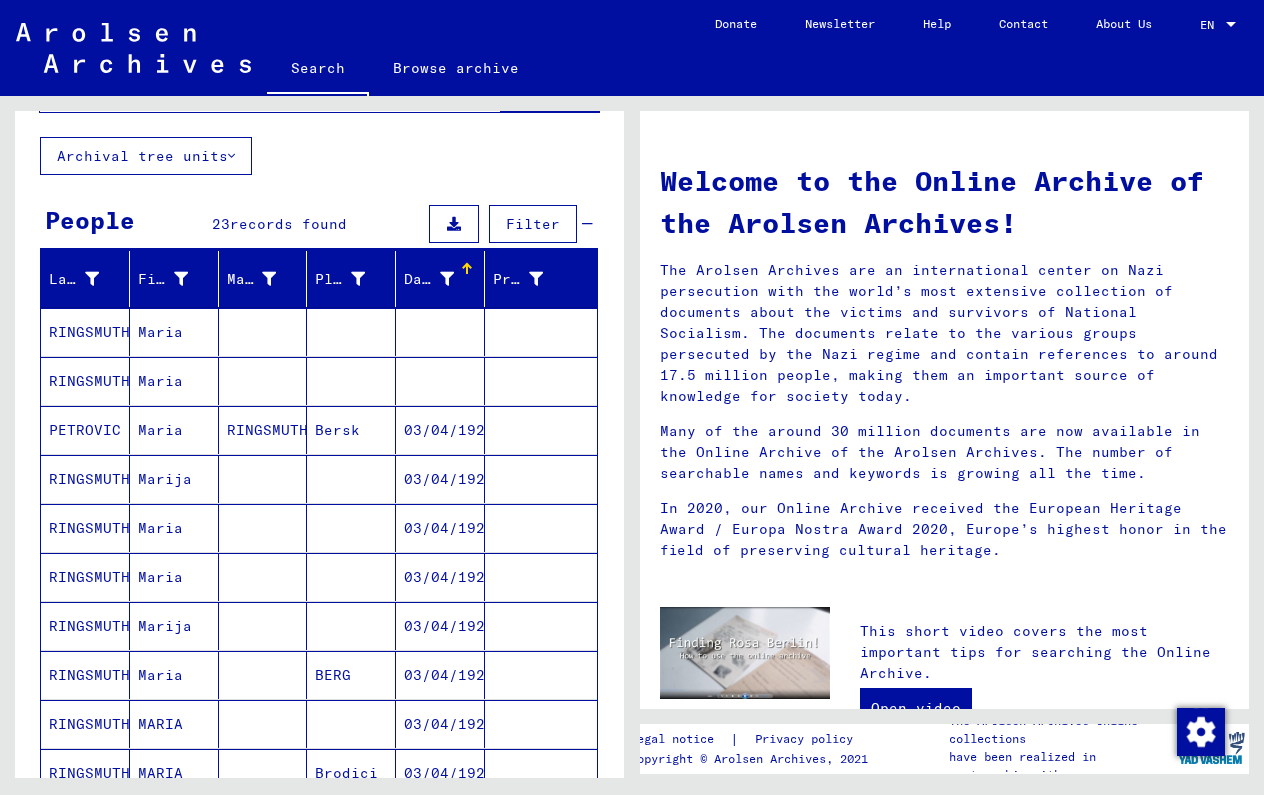 click on "Maria" at bounding box center (174, 577) 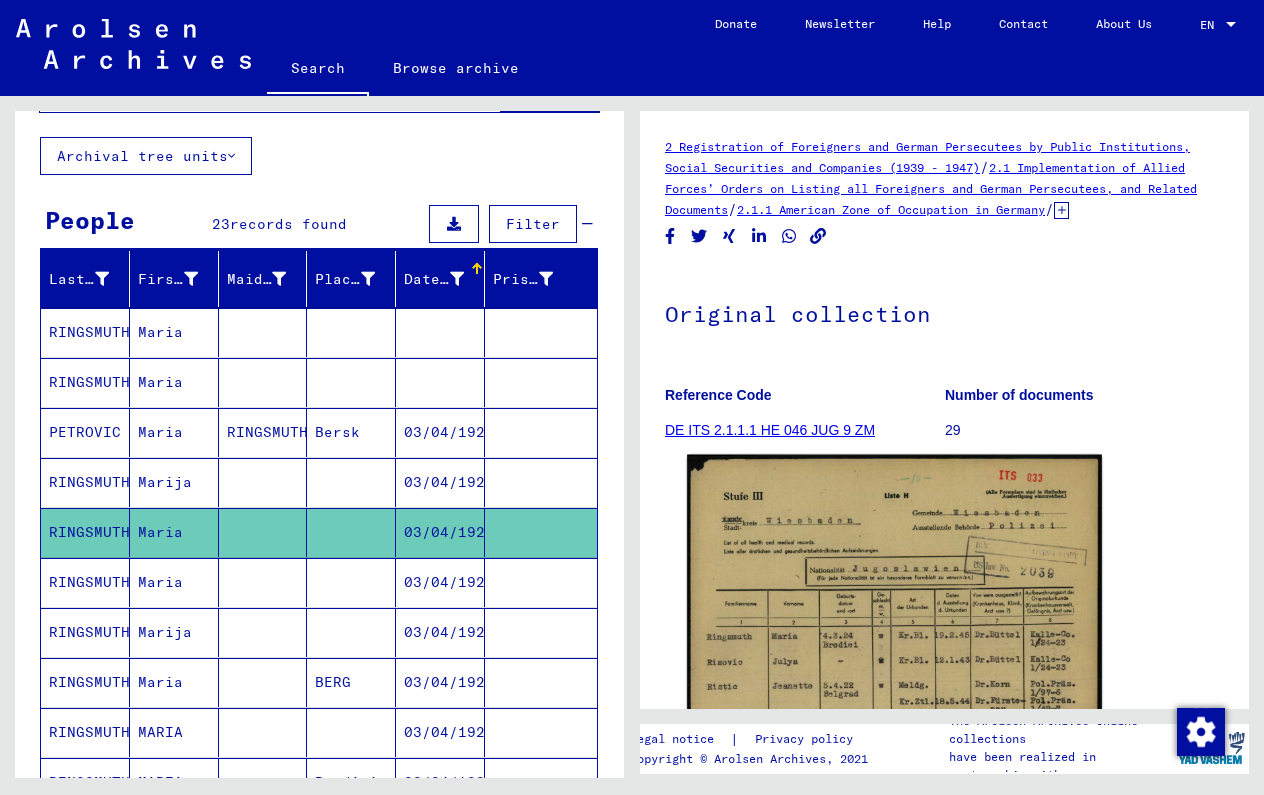 scroll, scrollTop: 0, scrollLeft: 0, axis: both 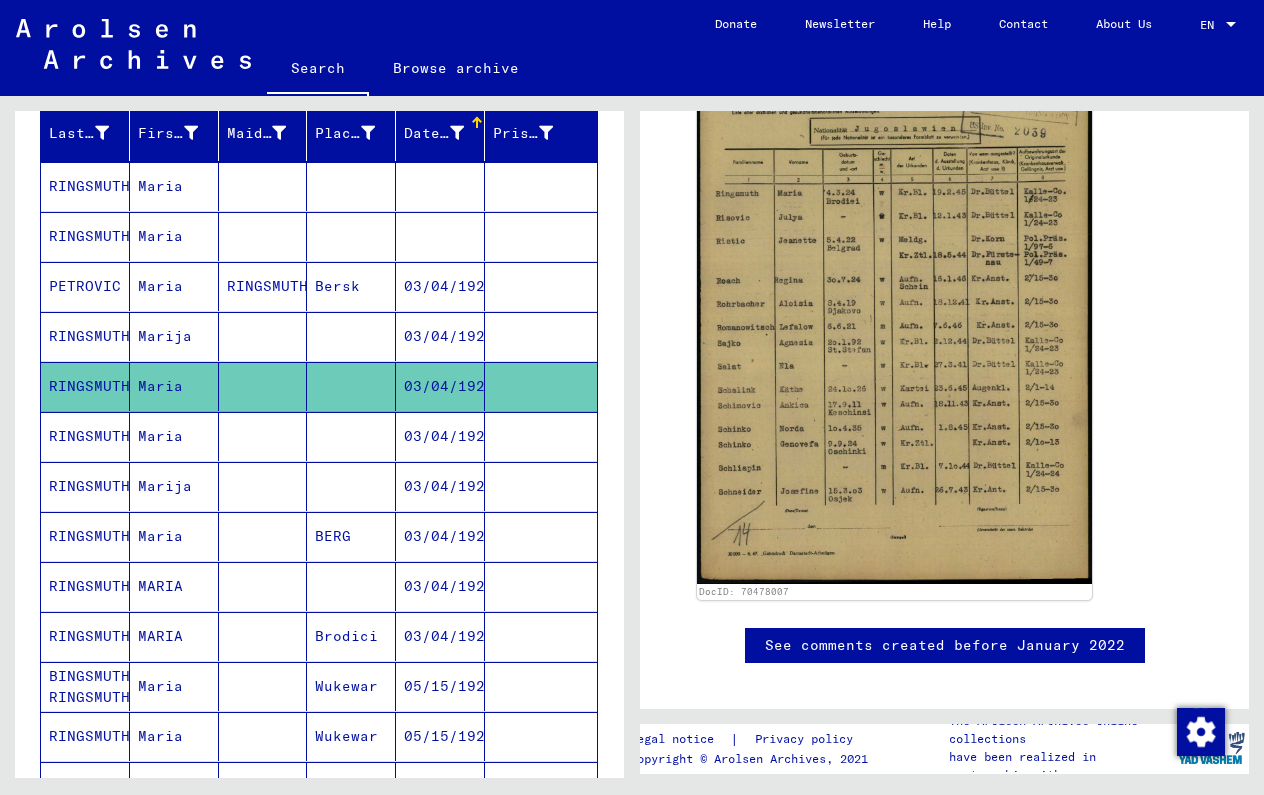 click on "03/04/1924" at bounding box center (440, 586) 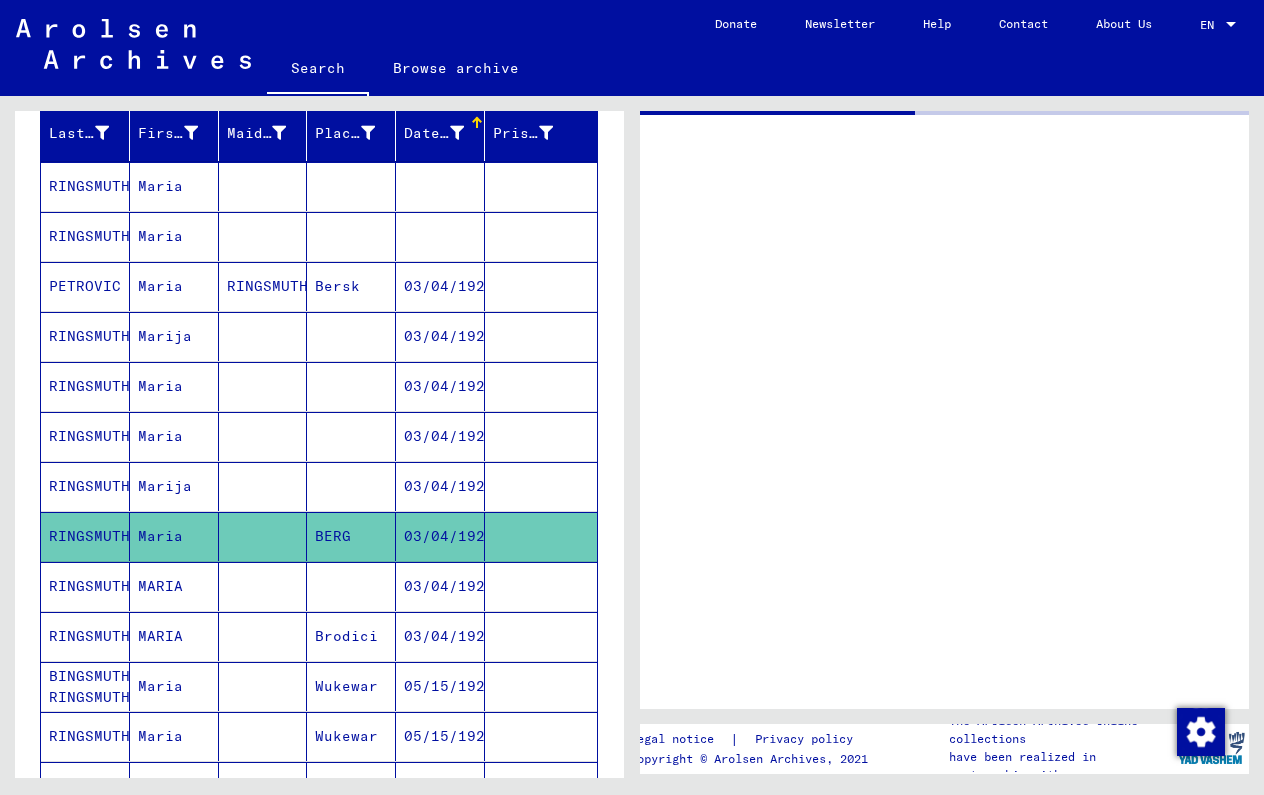 scroll, scrollTop: 0, scrollLeft: 0, axis: both 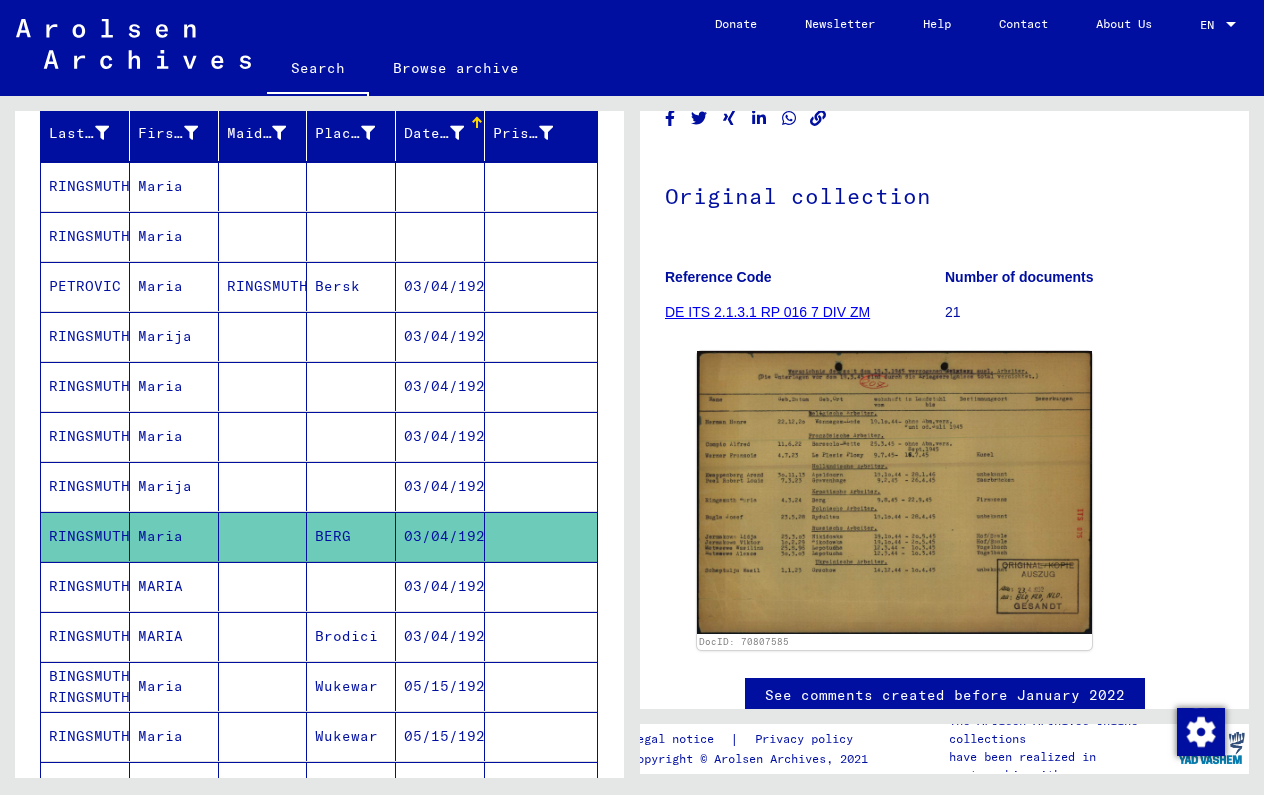 click at bounding box center (541, 336) 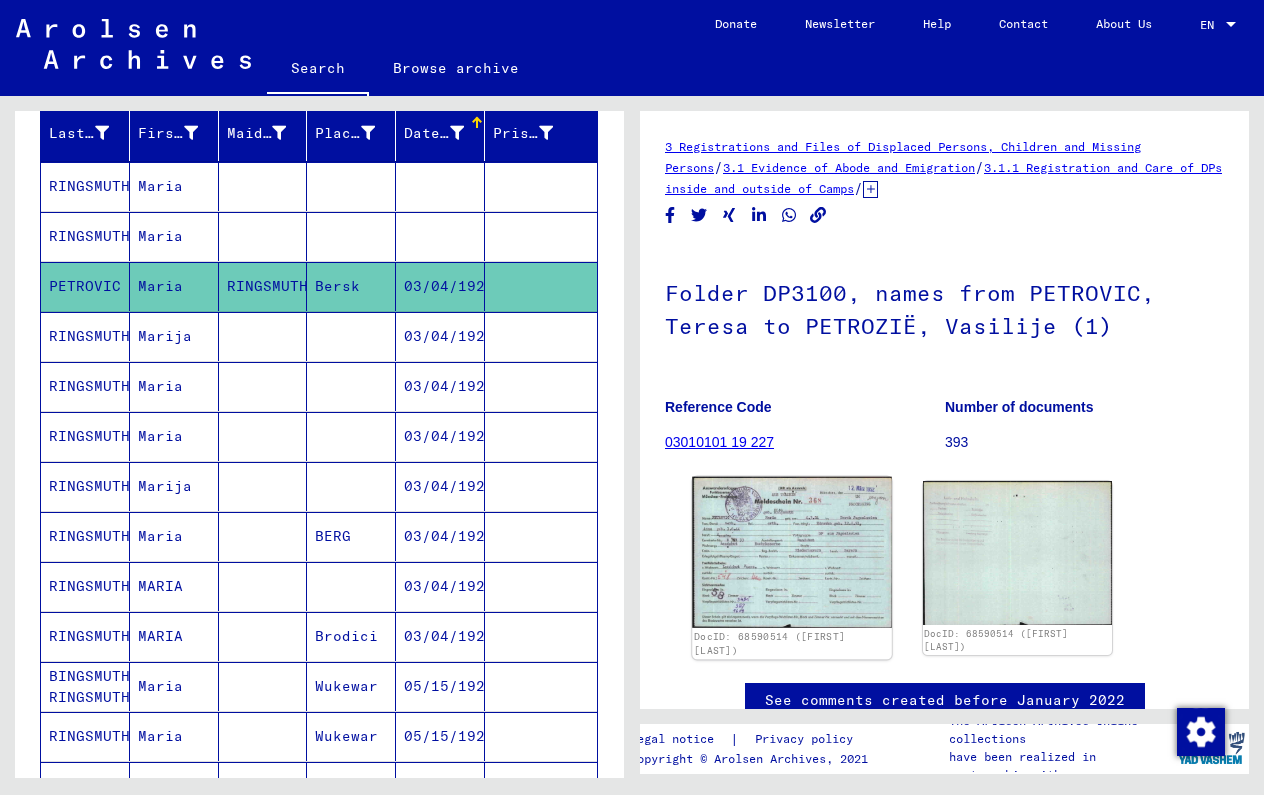 scroll, scrollTop: 0, scrollLeft: 0, axis: both 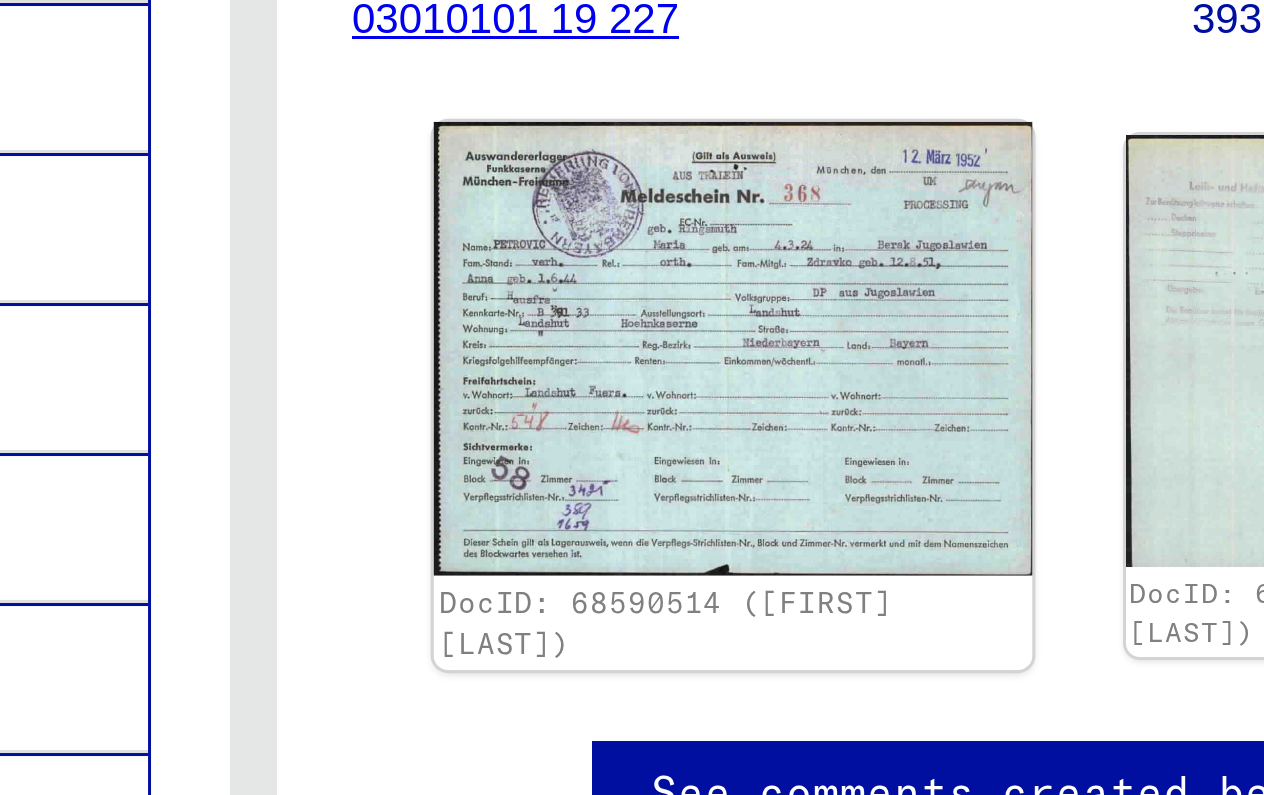 click 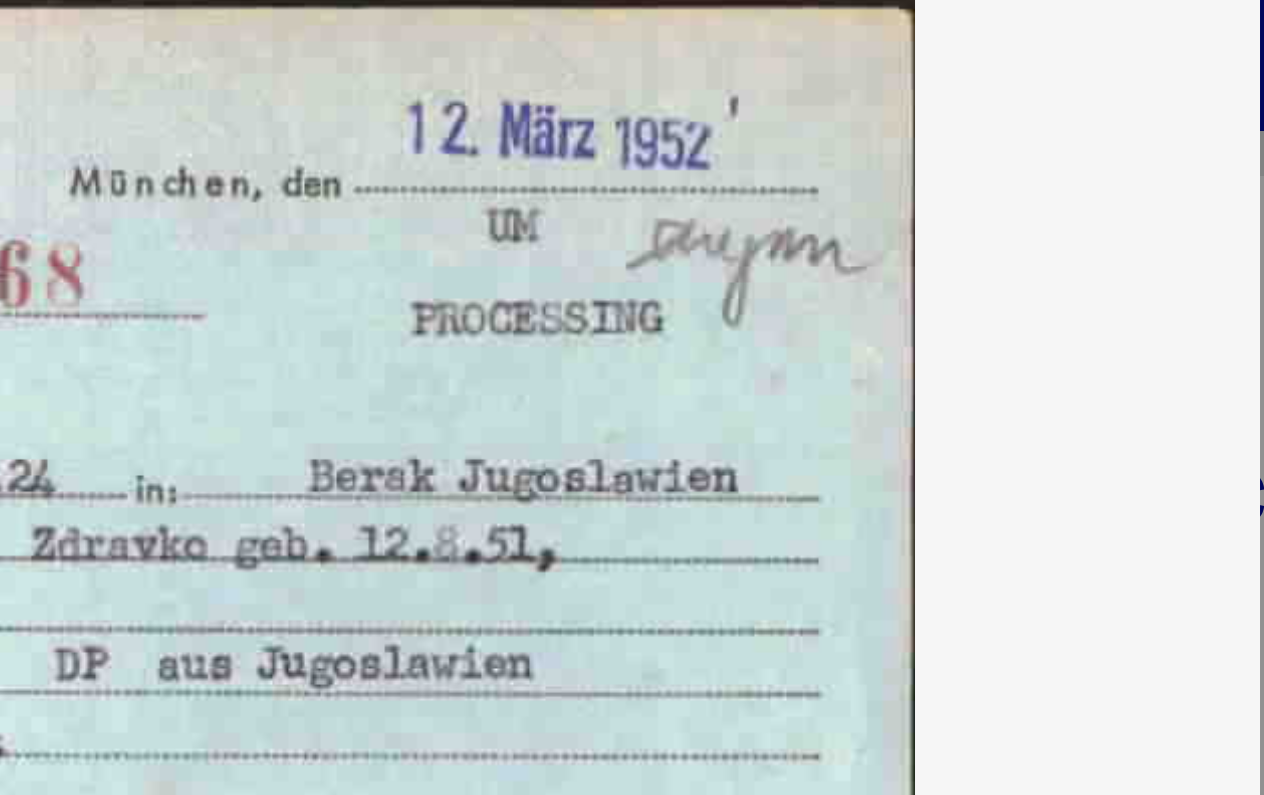 type 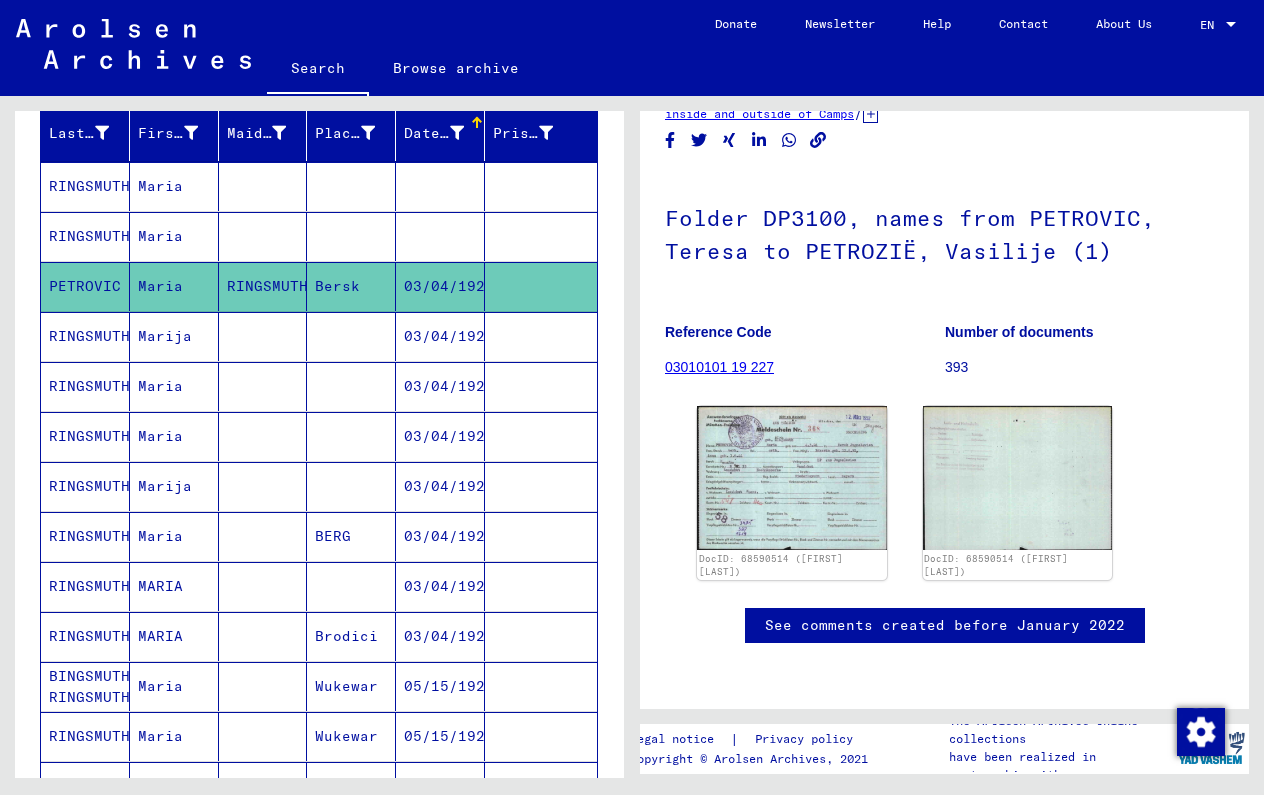 click at bounding box center [541, 386] 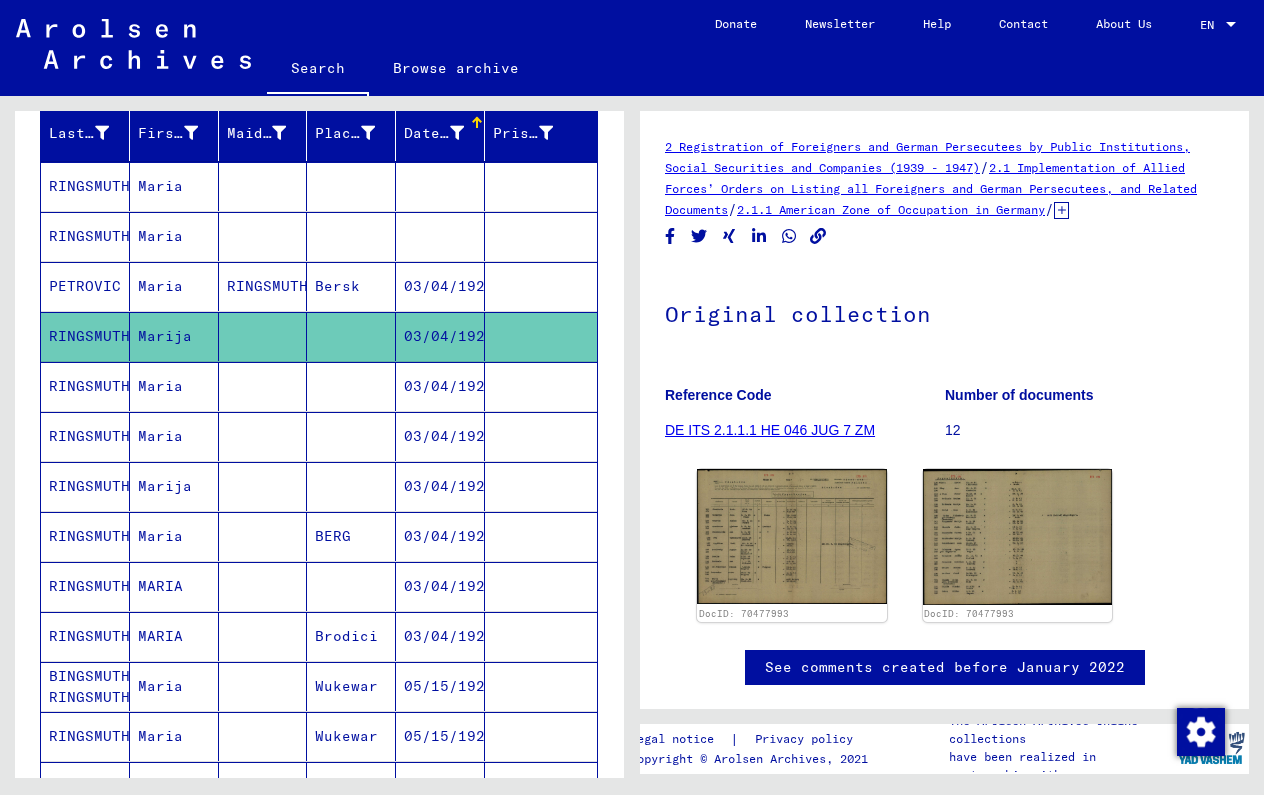 click 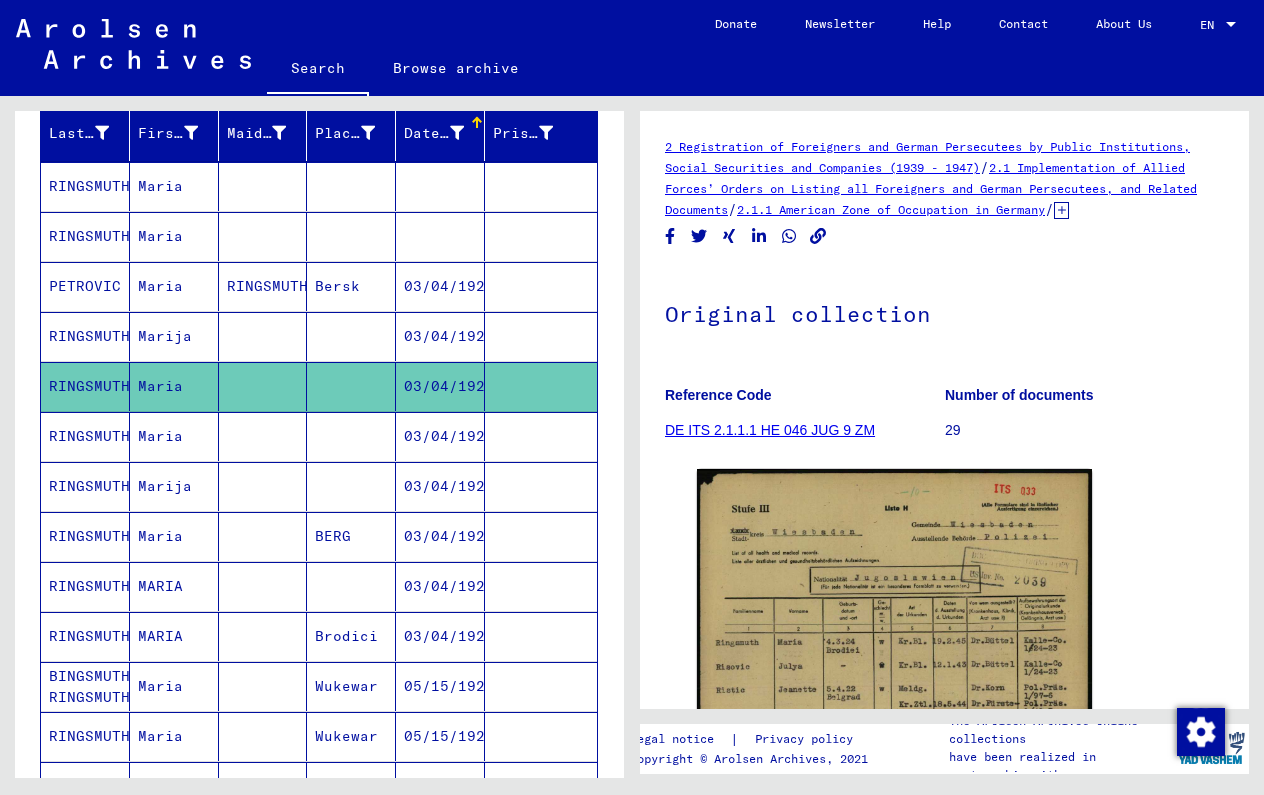scroll, scrollTop: 0, scrollLeft: 0, axis: both 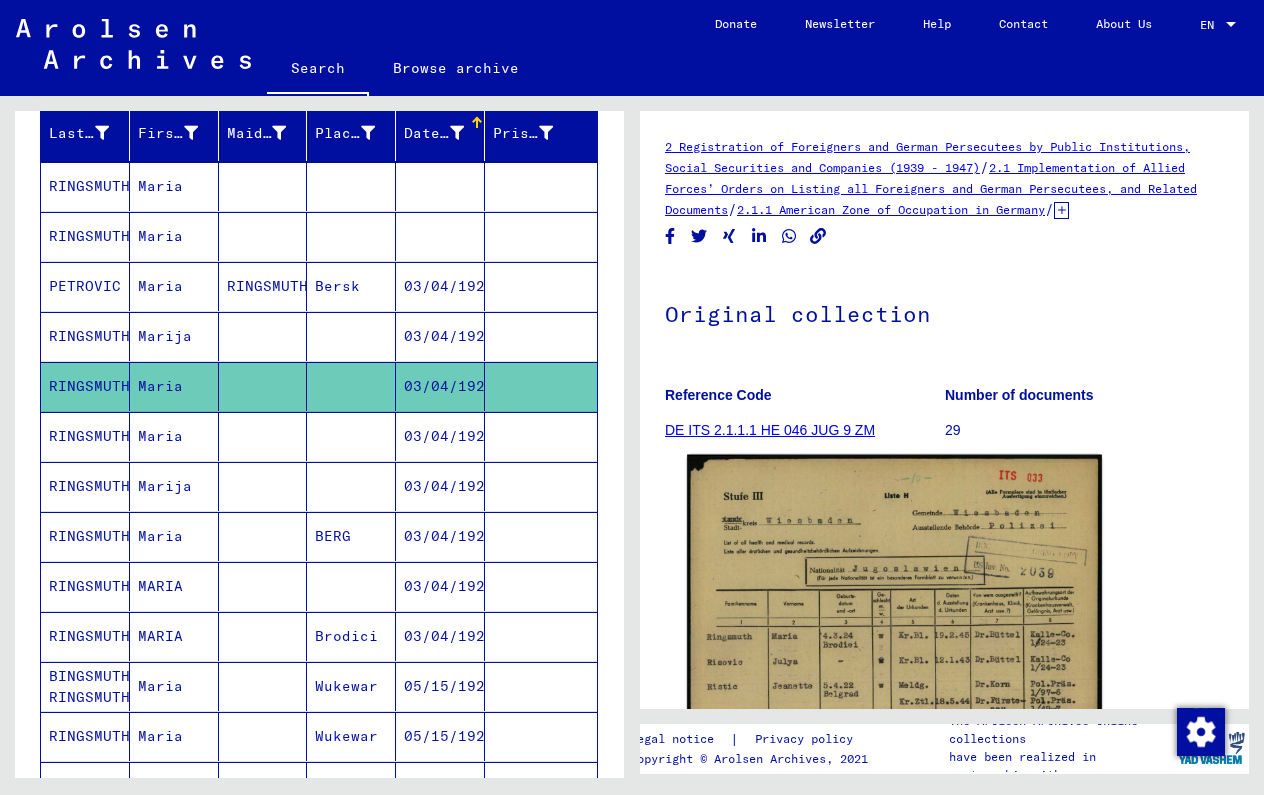 click 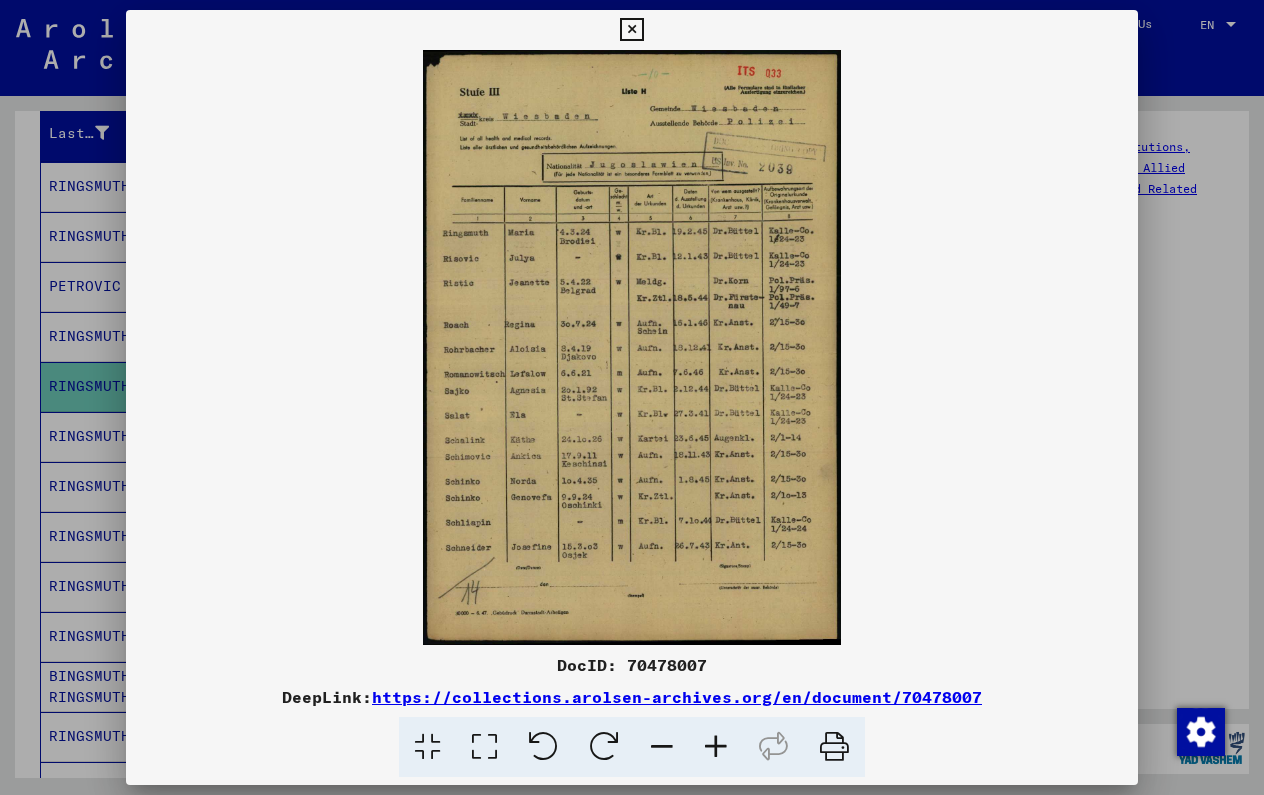 type 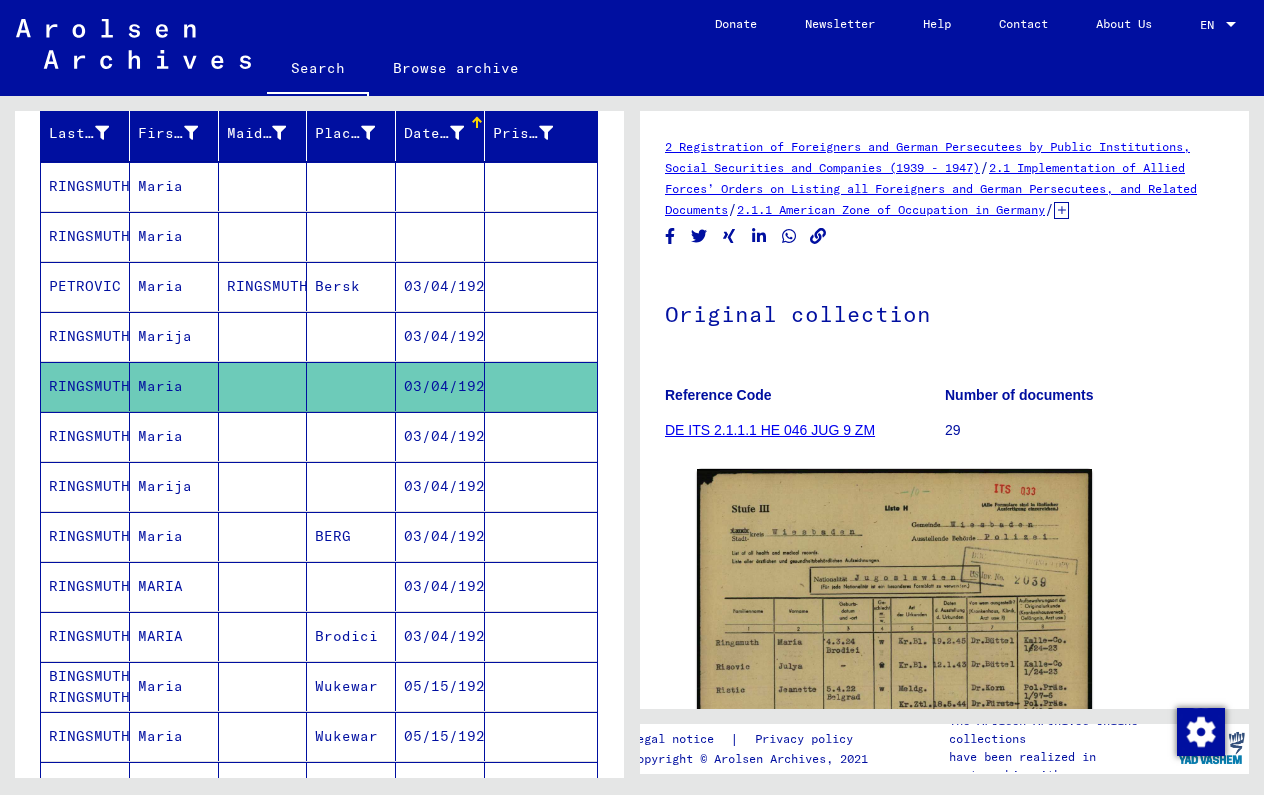 click at bounding box center [541, 486] 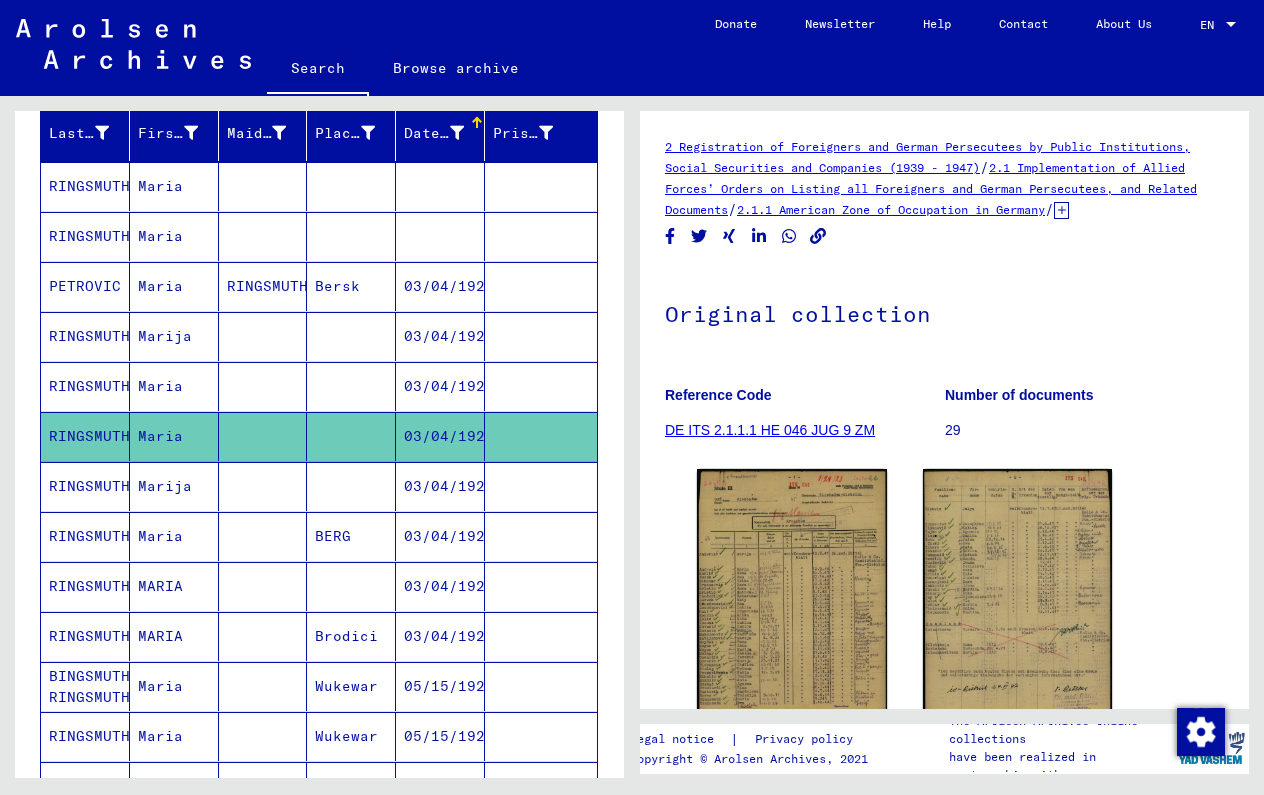 scroll, scrollTop: 0, scrollLeft: 0, axis: both 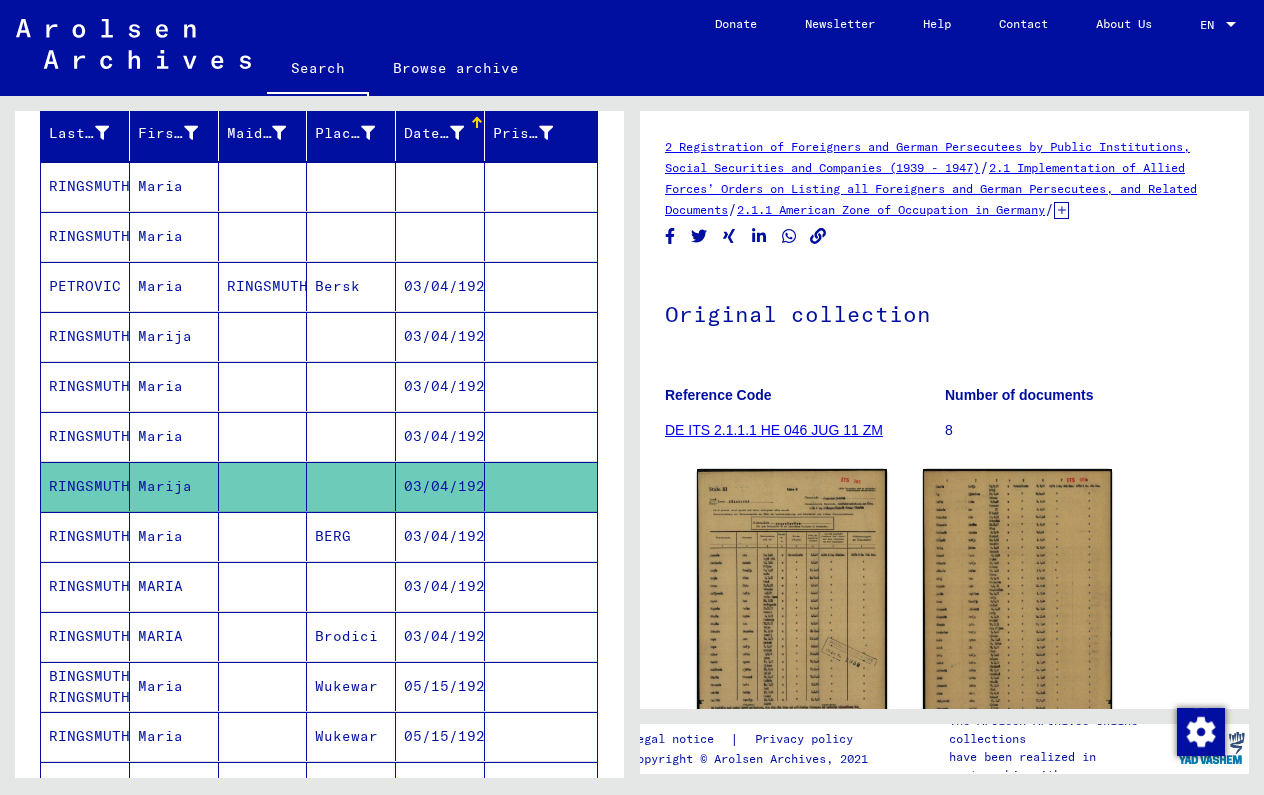 click at bounding box center (541, 586) 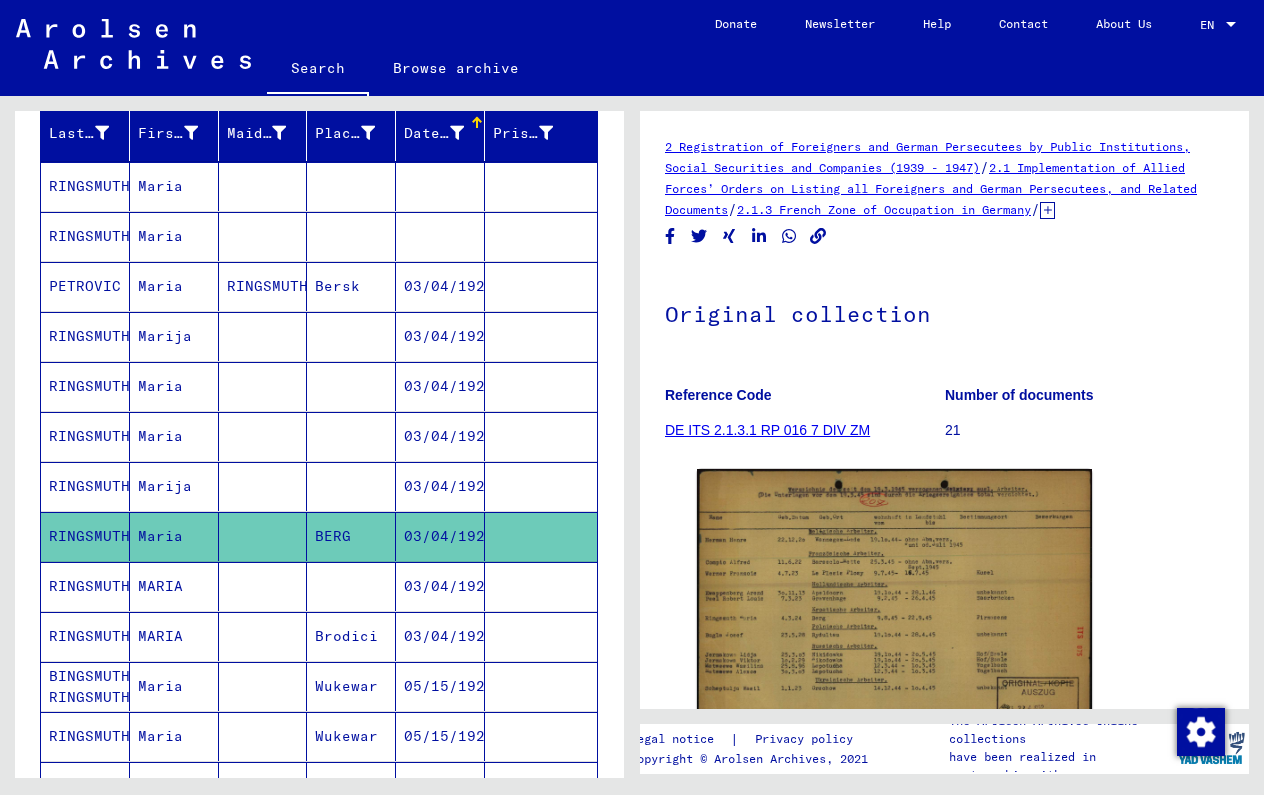 scroll, scrollTop: 0, scrollLeft: 0, axis: both 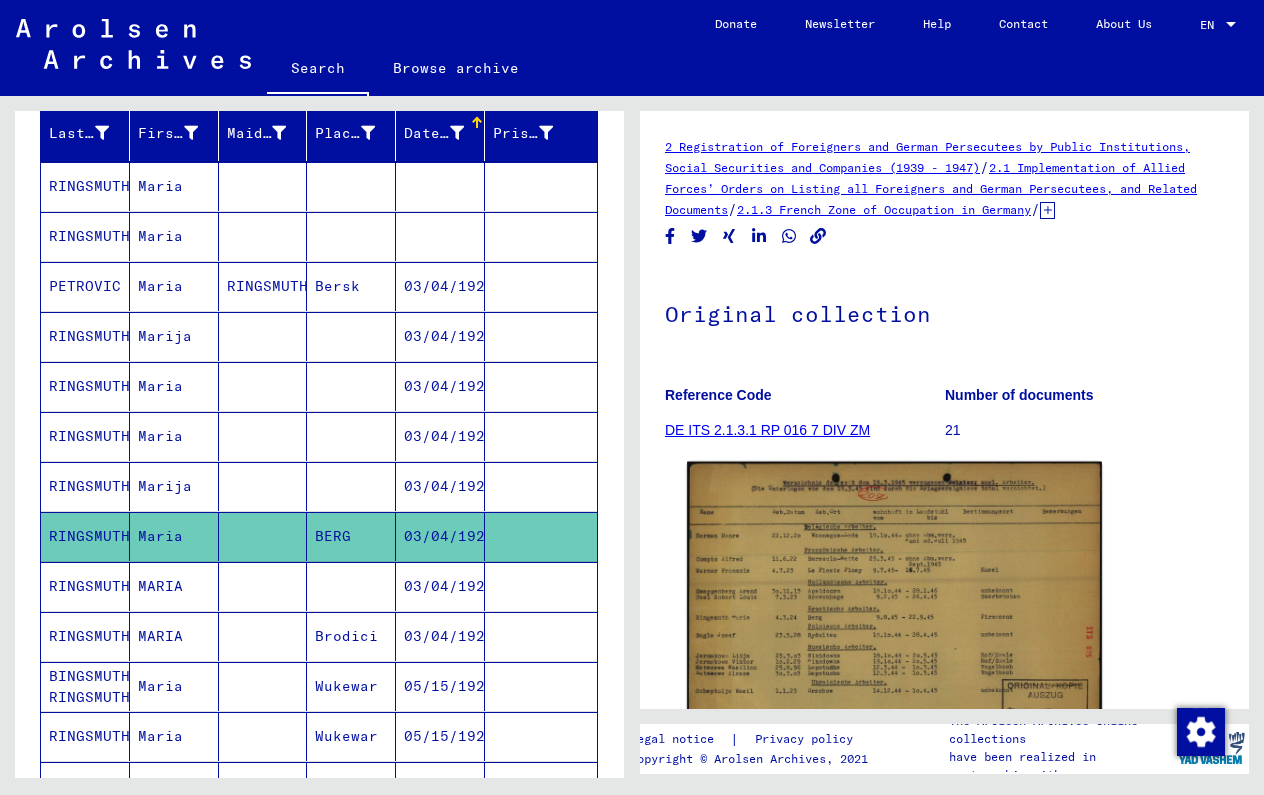 click 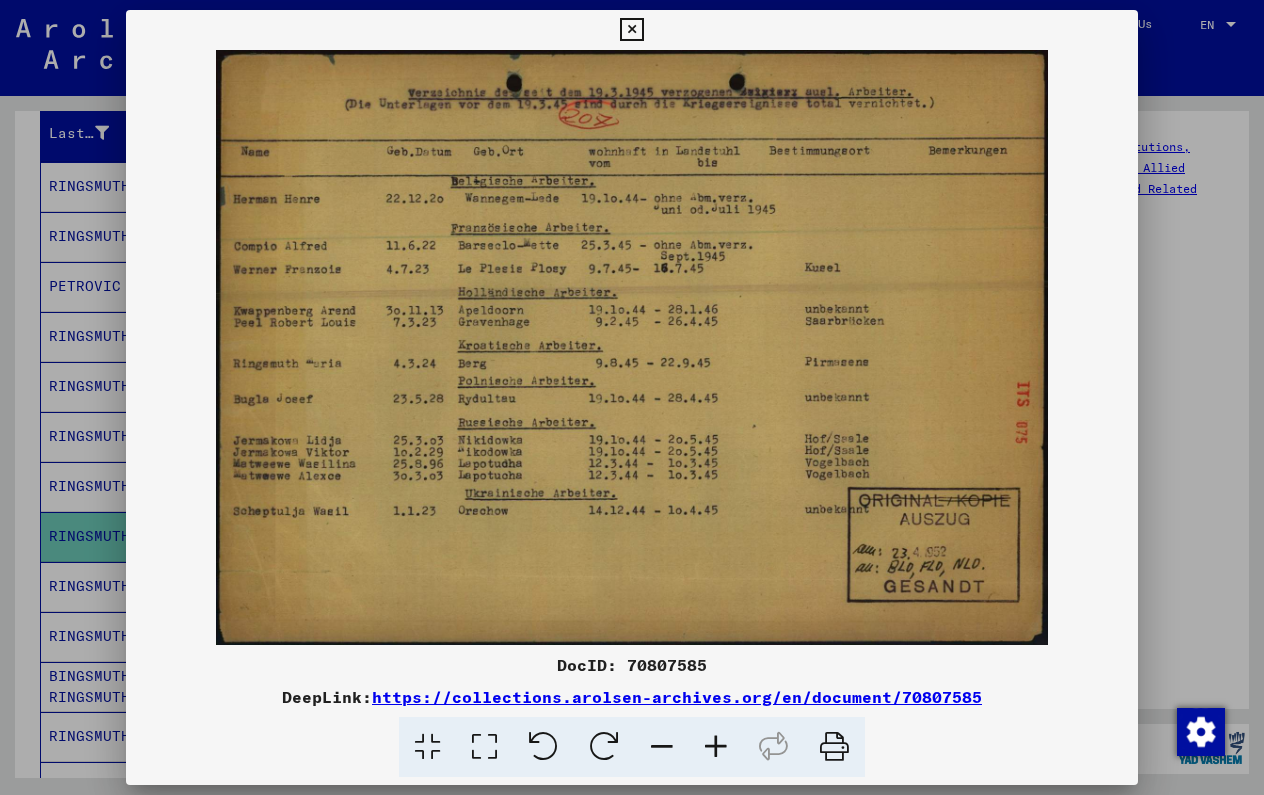 type 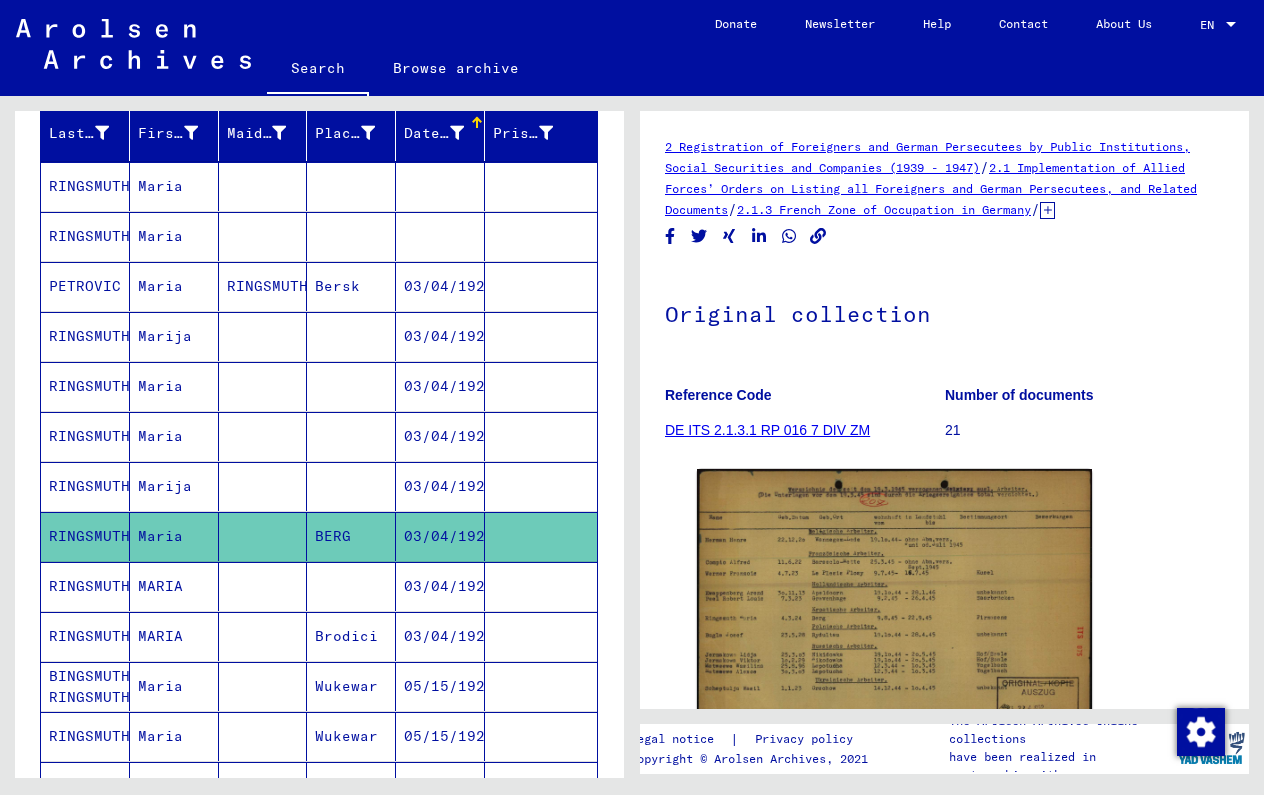 click at bounding box center (541, 636) 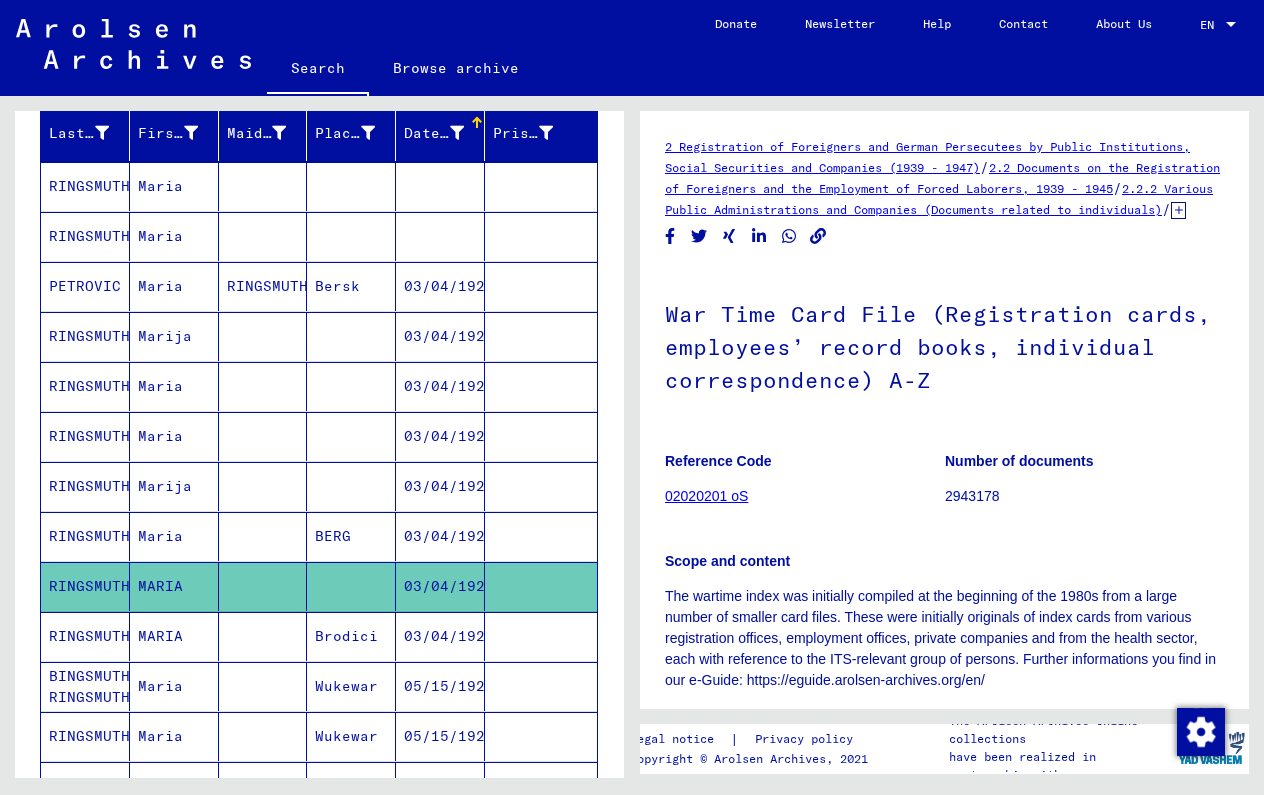 scroll, scrollTop: 0, scrollLeft: 0, axis: both 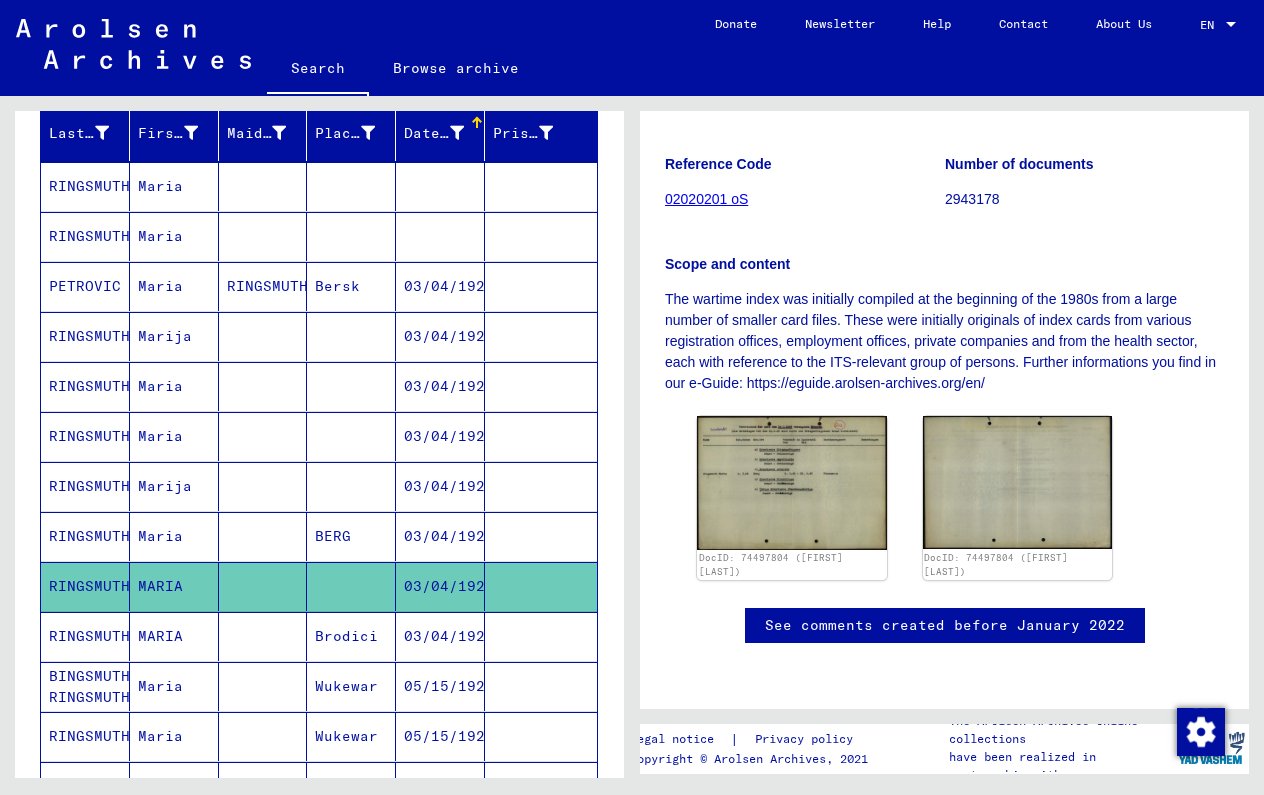 click at bounding box center [541, 286] 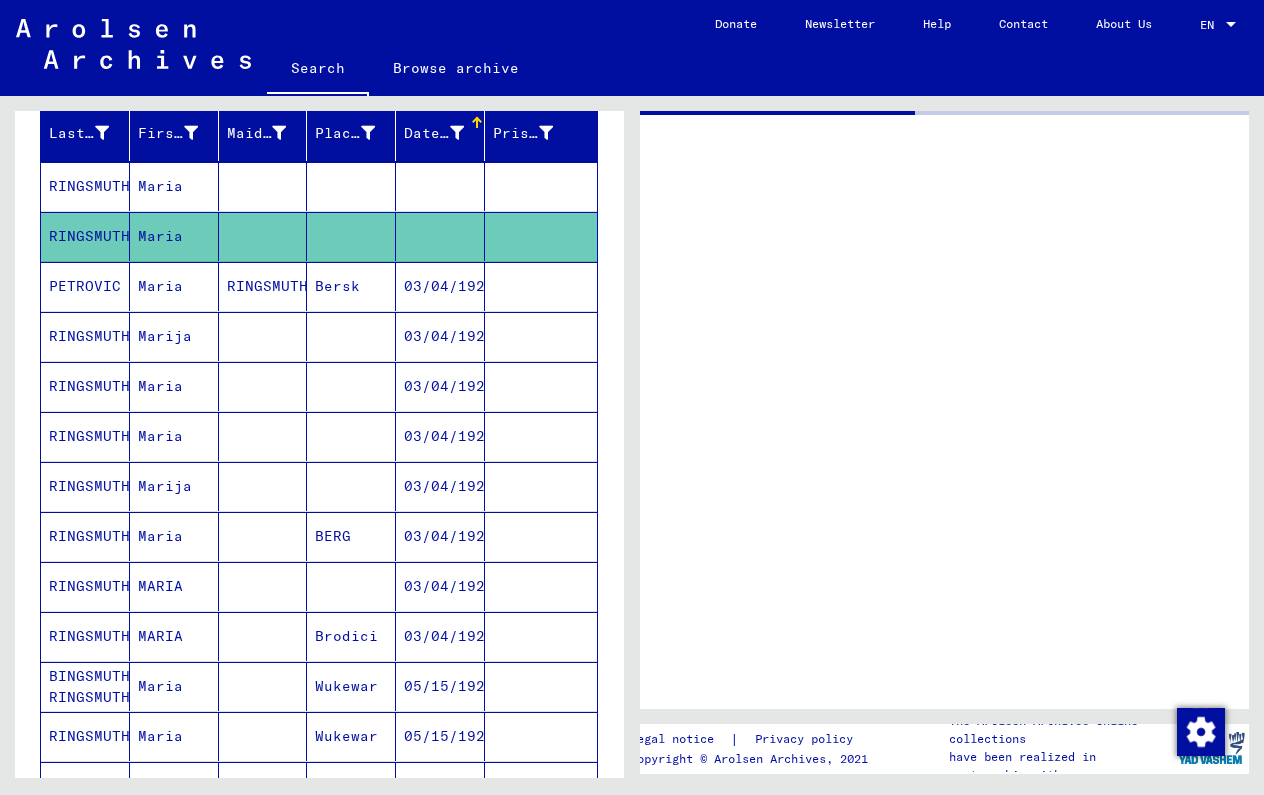 scroll, scrollTop: 0, scrollLeft: 0, axis: both 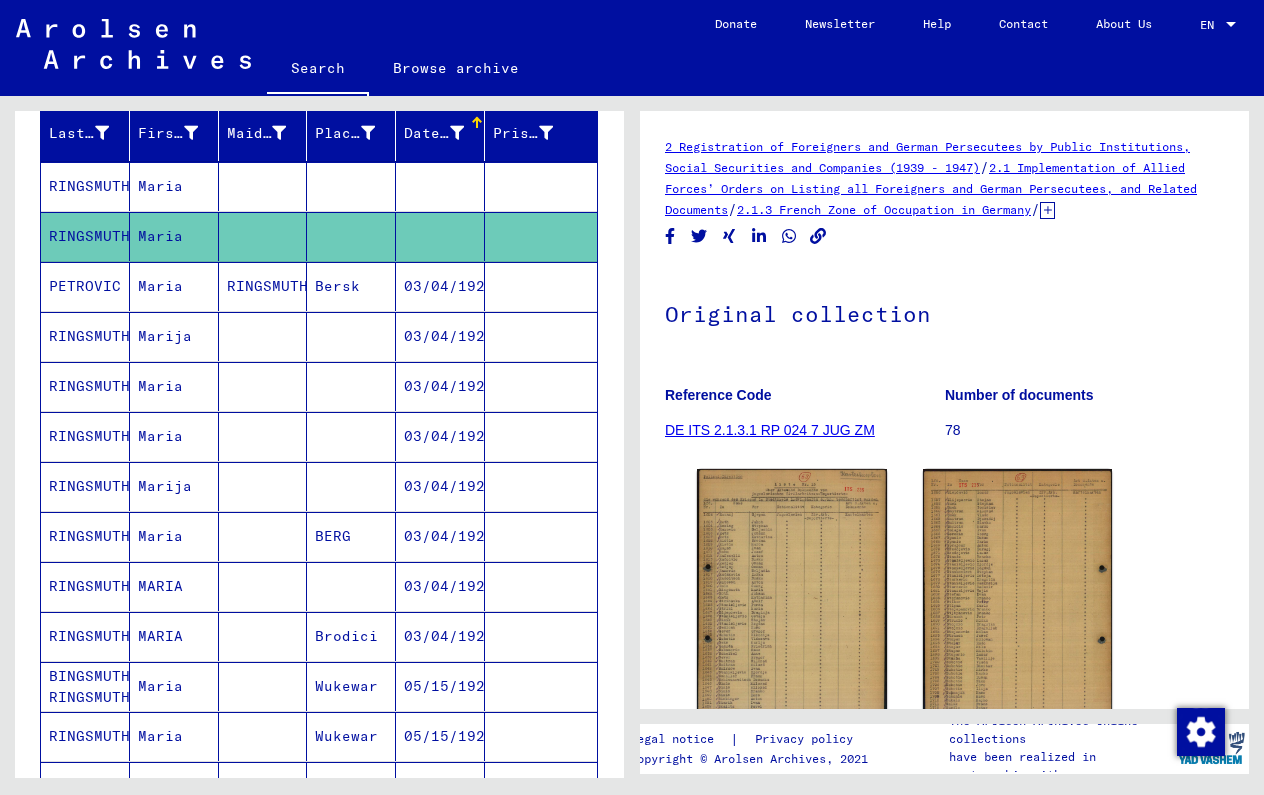 click at bounding box center [541, 236] 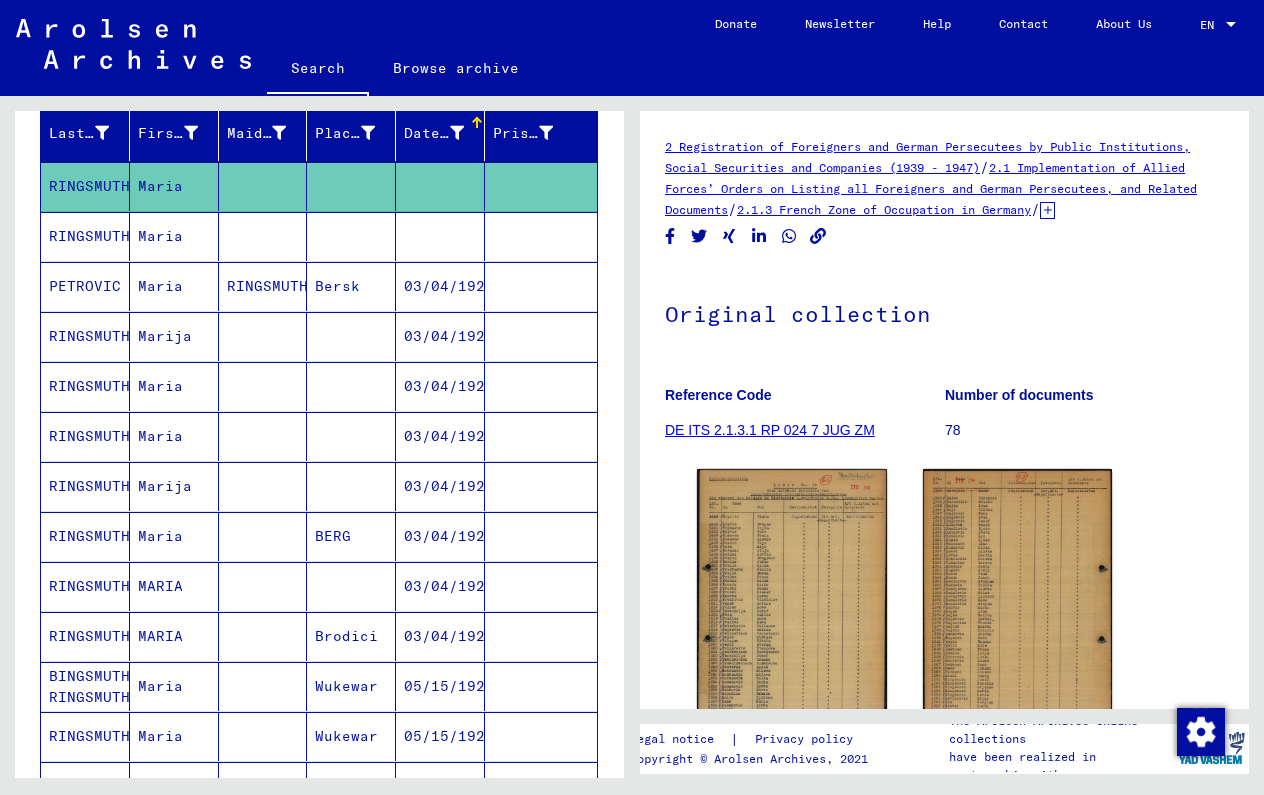 scroll, scrollTop: 0, scrollLeft: 0, axis: both 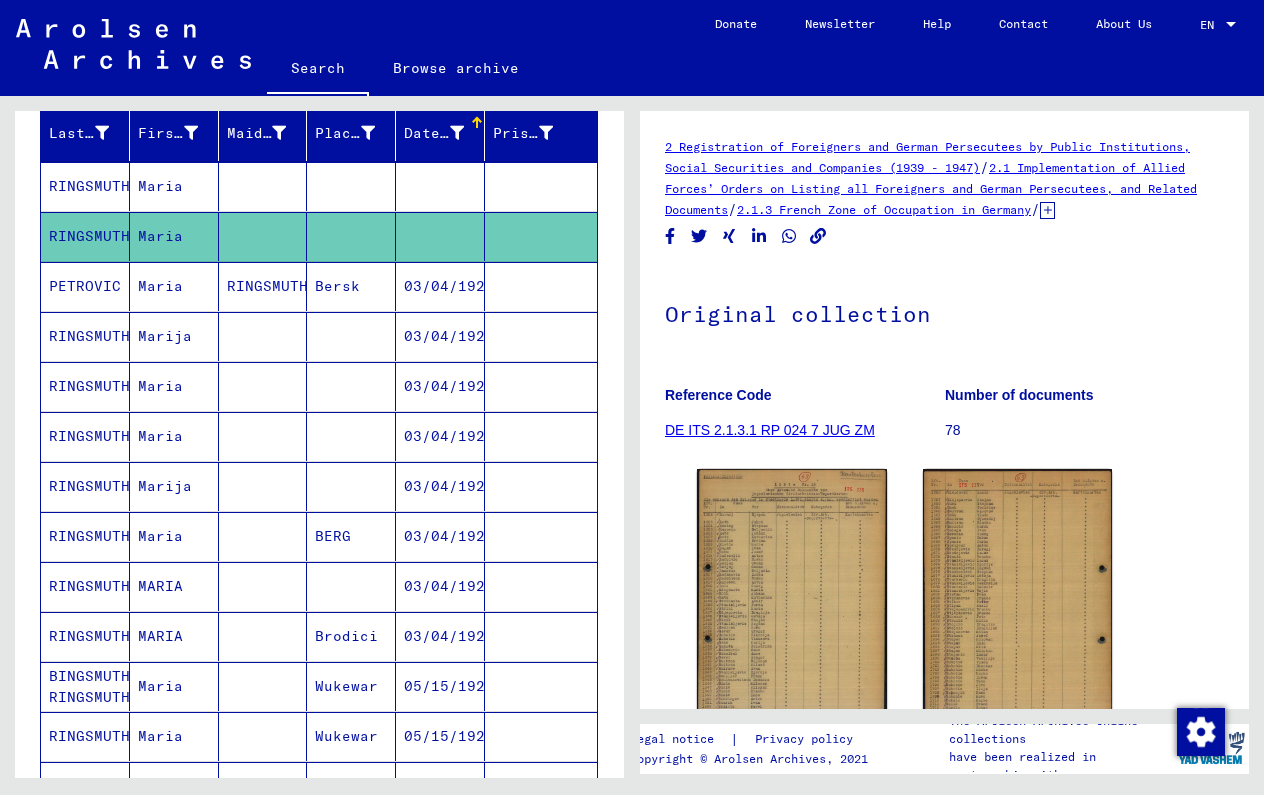 click at bounding box center (541, 336) 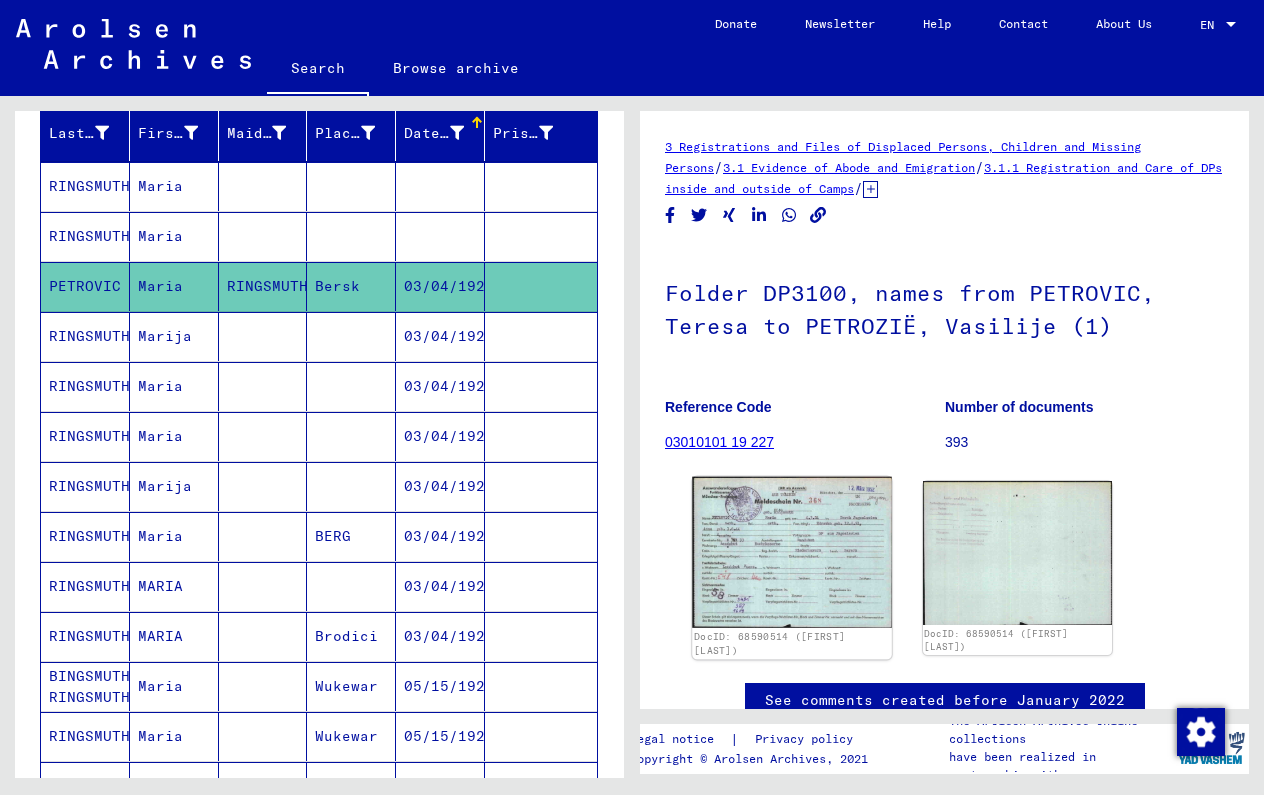 scroll, scrollTop: 0, scrollLeft: 0, axis: both 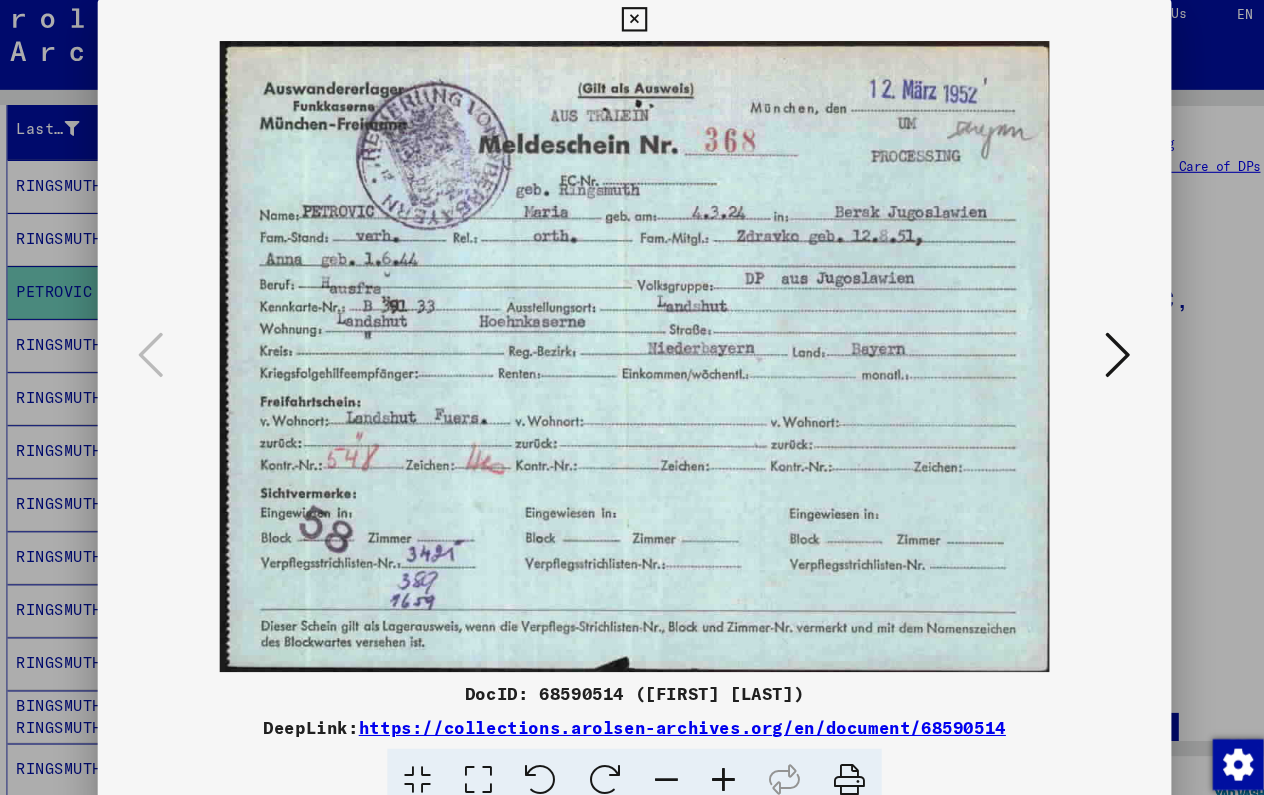 drag, startPoint x: 613, startPoint y: 291, endPoint x: 717, endPoint y: 290, distance: 104.00481 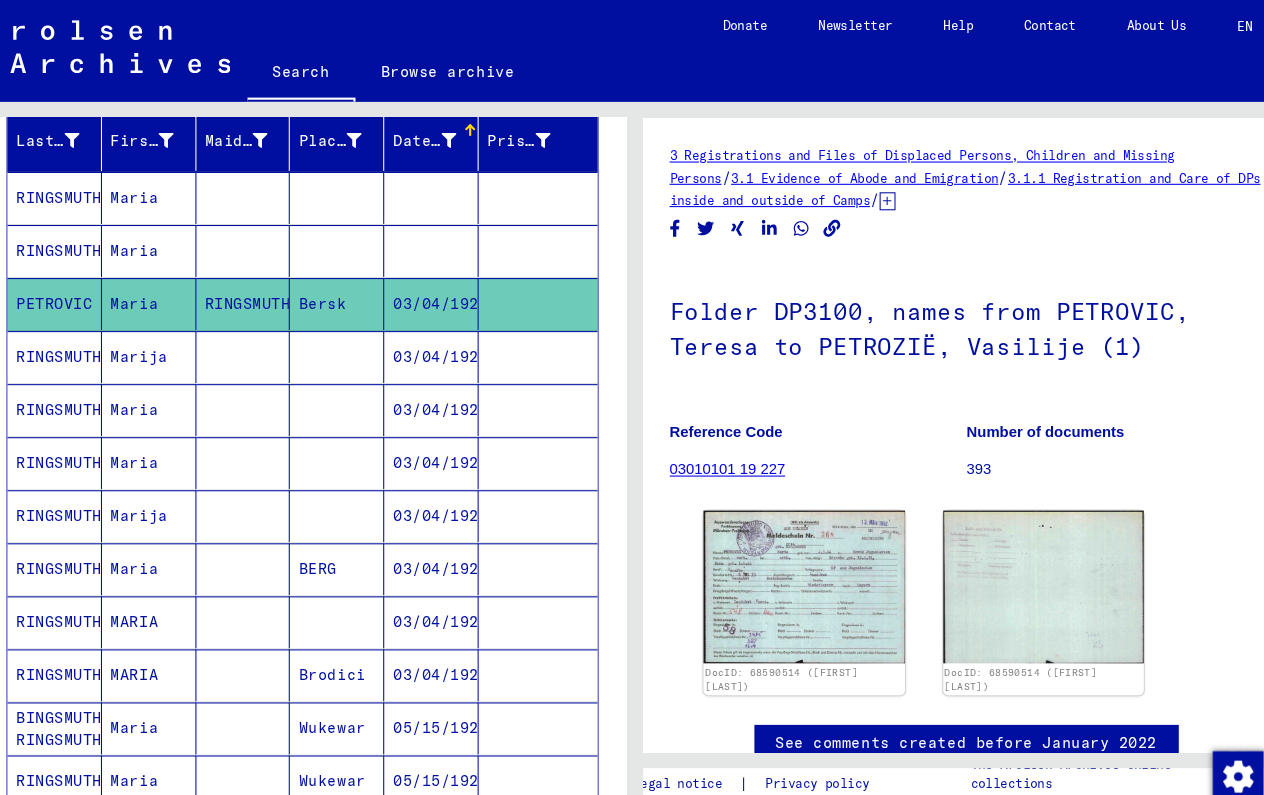 scroll, scrollTop: 0, scrollLeft: 0, axis: both 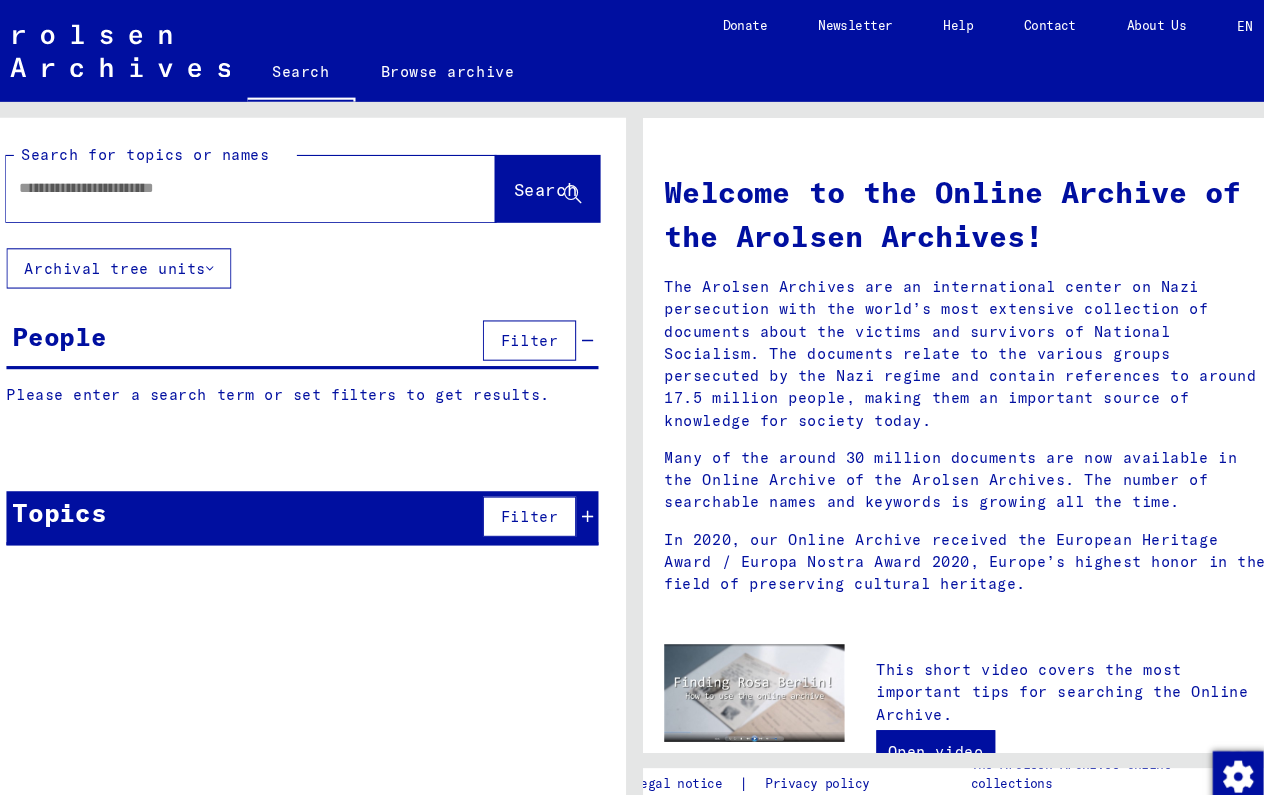 click at bounding box center [246, 177] 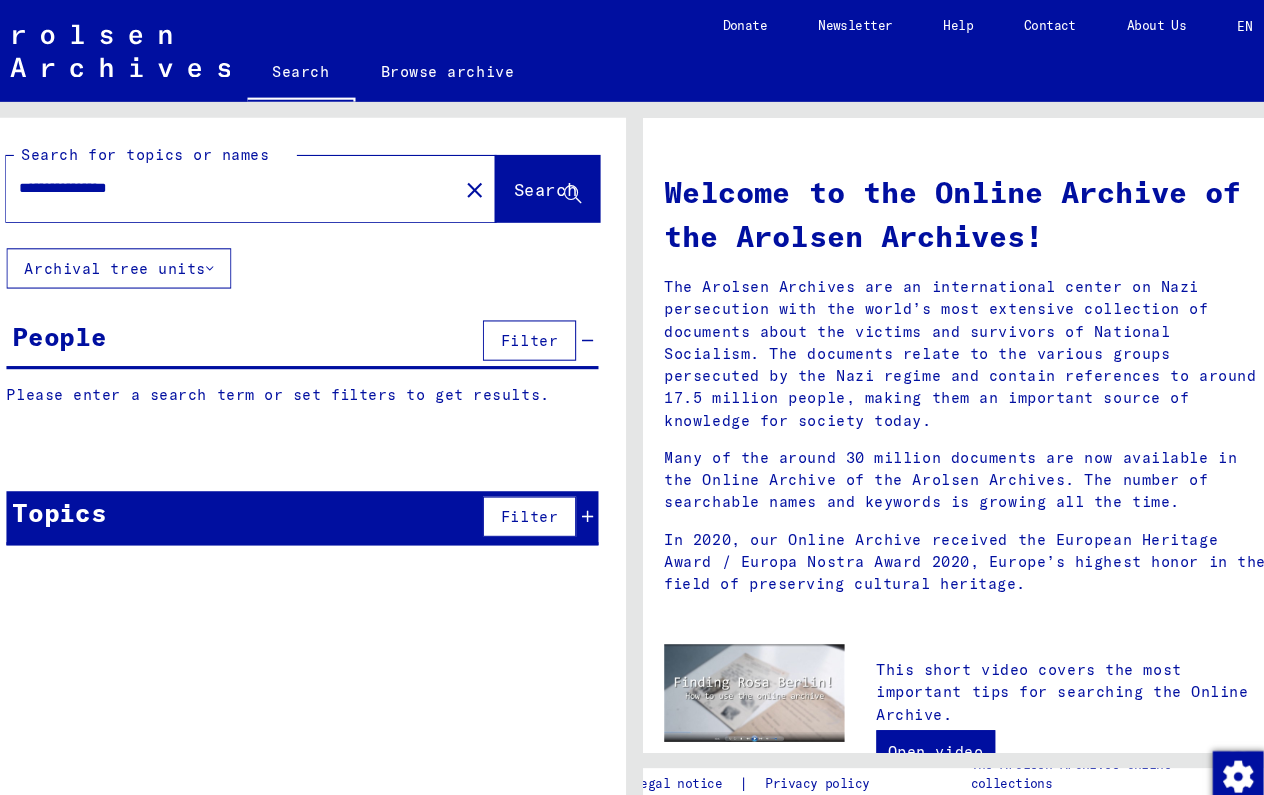 click on "Search" 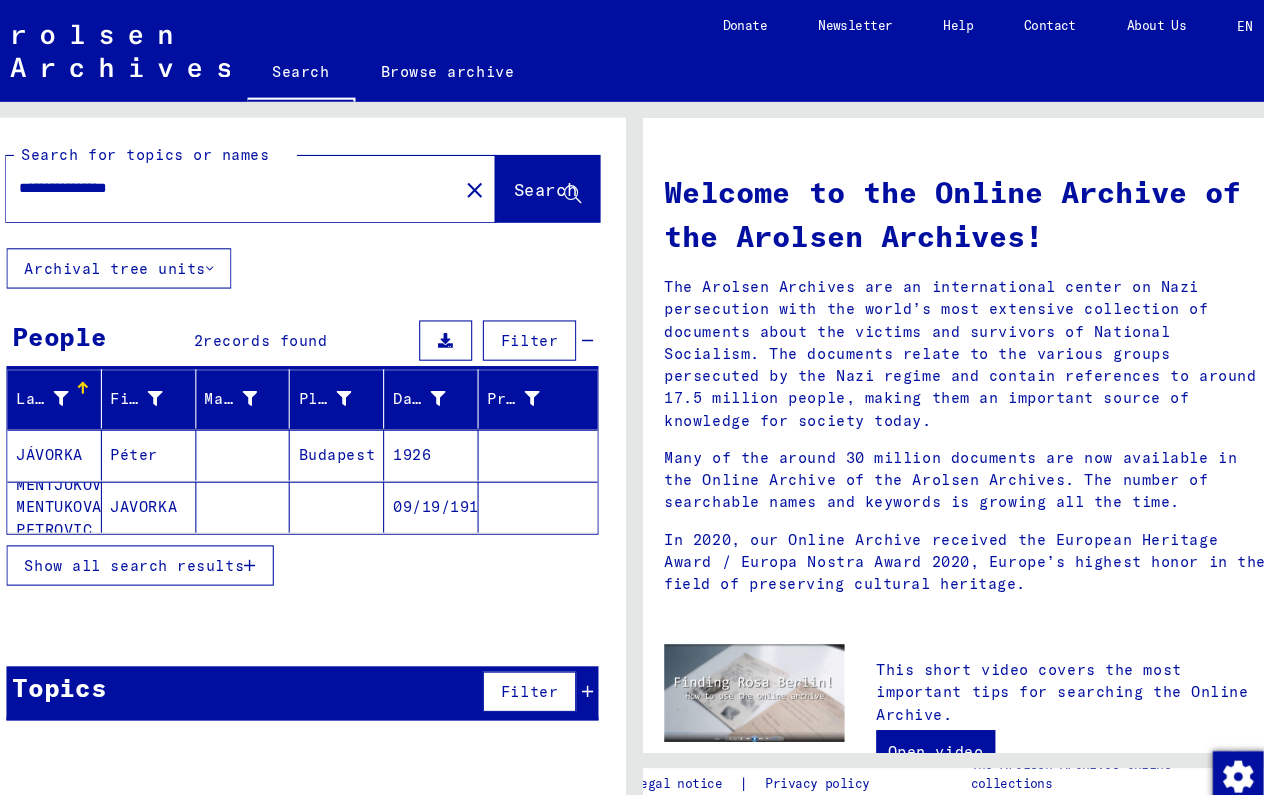 click 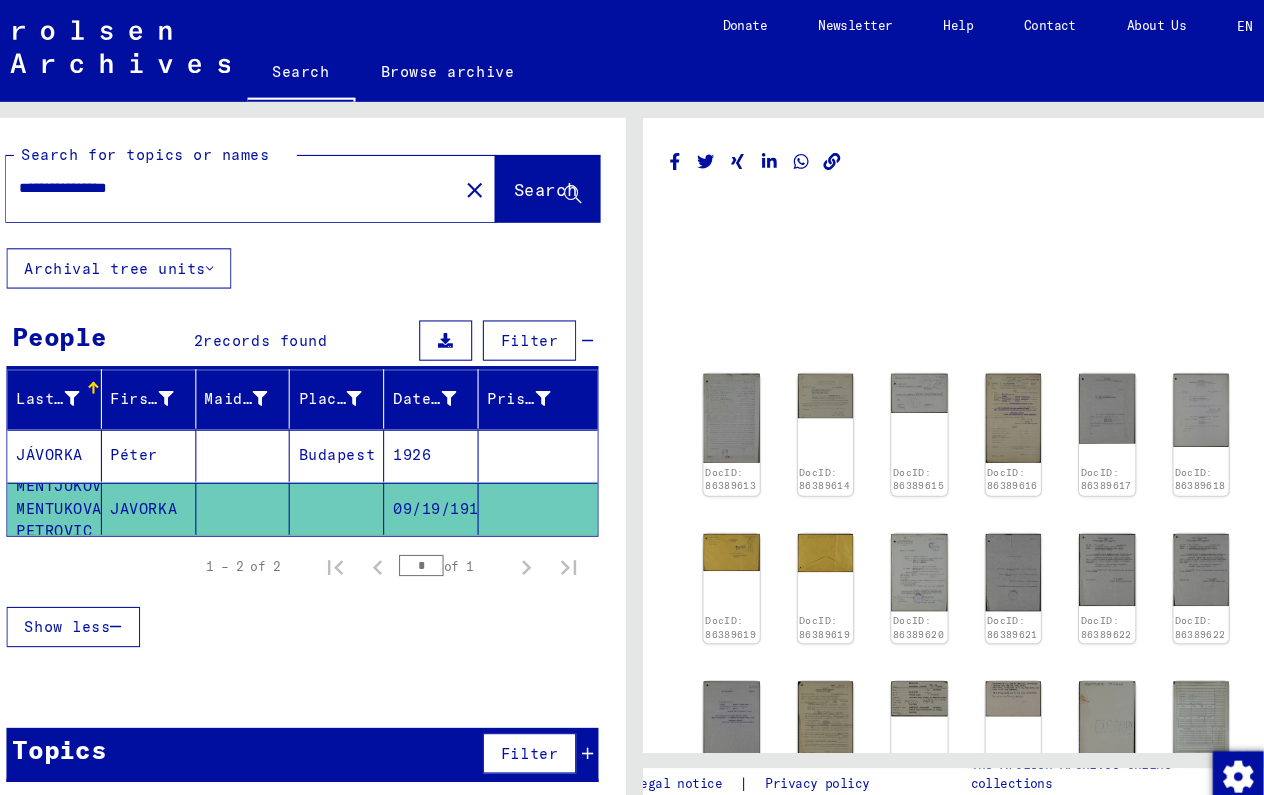 scroll, scrollTop: 0, scrollLeft: 0, axis: both 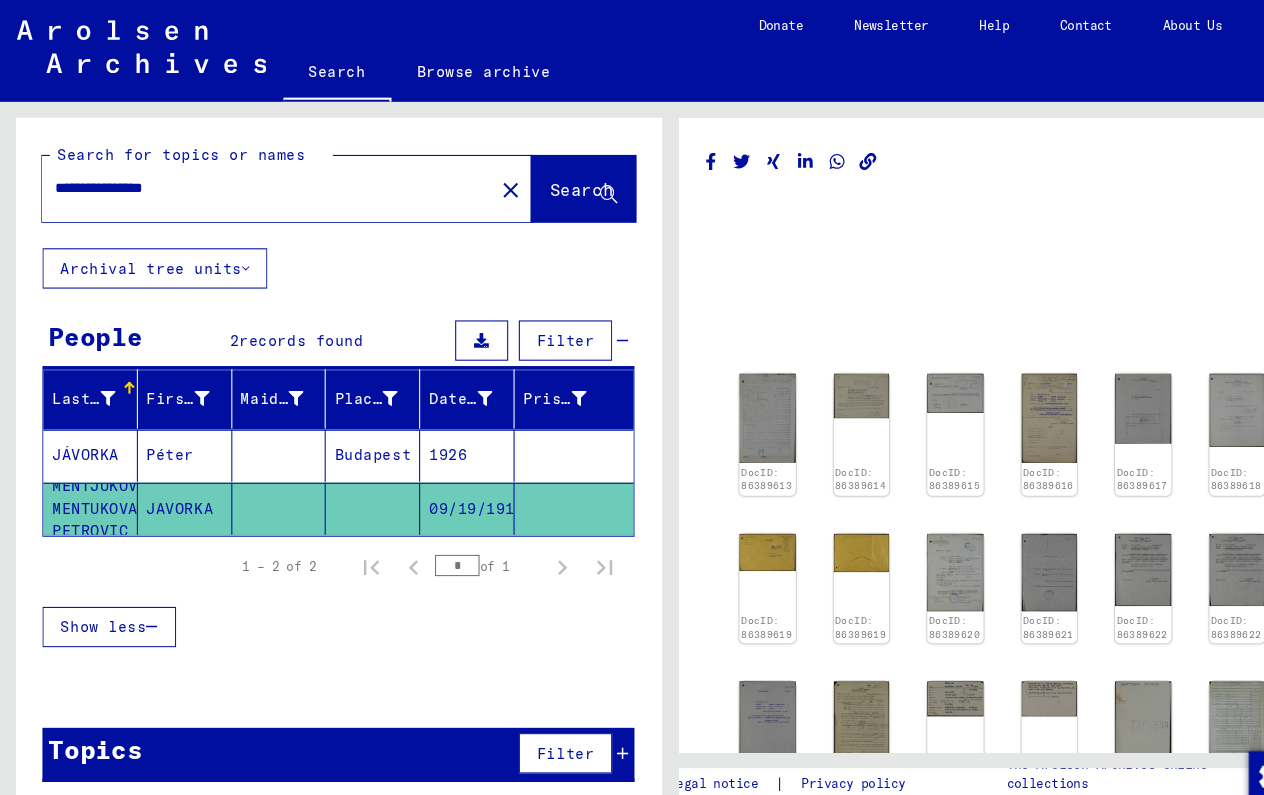 drag, startPoint x: 273, startPoint y: 170, endPoint x: -83, endPoint y: 147, distance: 356.74222 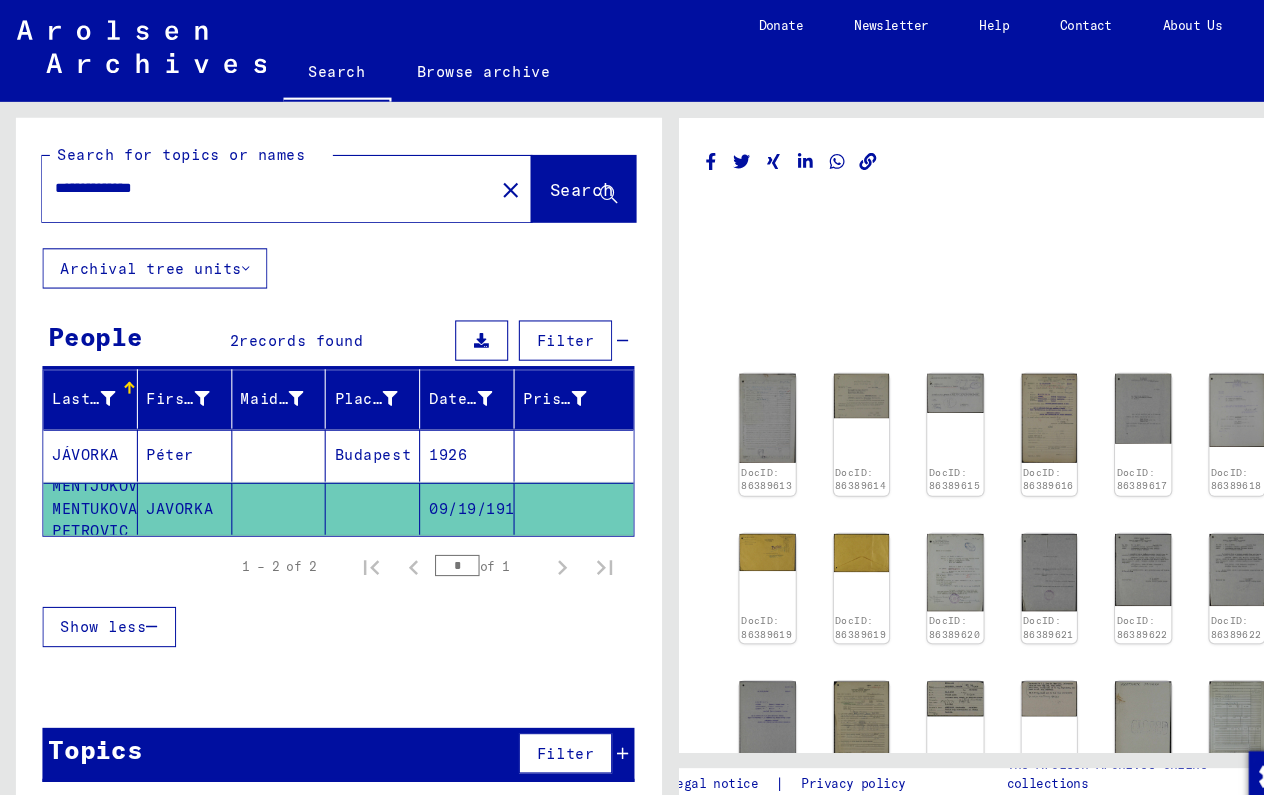type on "**********" 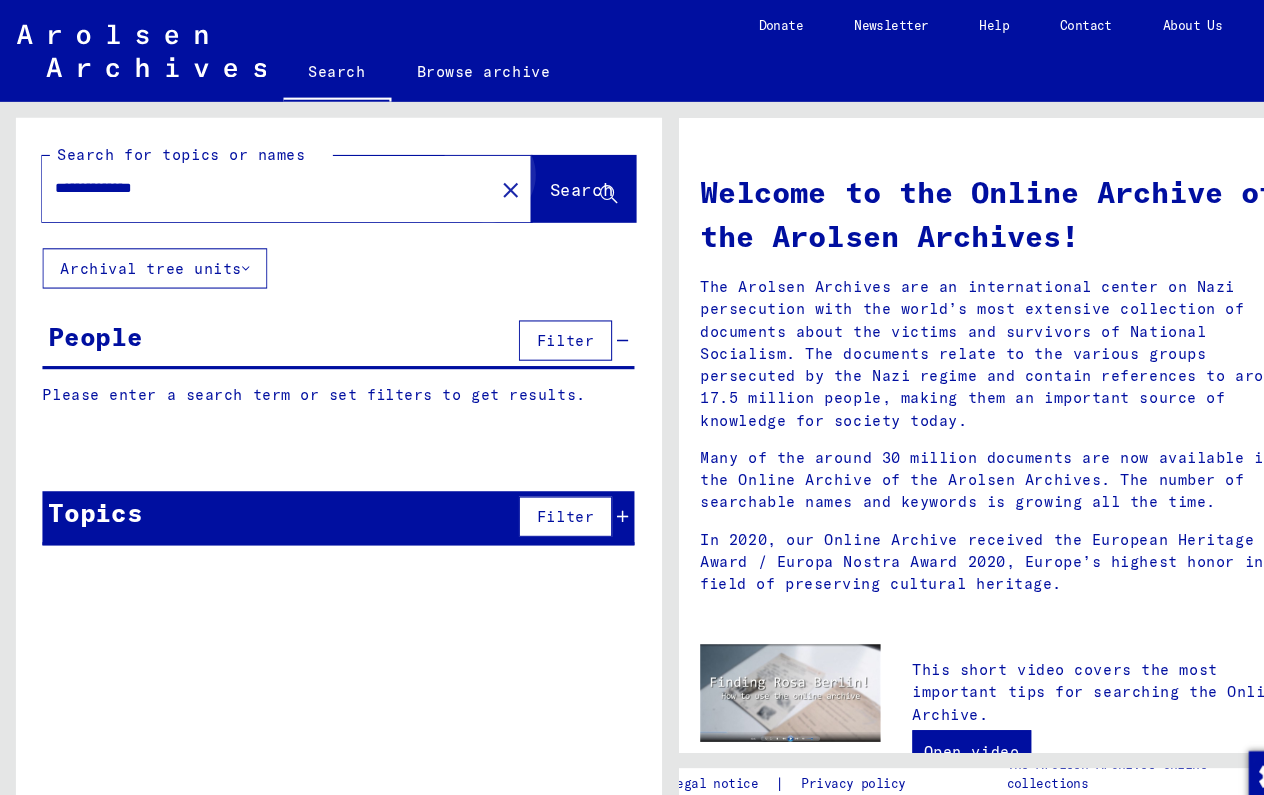 click on "Search" 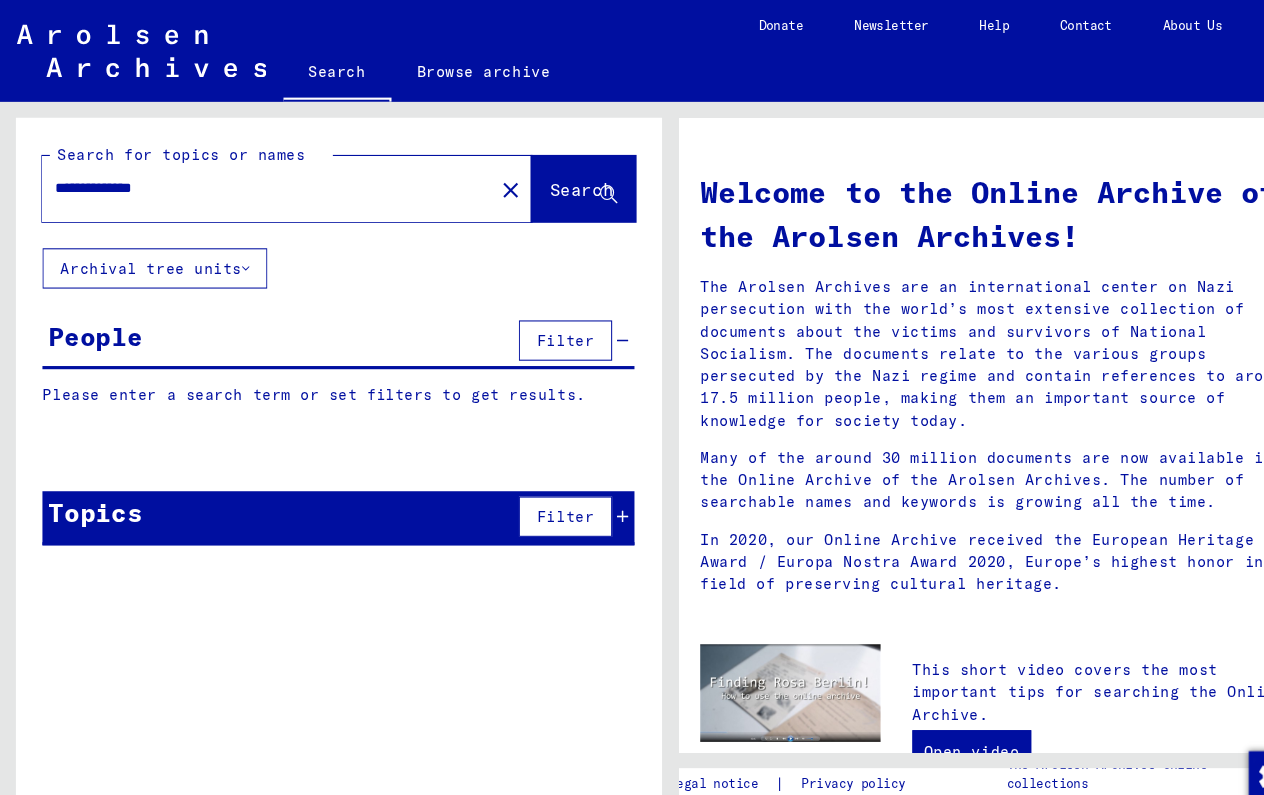 click on "Filter" at bounding box center (533, 321) 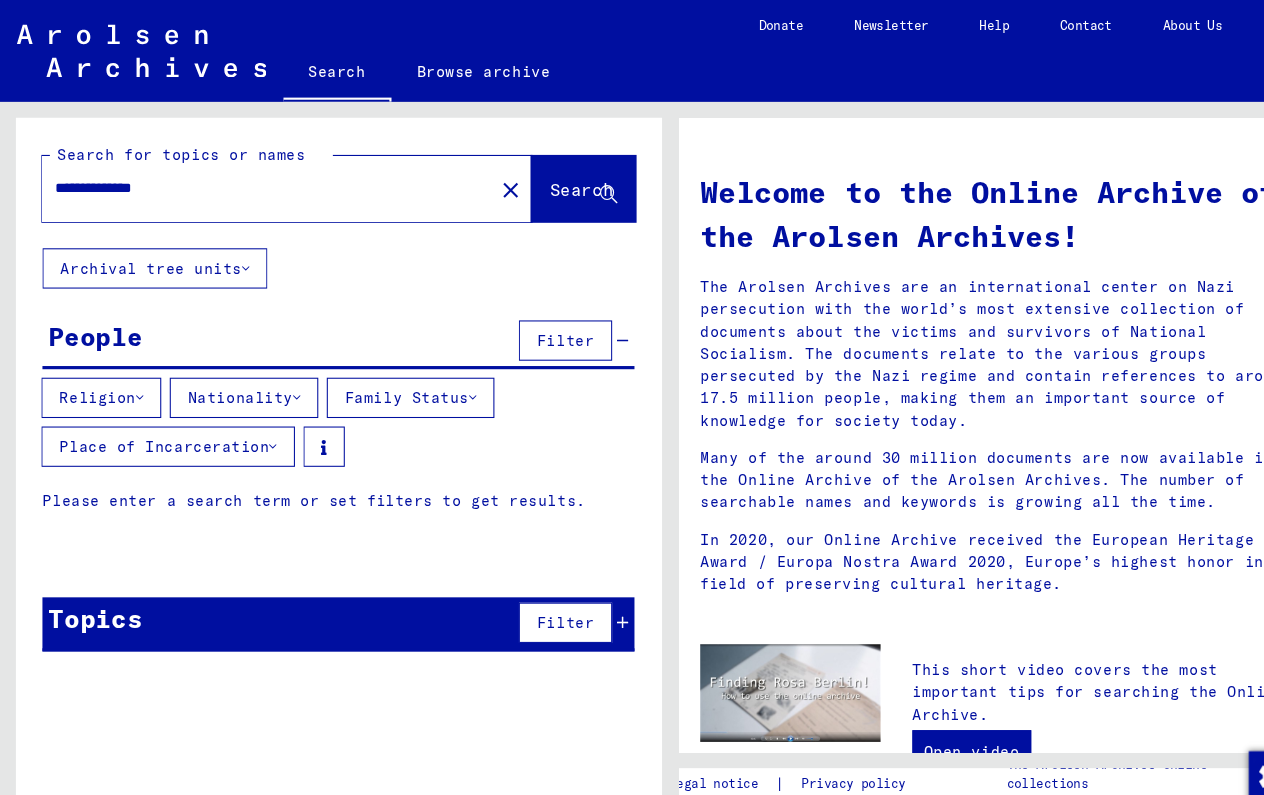 click on "**********" 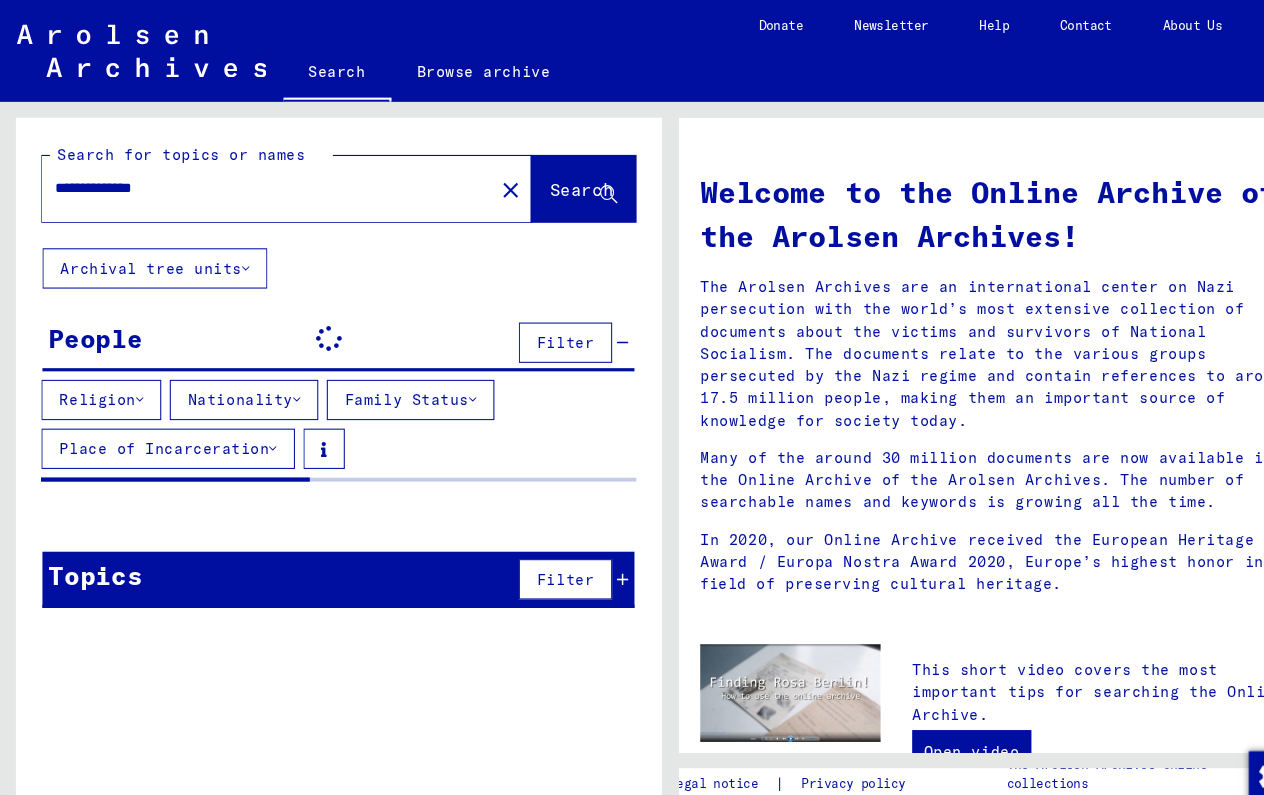 click on "Search" 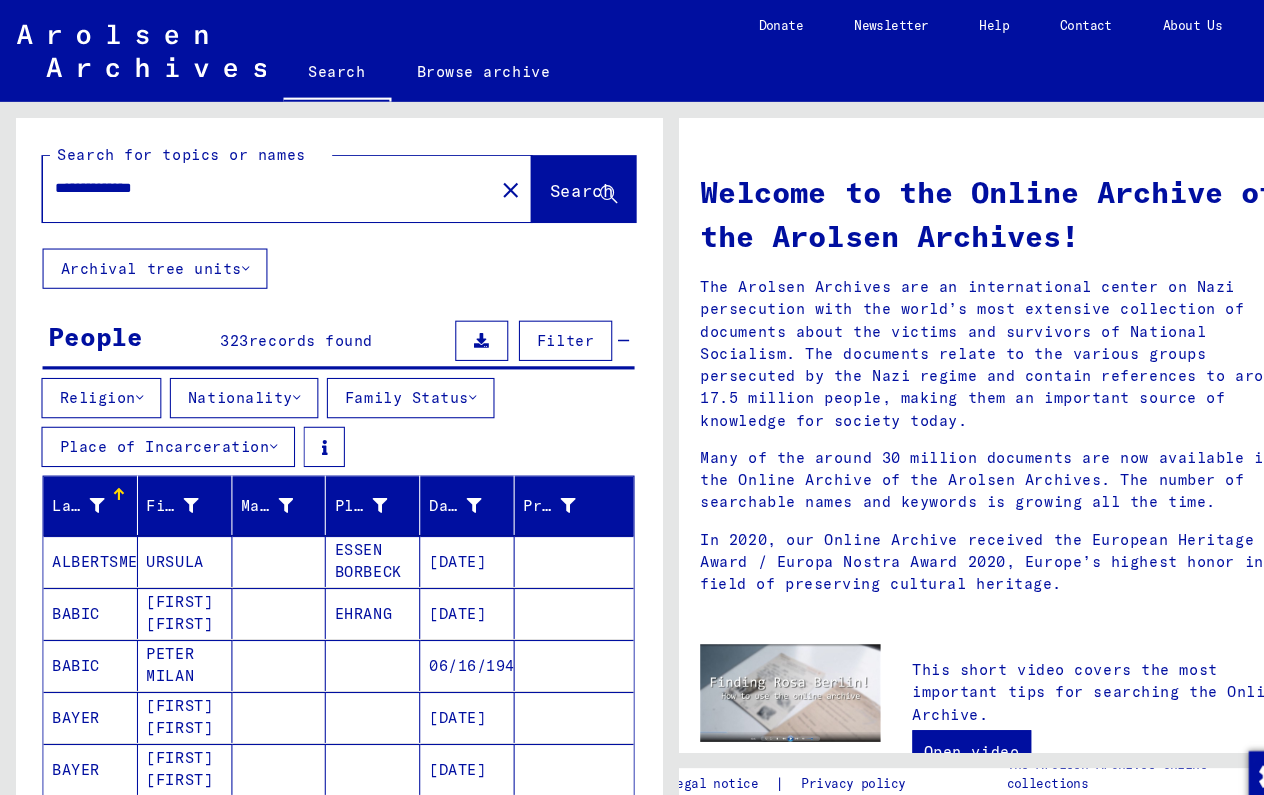 click on "Nationality" at bounding box center [230, 375] 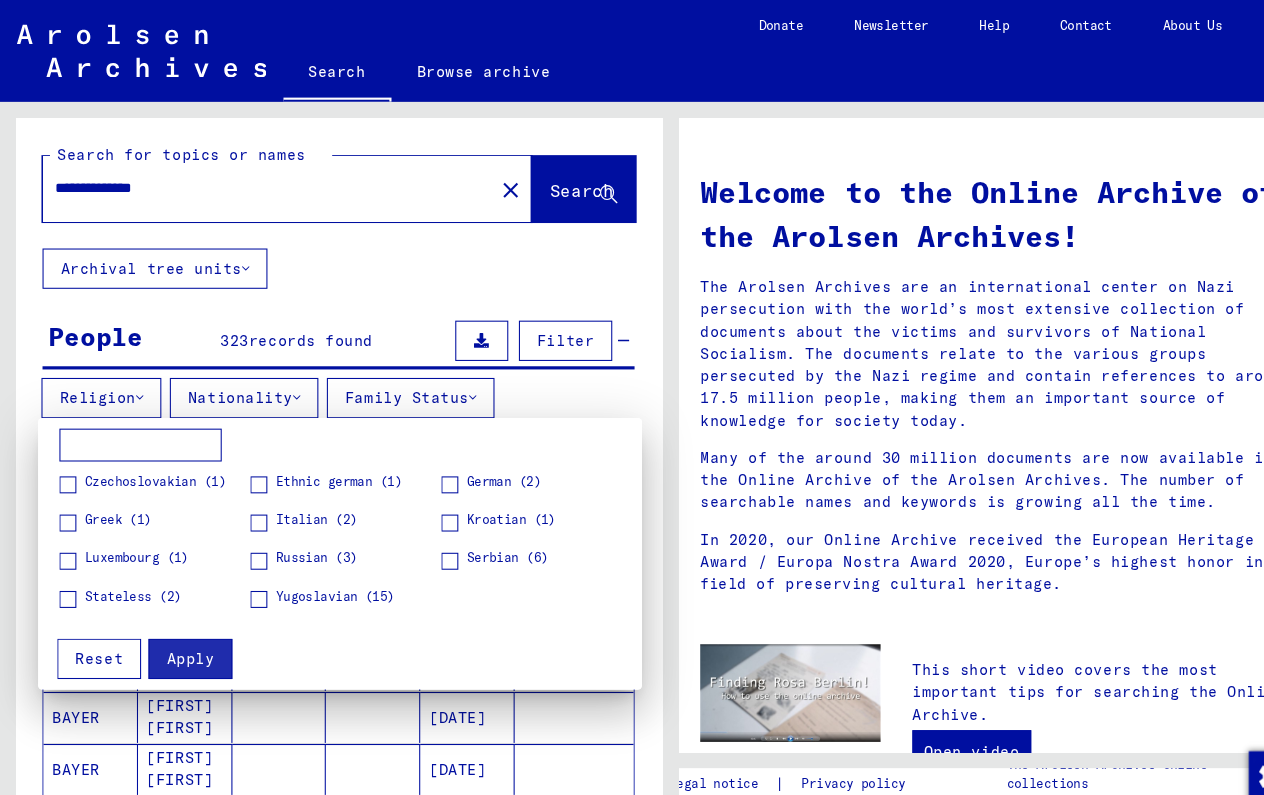 click at bounding box center (424, 529) 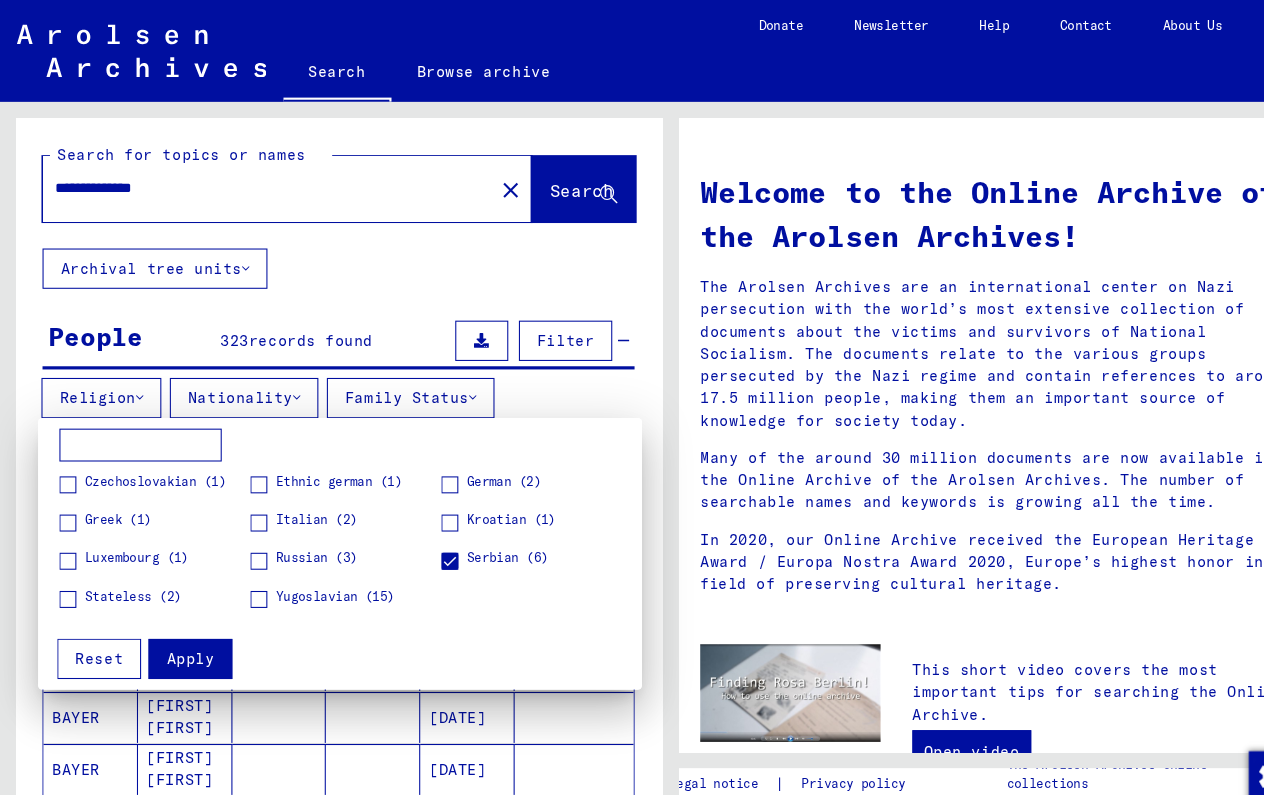 click at bounding box center (244, 565) 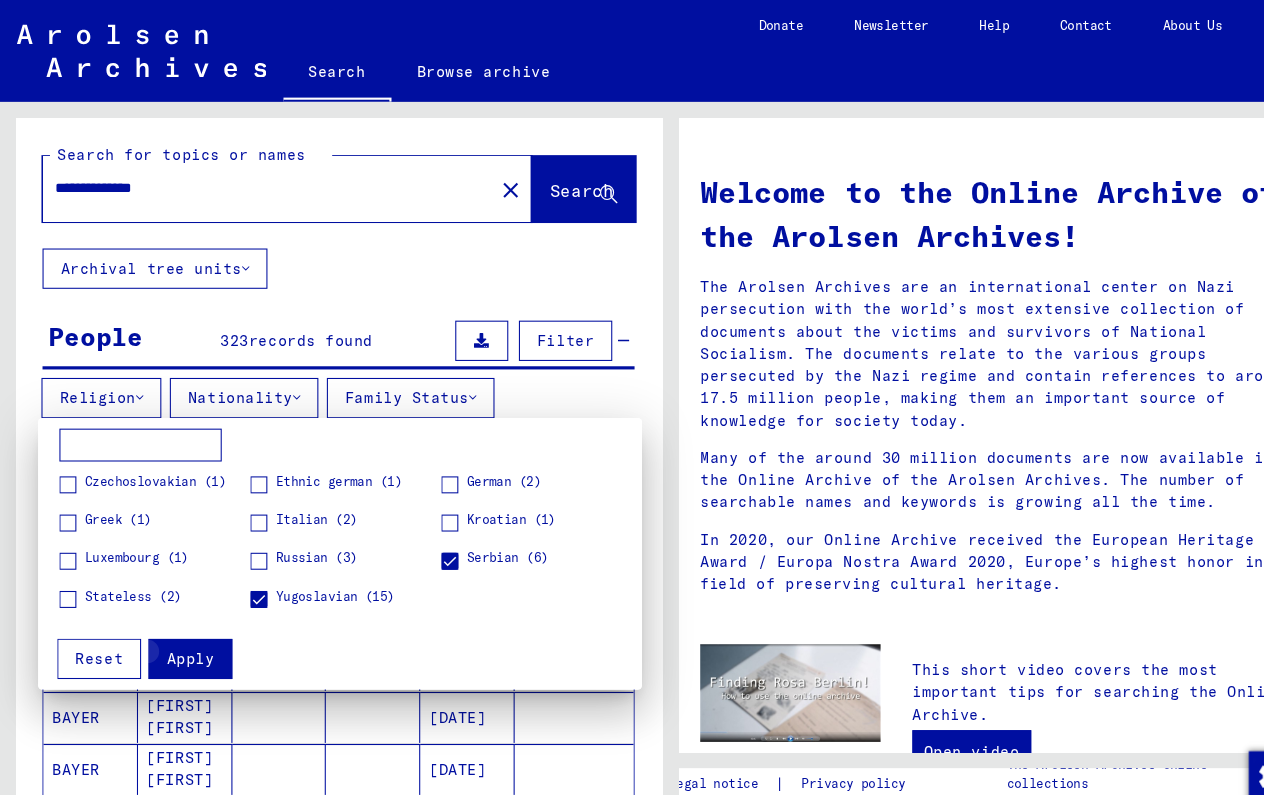 click on "Apply" at bounding box center (179, 621) 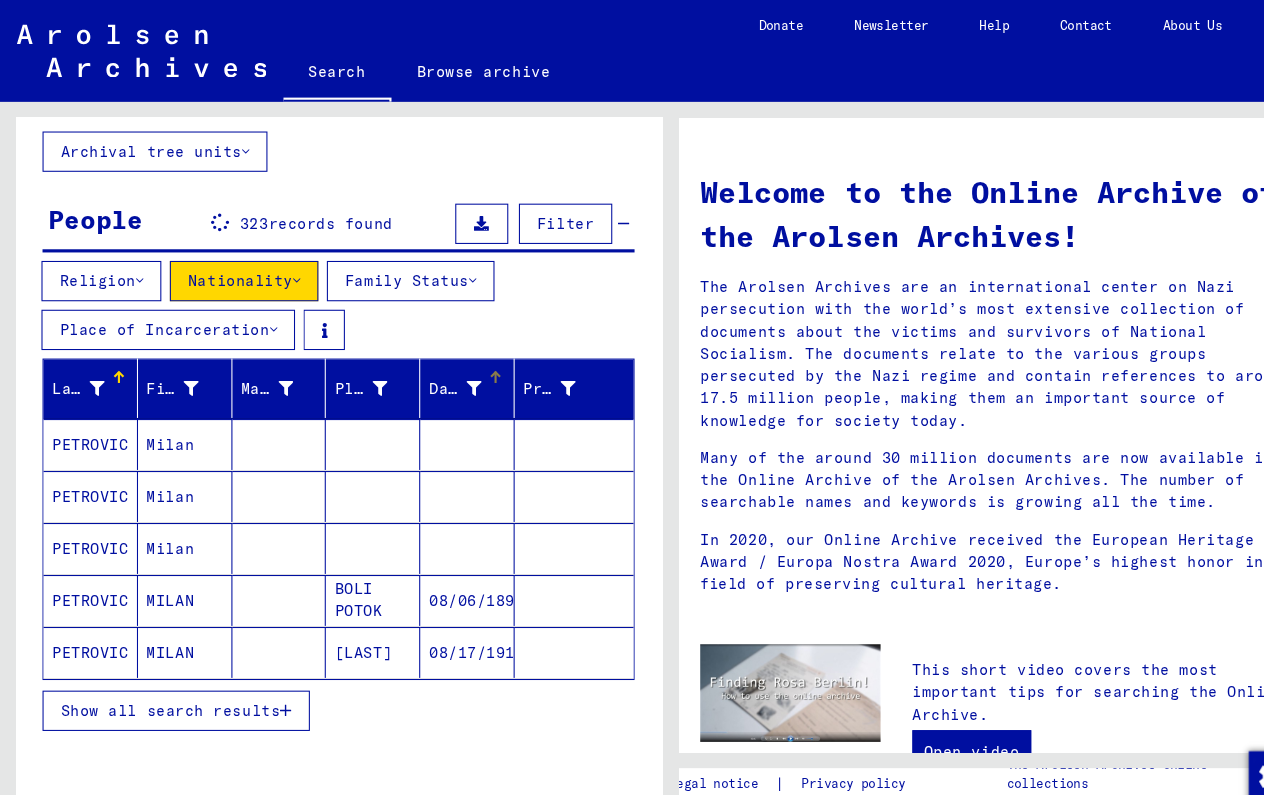 scroll, scrollTop: 127, scrollLeft: 0, axis: vertical 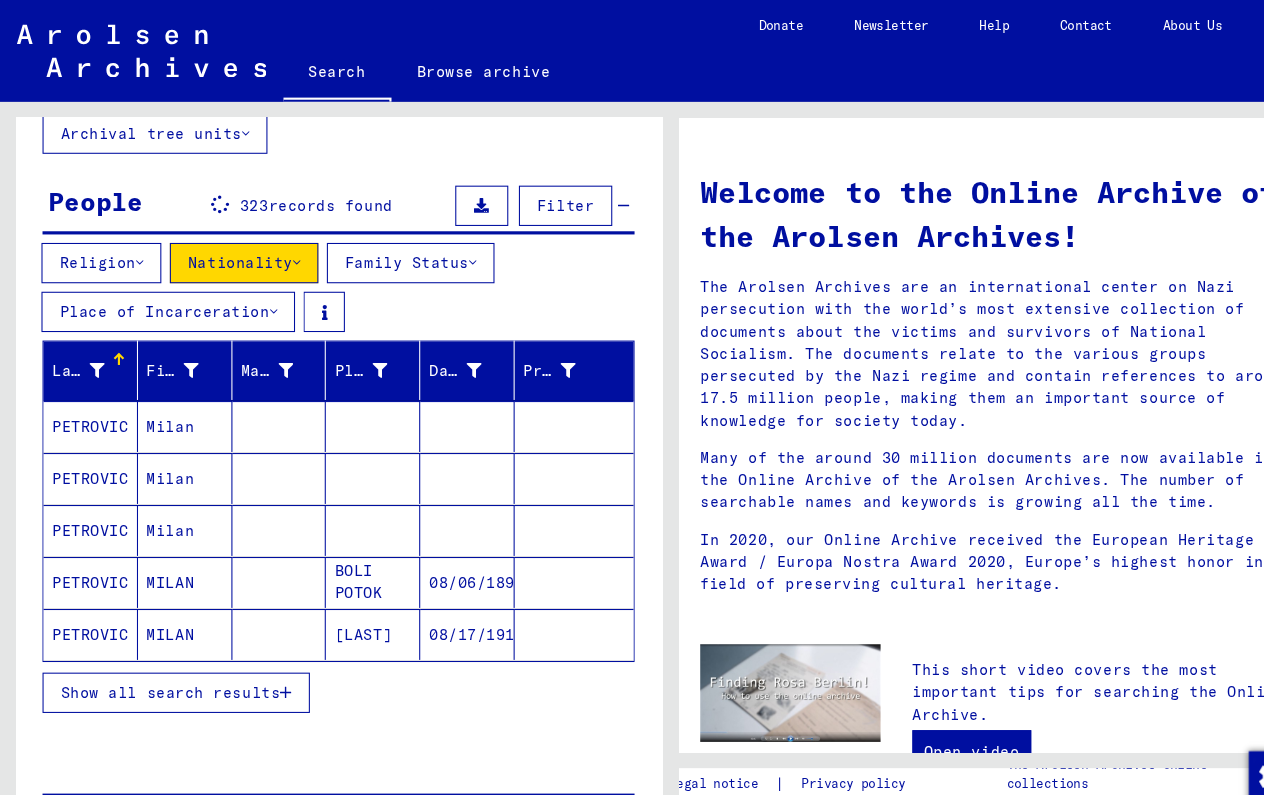 click on "Show all search results" at bounding box center (160, 653) 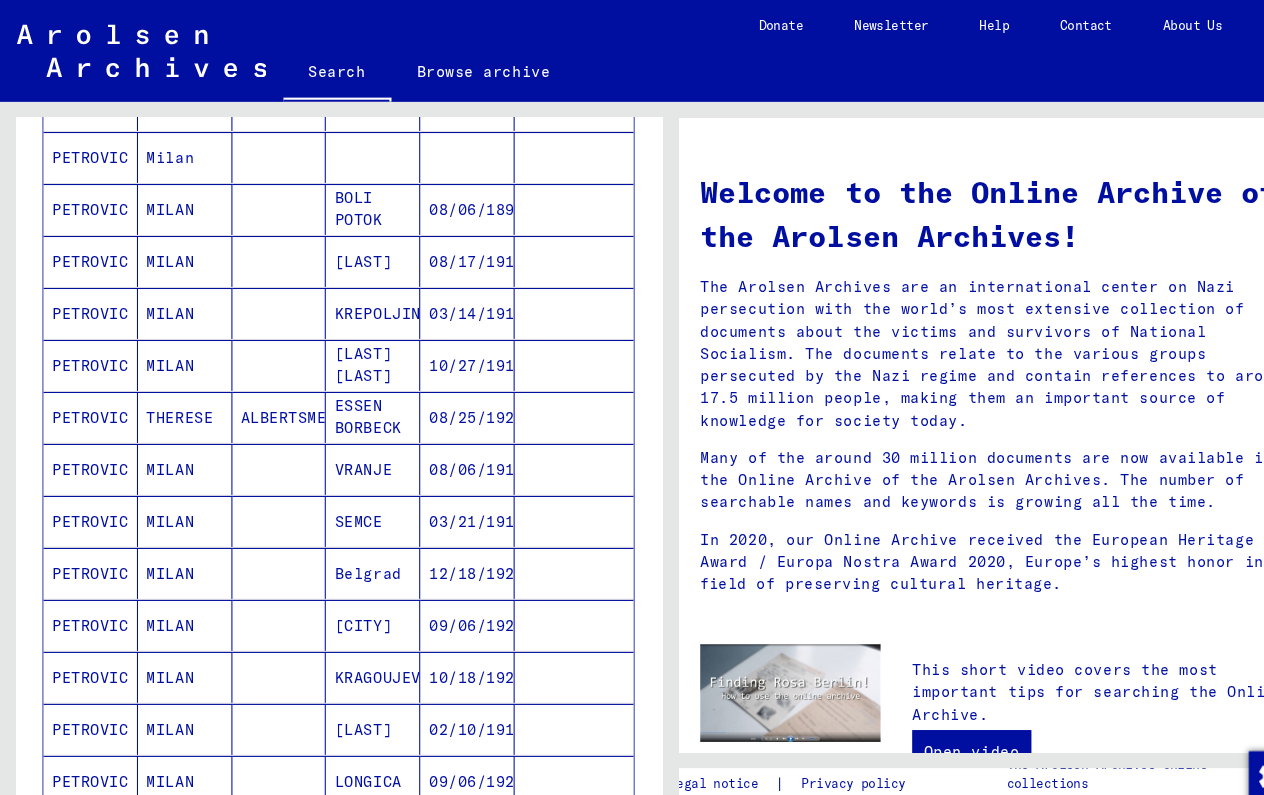 scroll, scrollTop: 486, scrollLeft: 0, axis: vertical 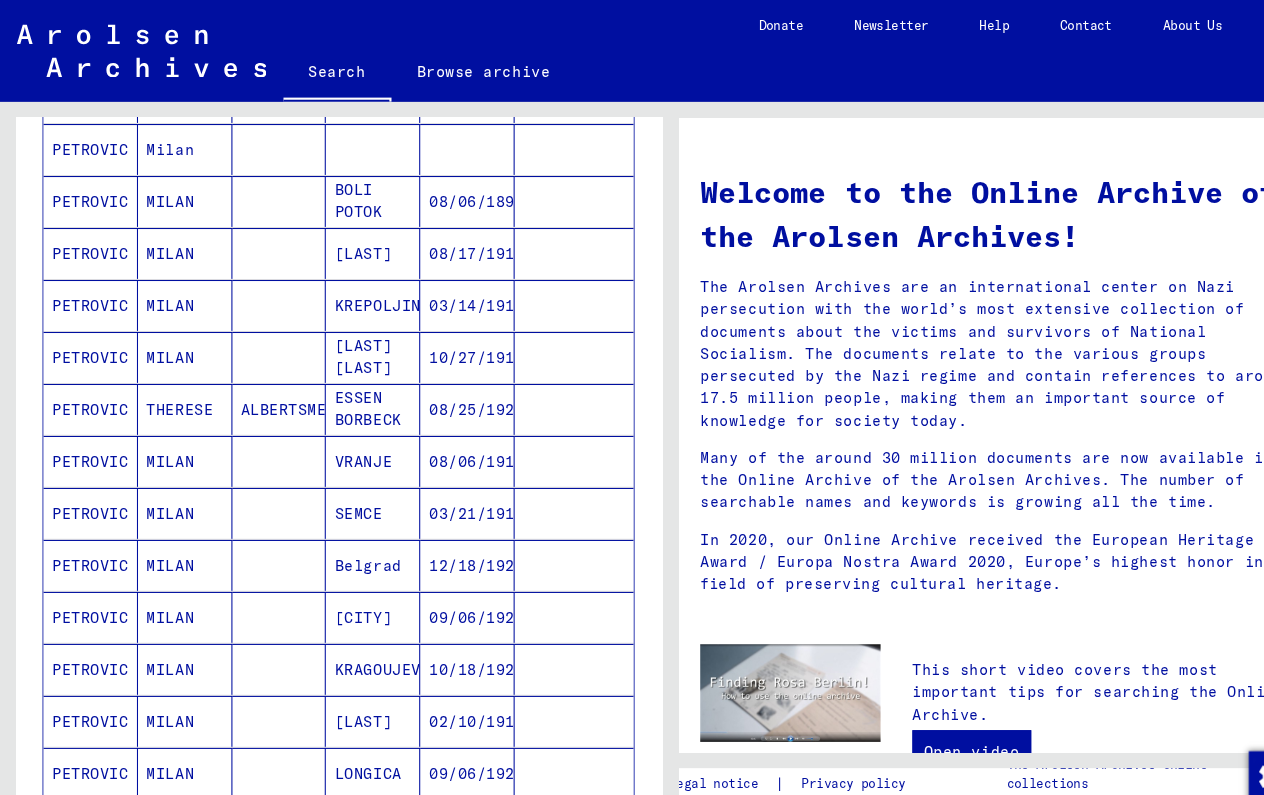 click on "03/21/1919" at bounding box center (440, 533) 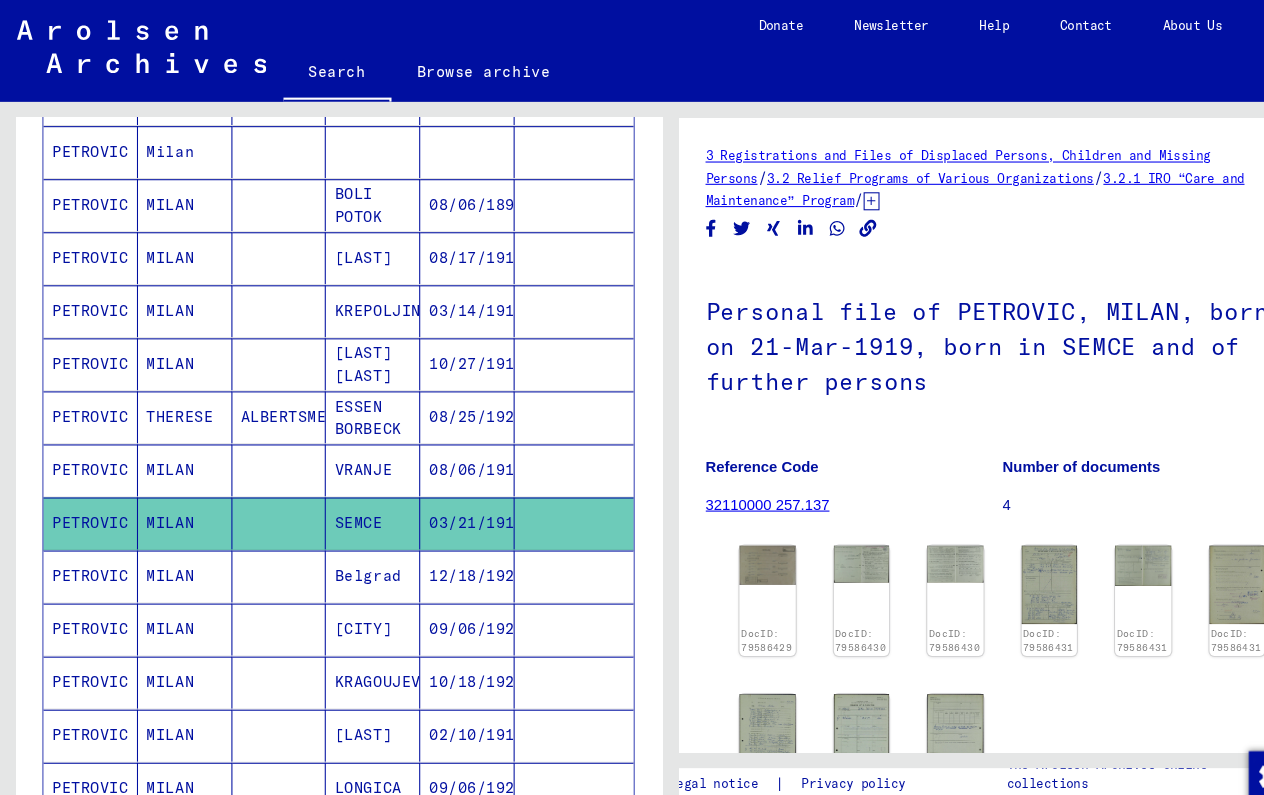 scroll, scrollTop: 0, scrollLeft: 0, axis: both 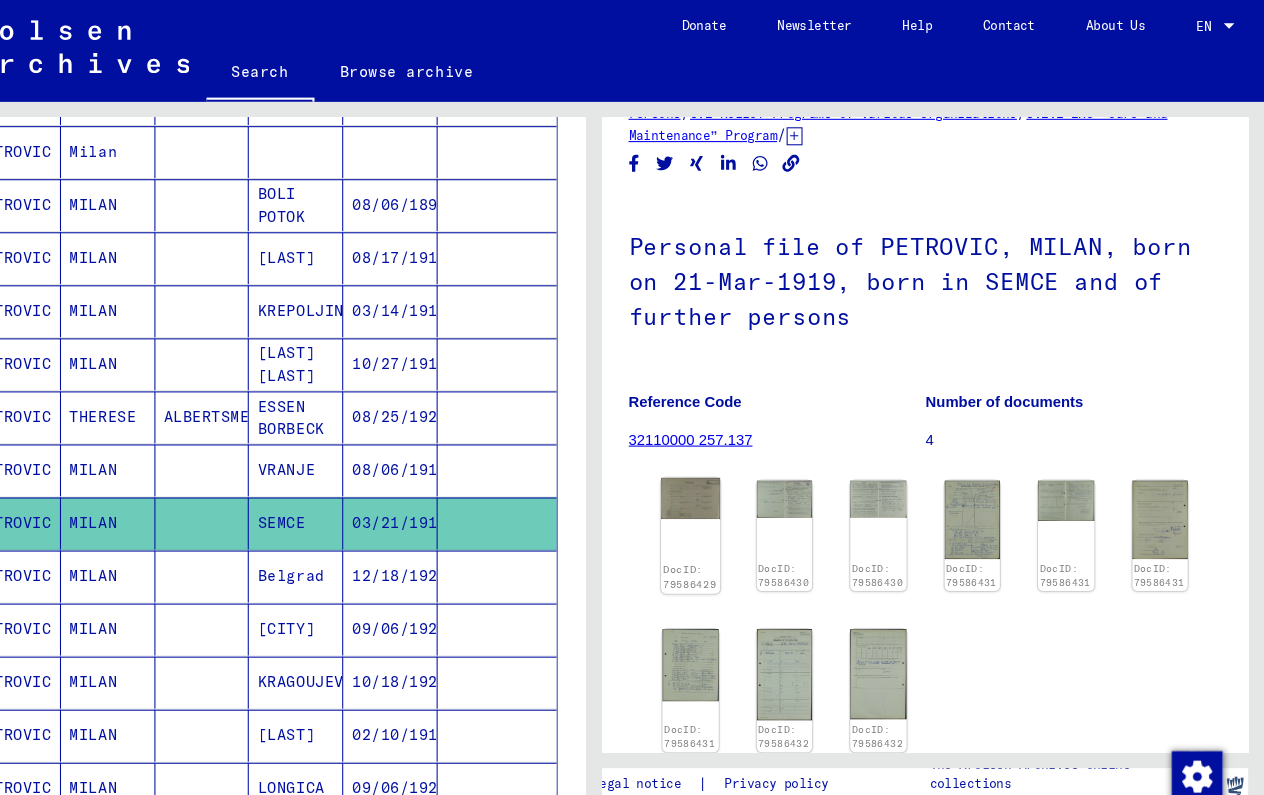 click 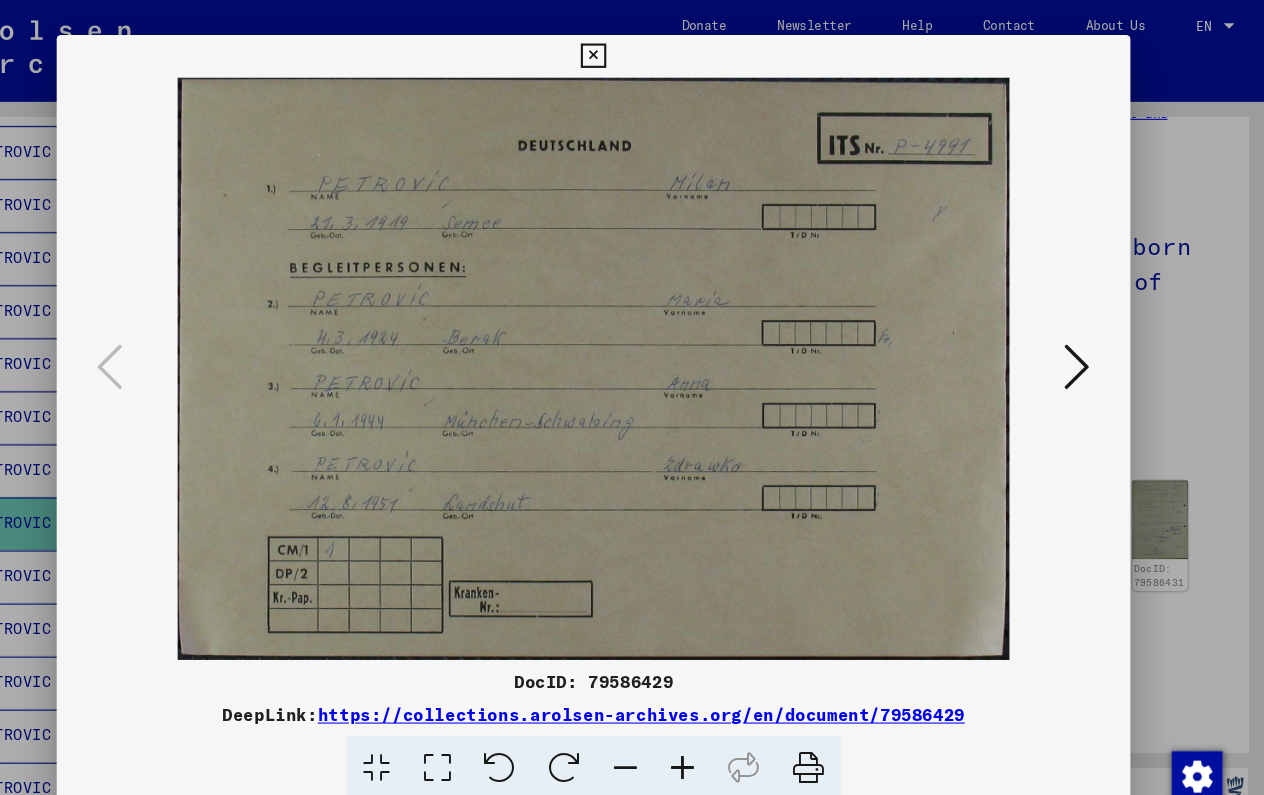 click at bounding box center (1088, 346) 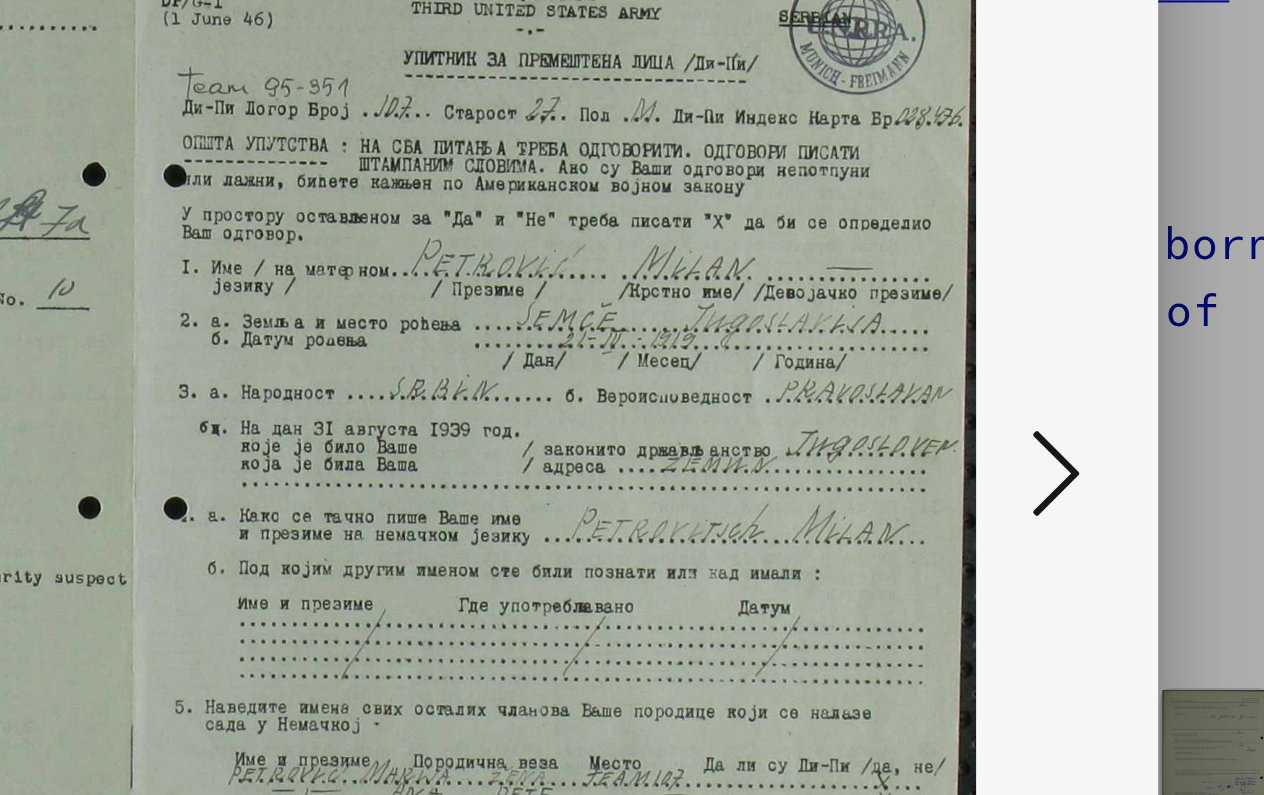 click at bounding box center (631, 347) 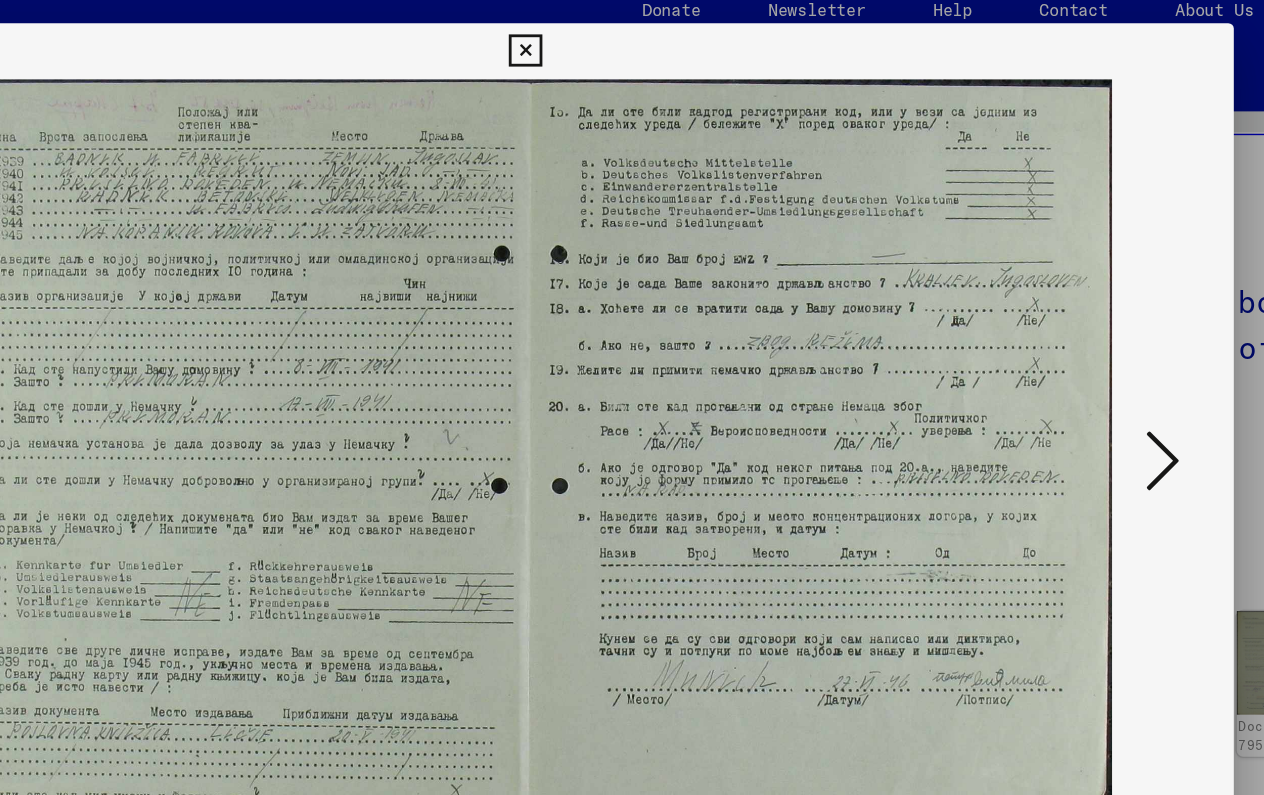 click at bounding box center (1088, 346) 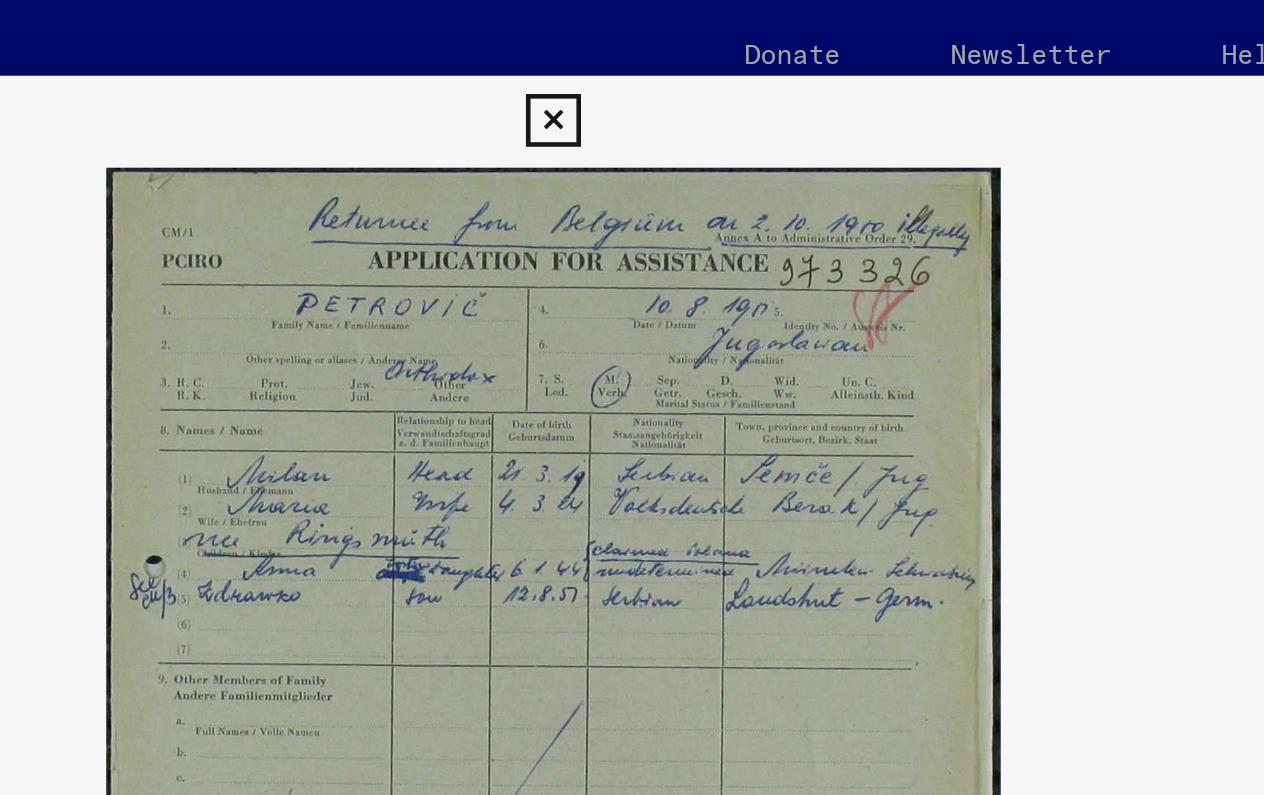 scroll, scrollTop: 0, scrollLeft: 0, axis: both 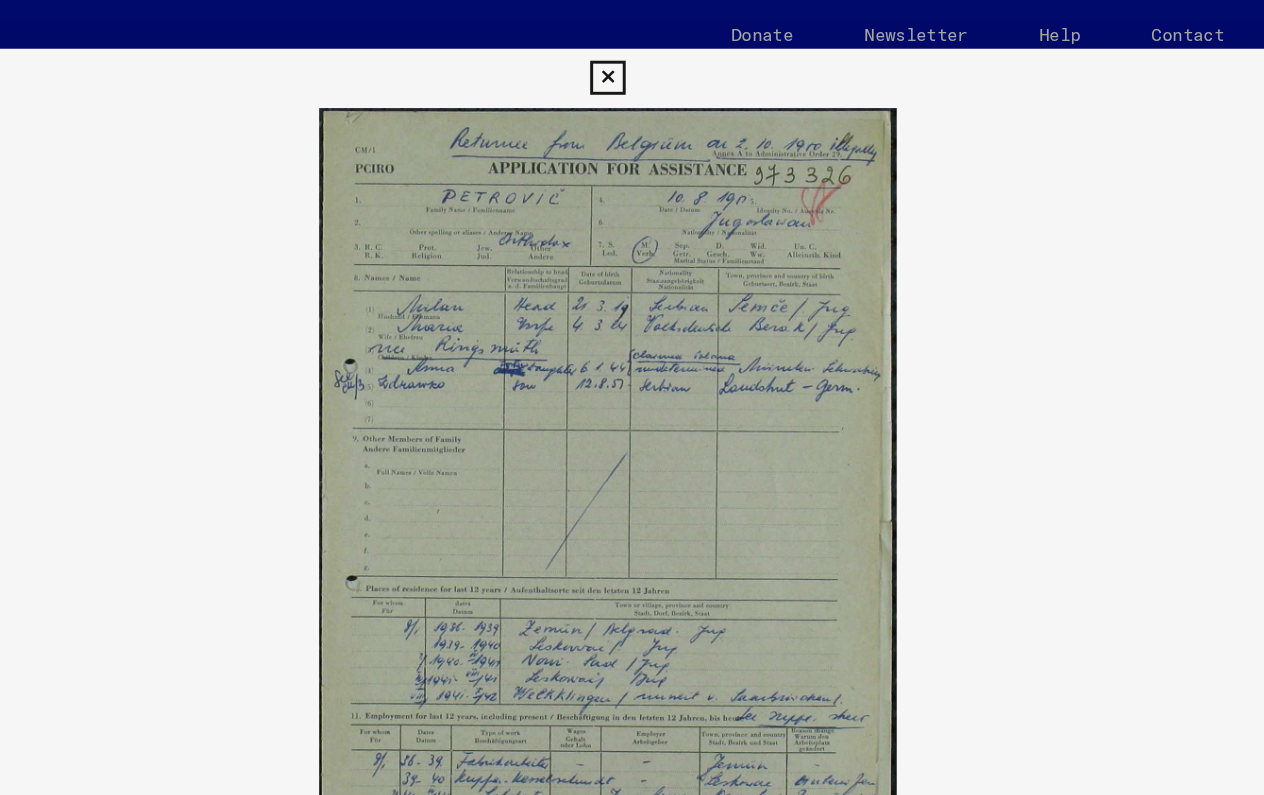 click at bounding box center [631, 347] 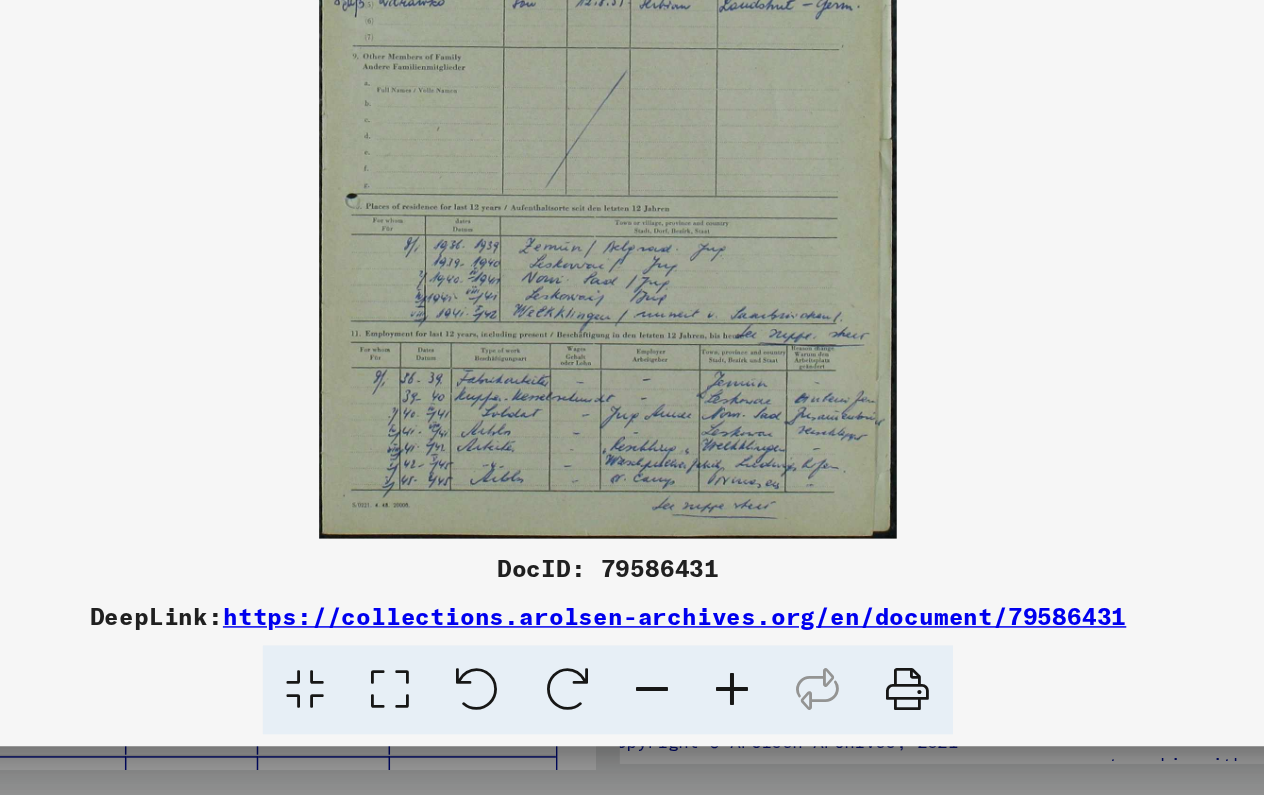 scroll, scrollTop: 0, scrollLeft: 0, axis: both 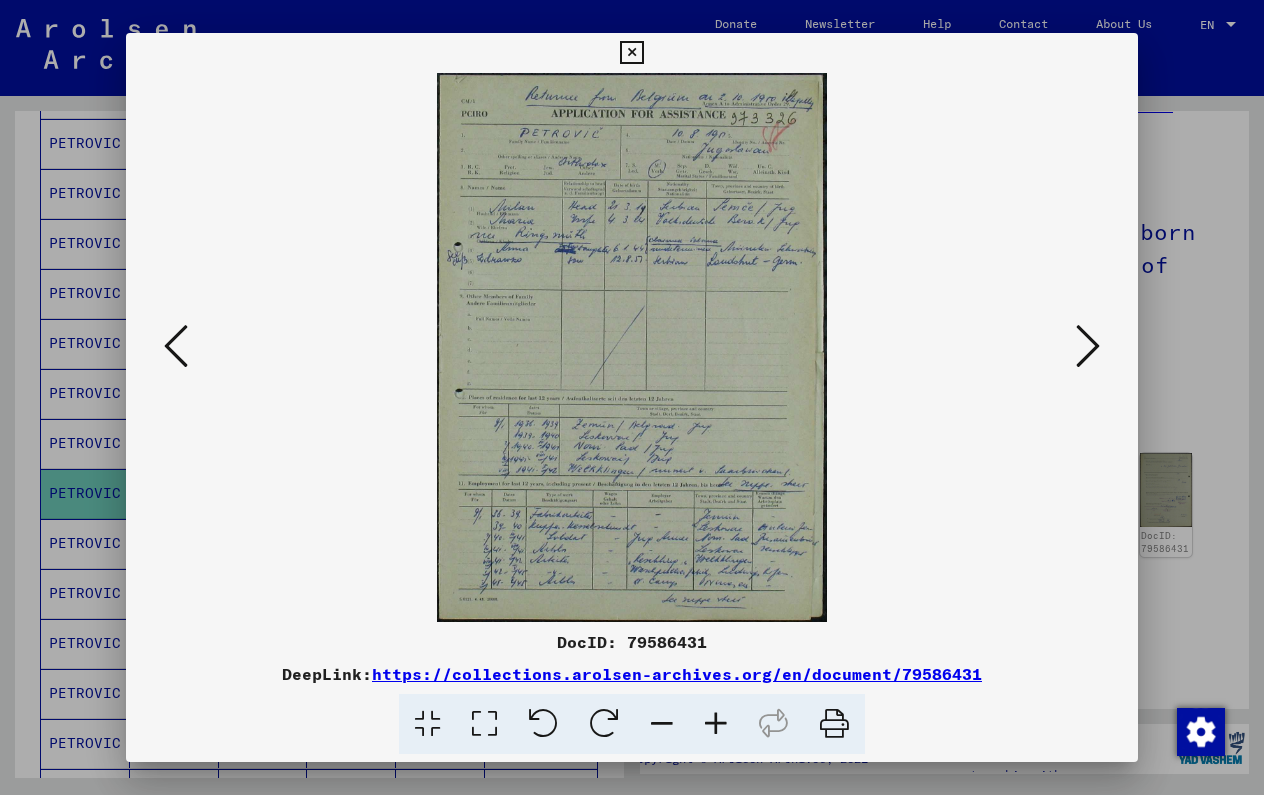 click at bounding box center [1088, 347] 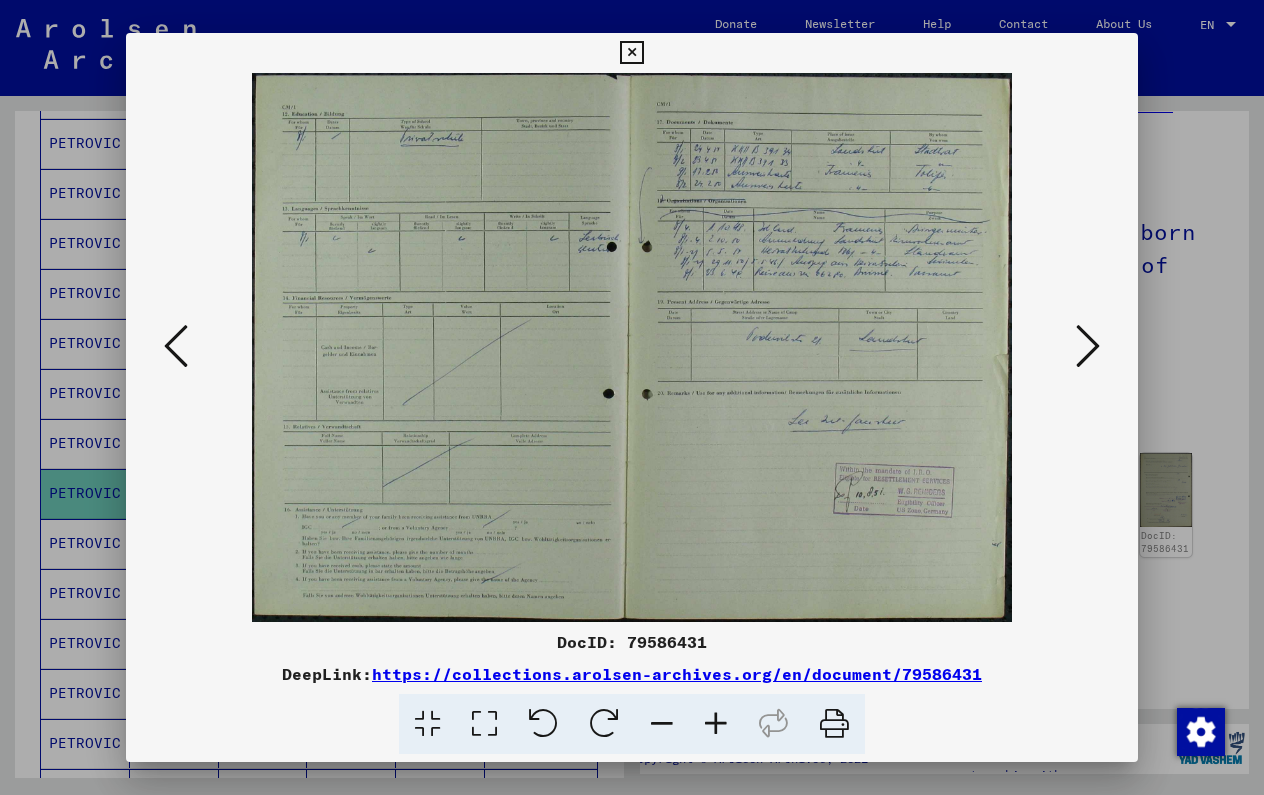 click at bounding box center [1088, 346] 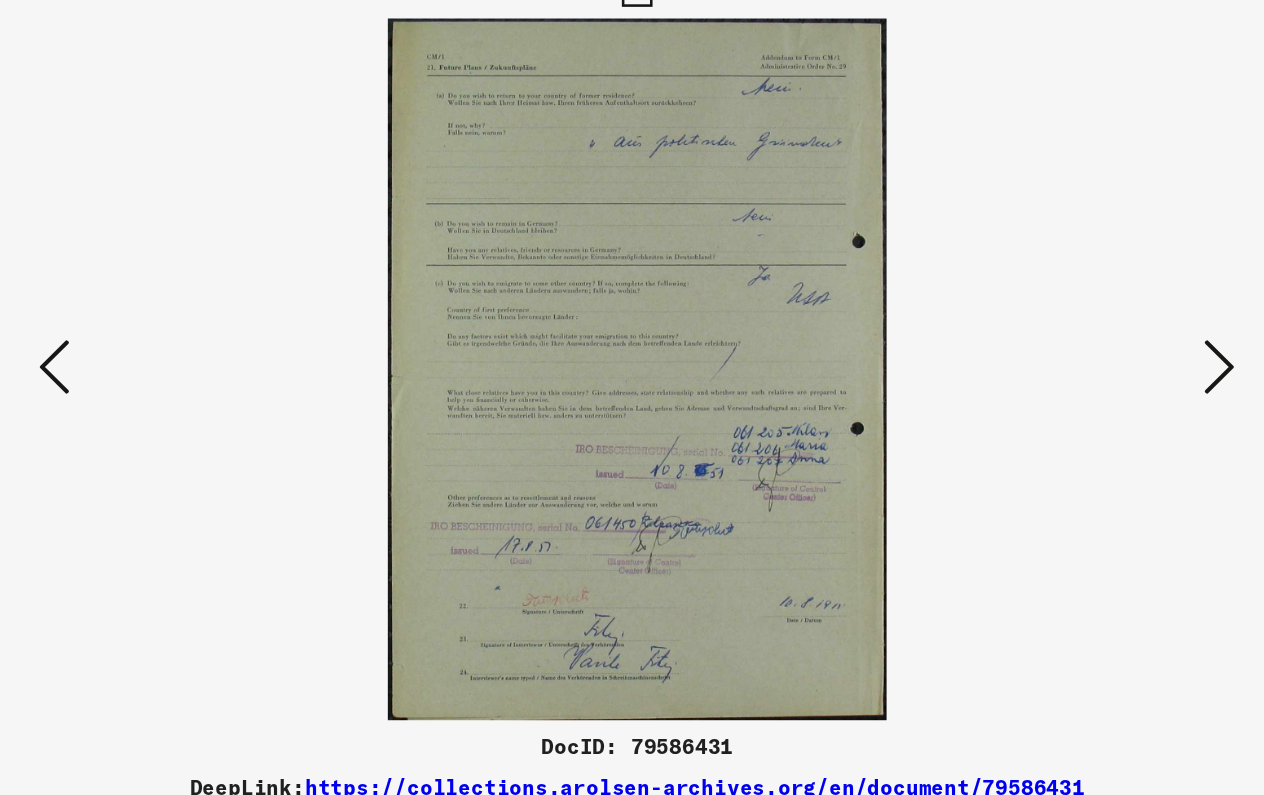 click at bounding box center [1088, 346] 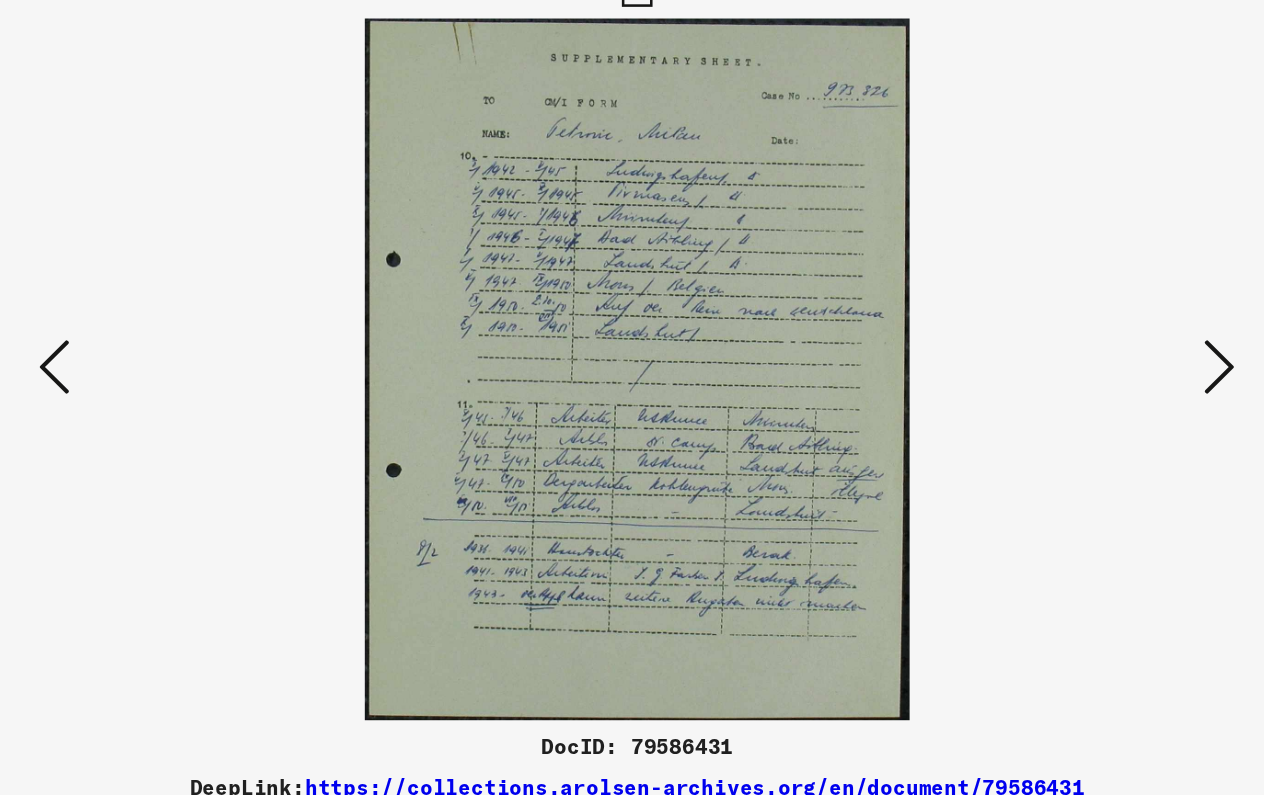 click at bounding box center (1088, 346) 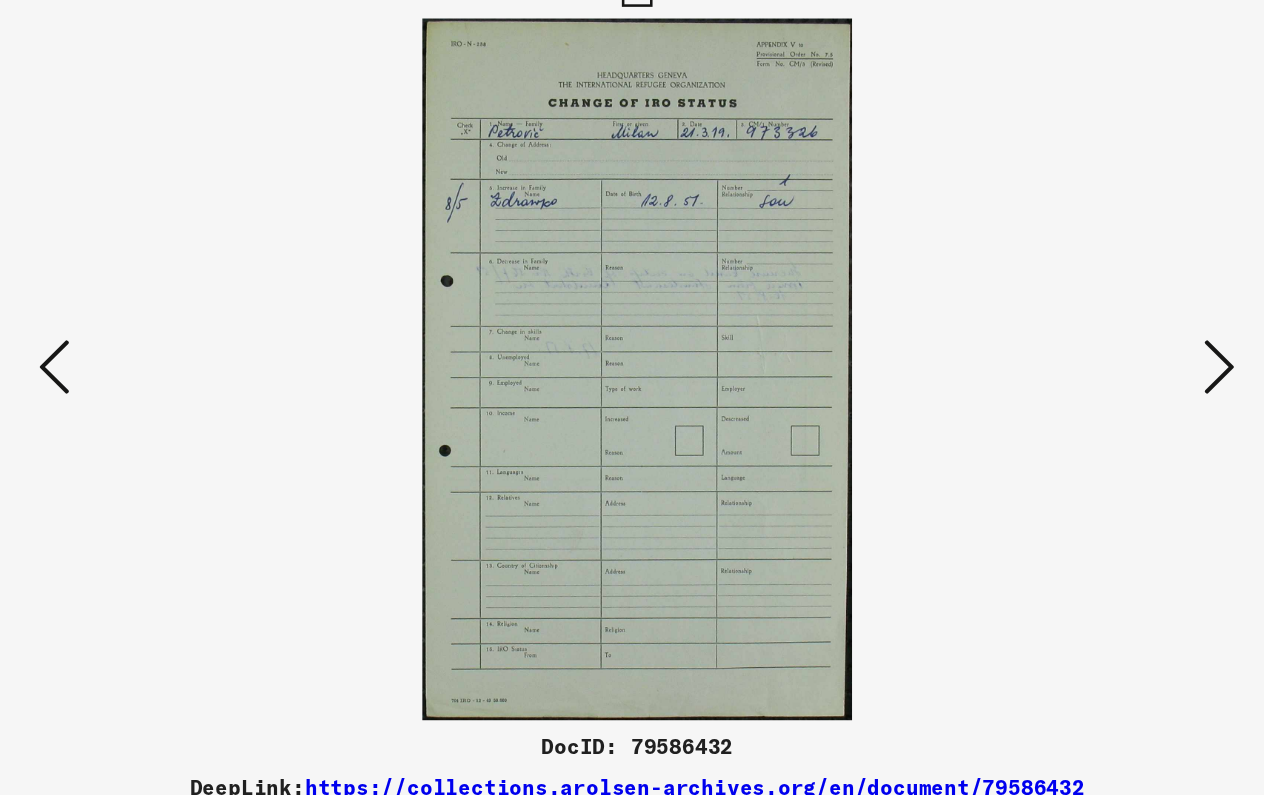 click at bounding box center (1088, 346) 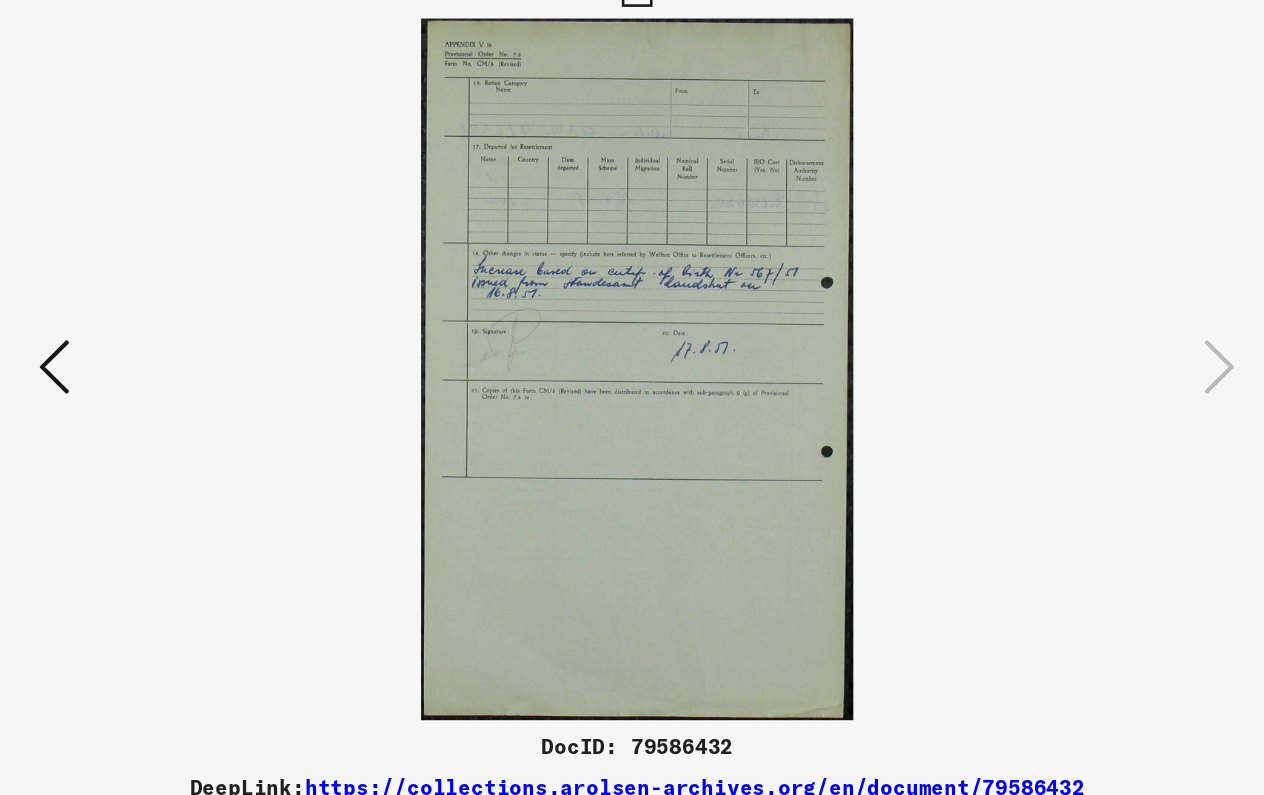 click at bounding box center [176, 346] 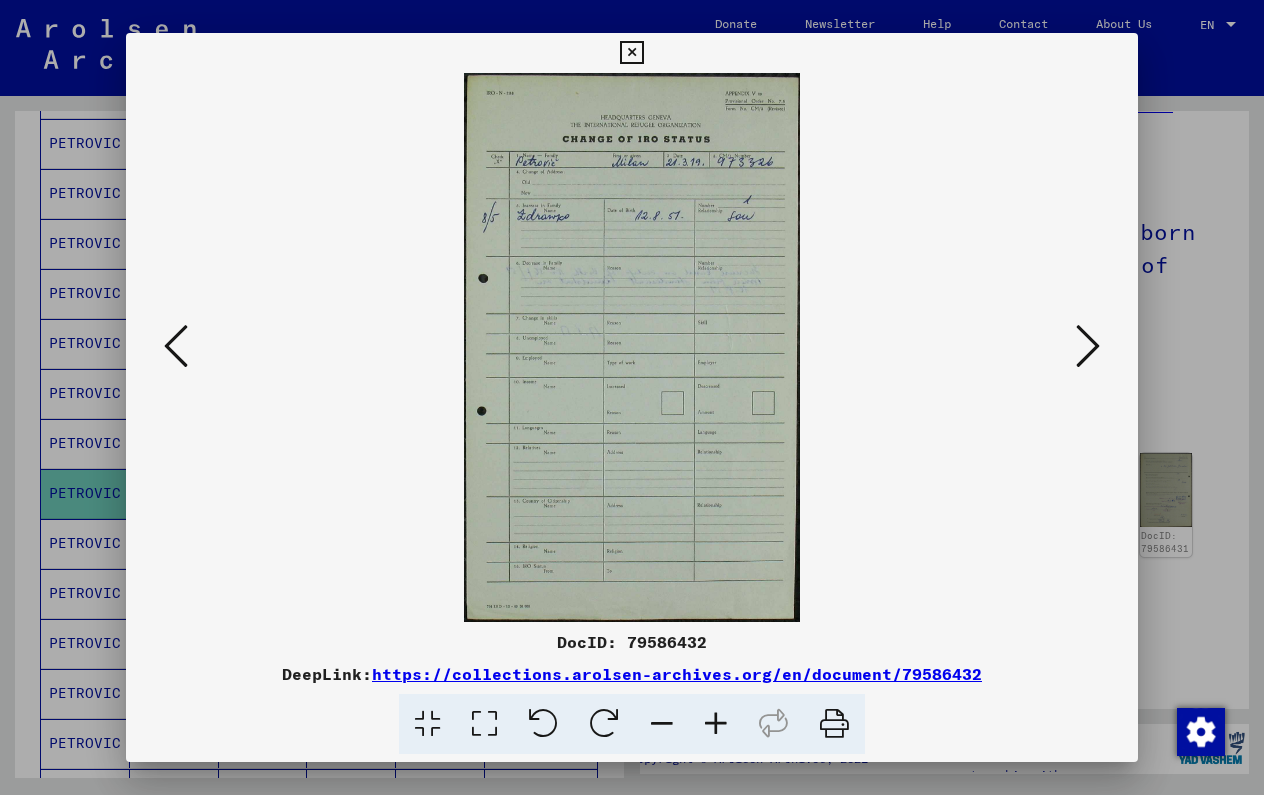click at bounding box center (1088, 346) 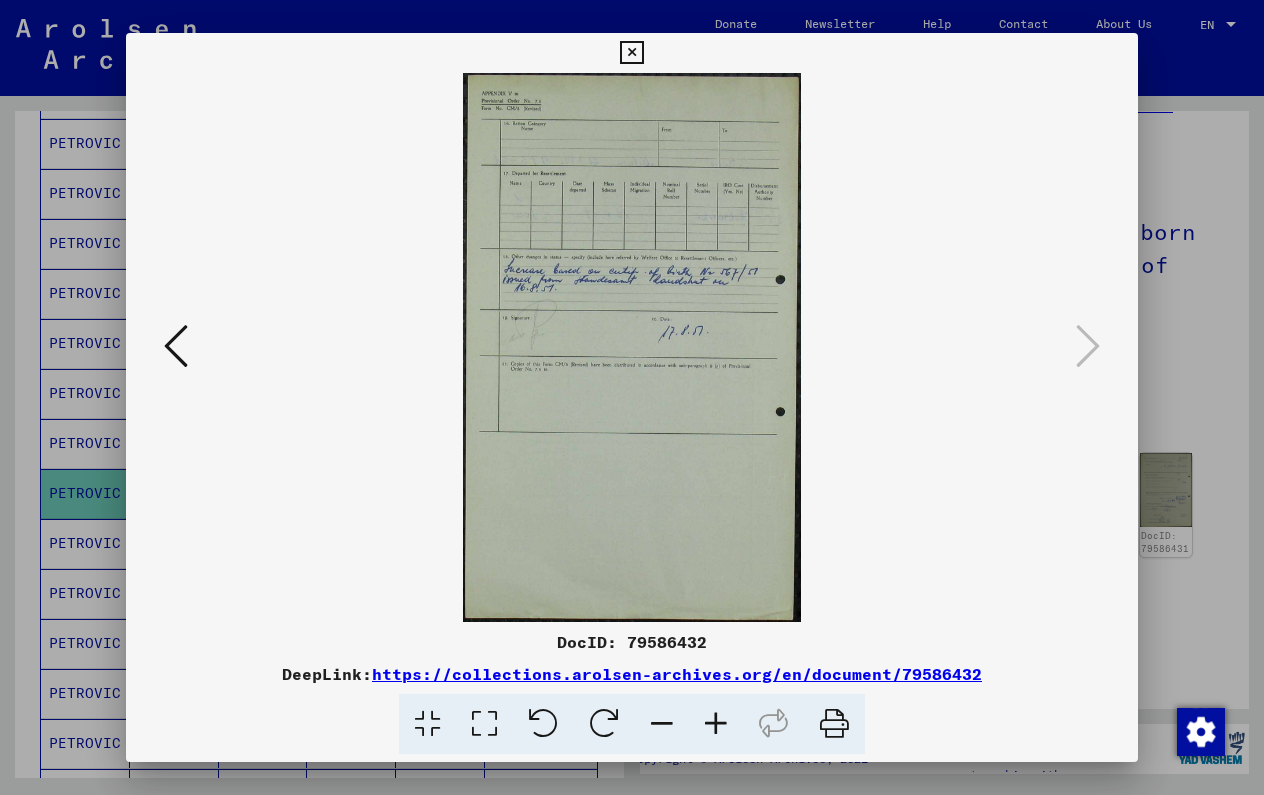 click at bounding box center (631, 53) 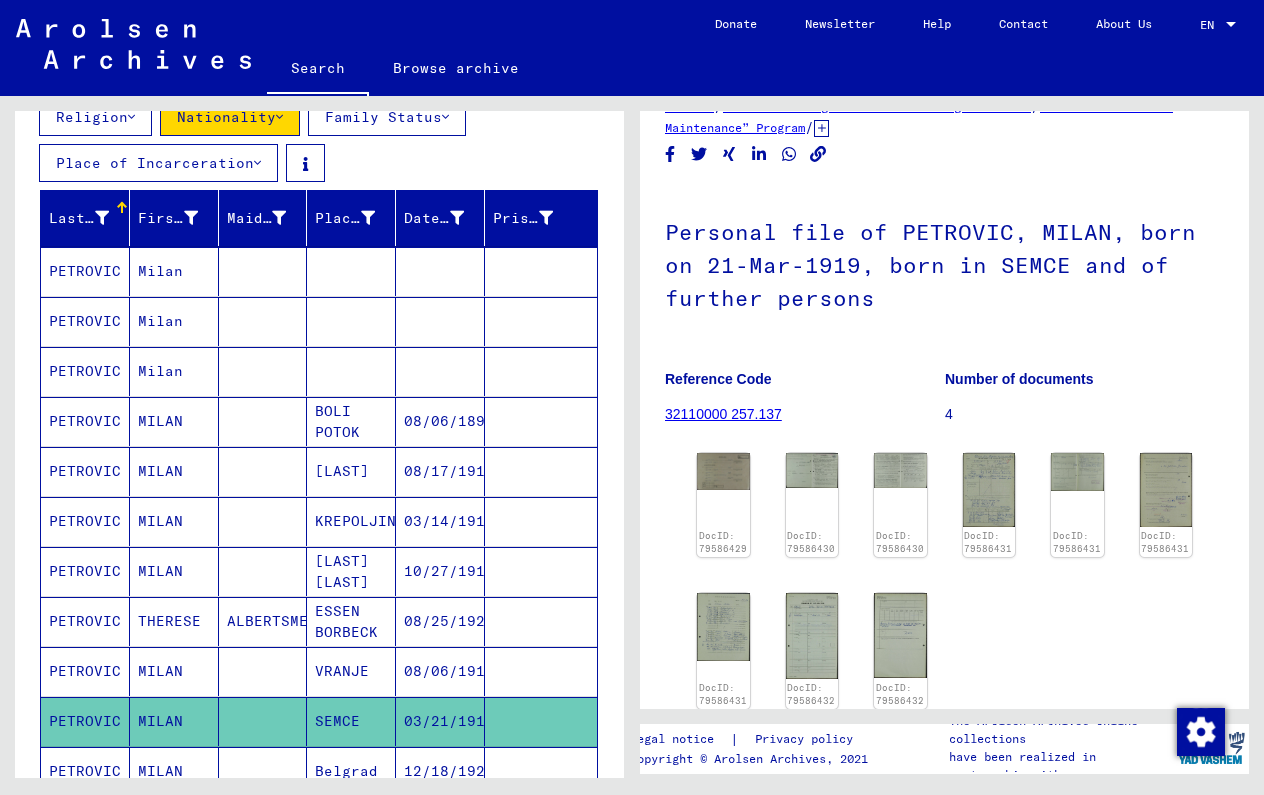 scroll, scrollTop: 237, scrollLeft: 0, axis: vertical 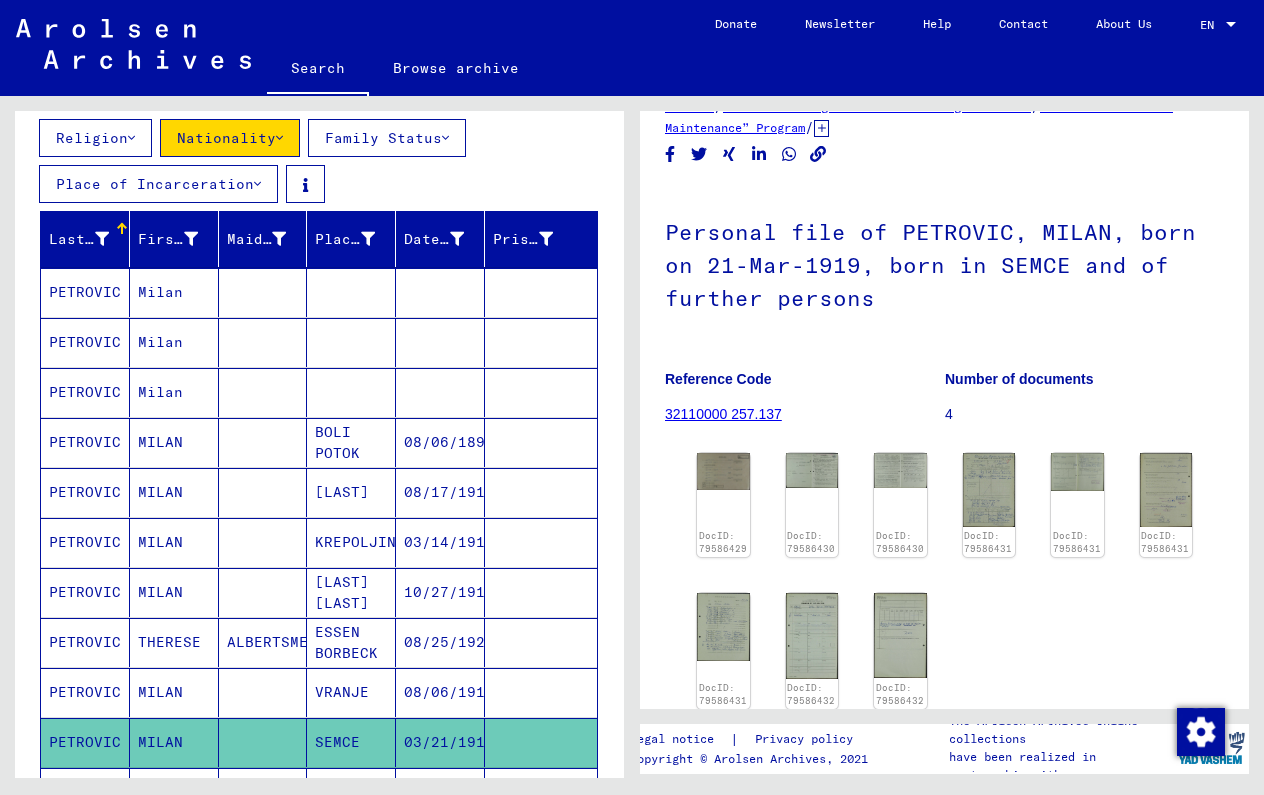 click at bounding box center (541, 442) 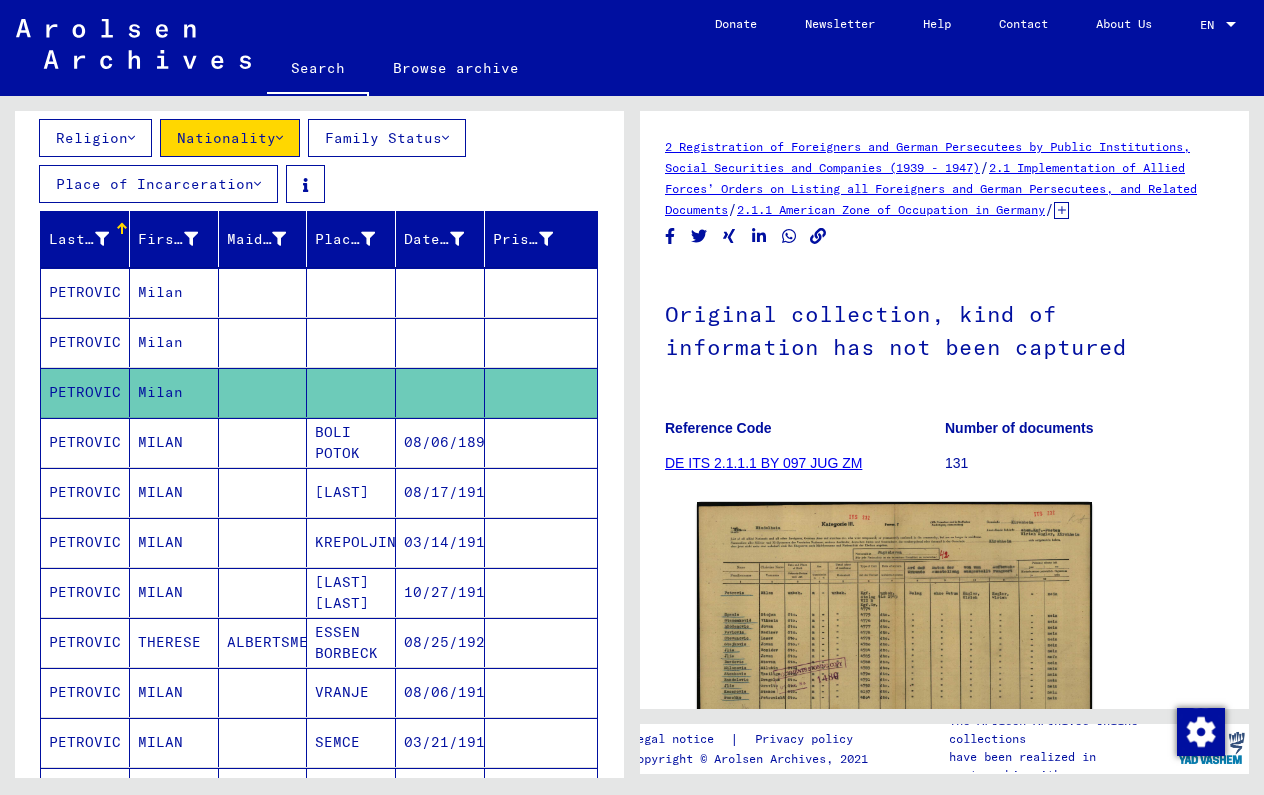 scroll, scrollTop: 0, scrollLeft: 0, axis: both 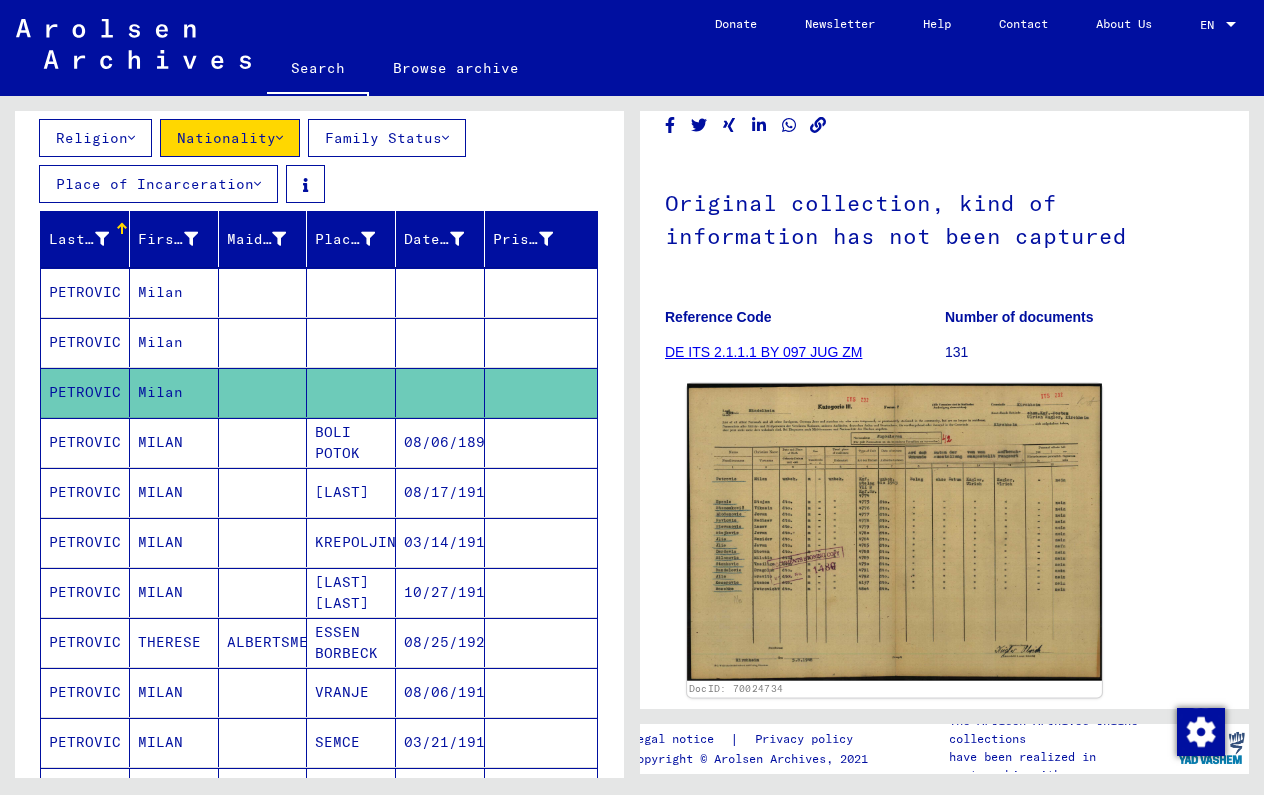 click 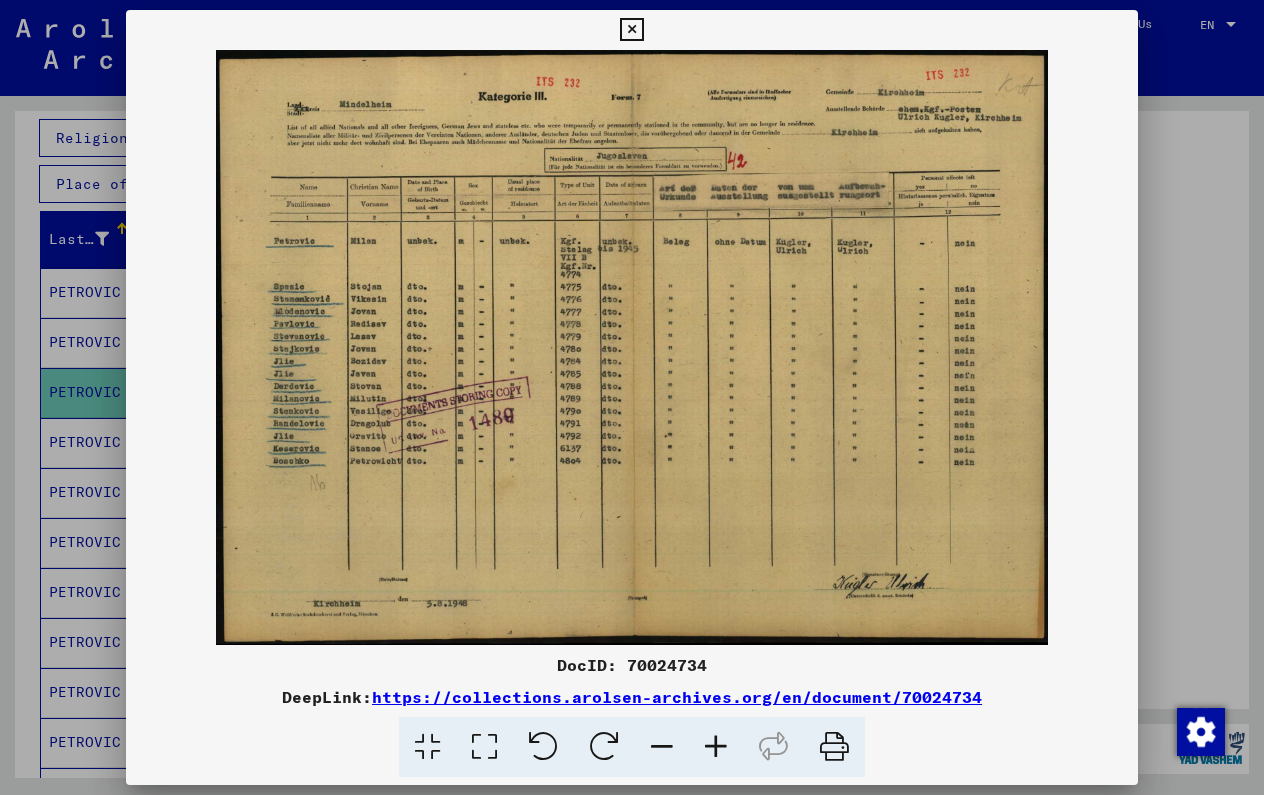 type 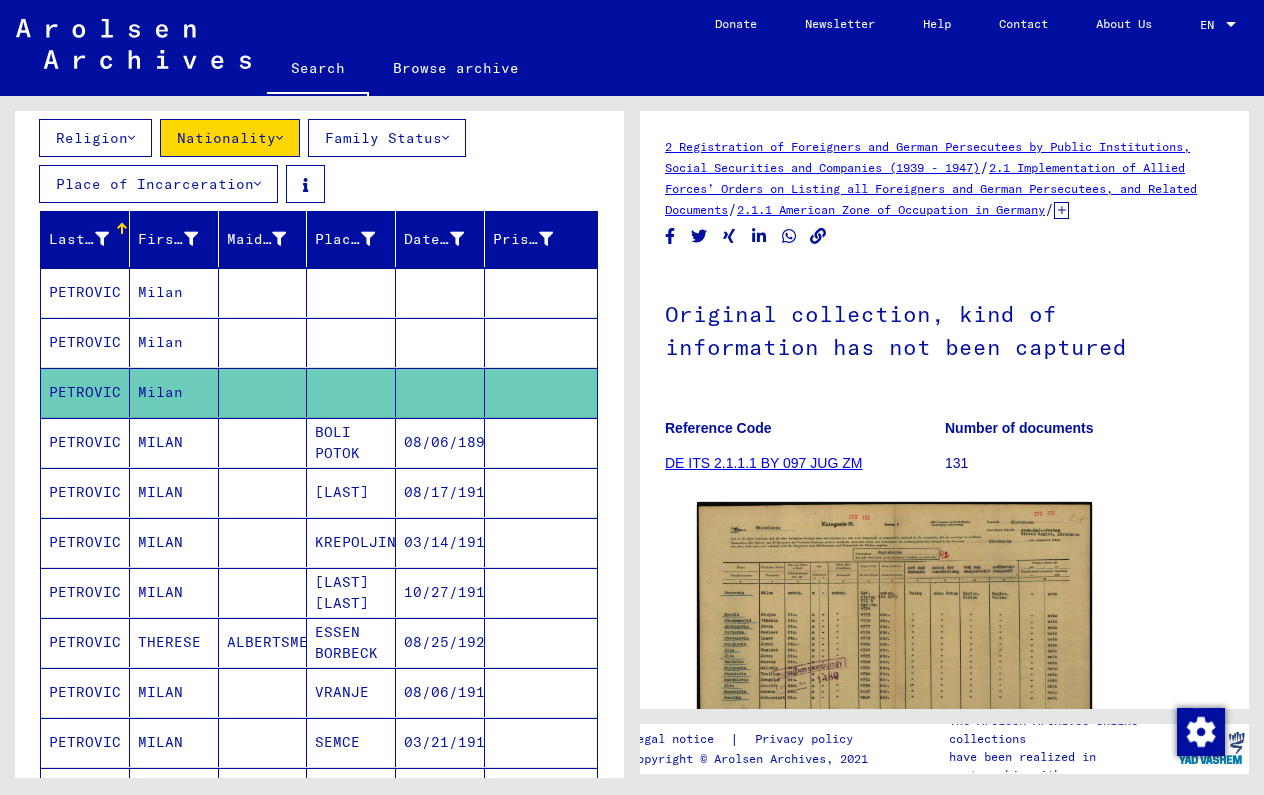scroll, scrollTop: 0, scrollLeft: 0, axis: both 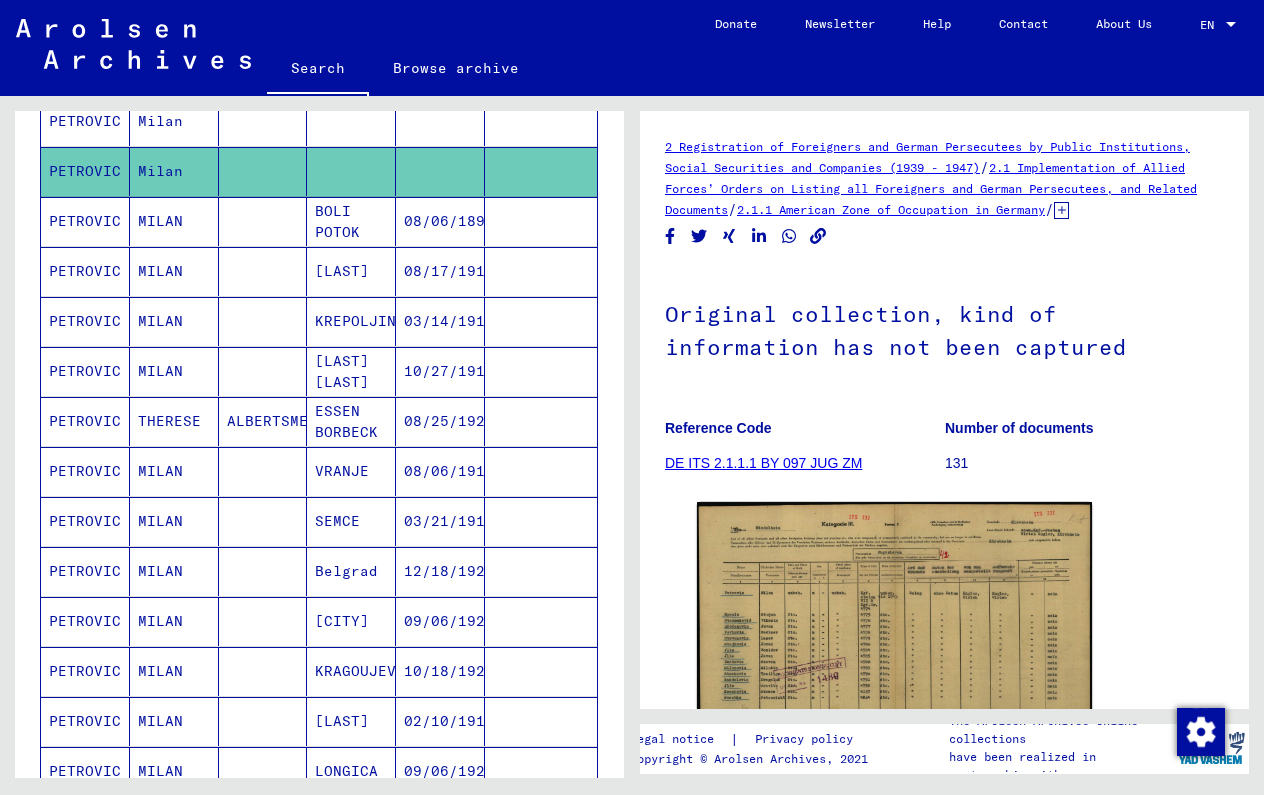 click on "03/21/1919" at bounding box center [440, 571] 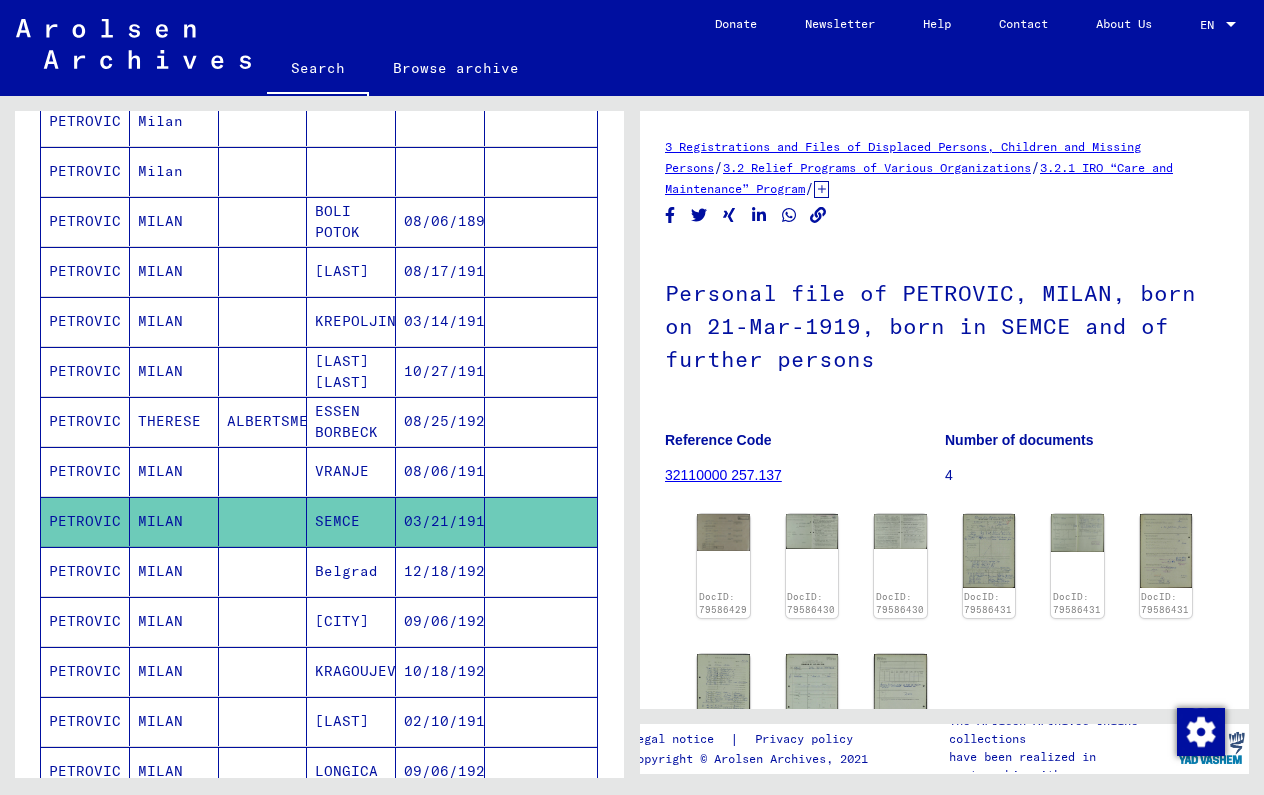 scroll, scrollTop: 0, scrollLeft: 0, axis: both 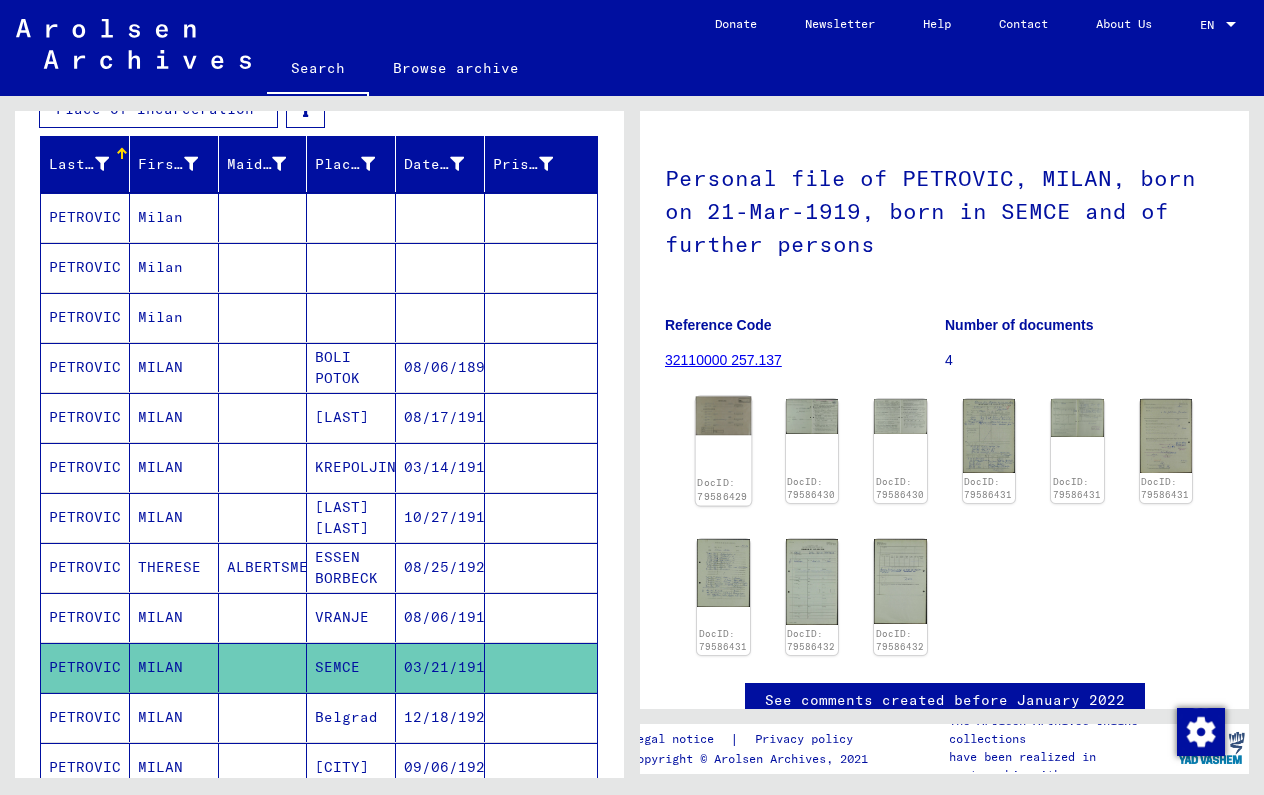 click 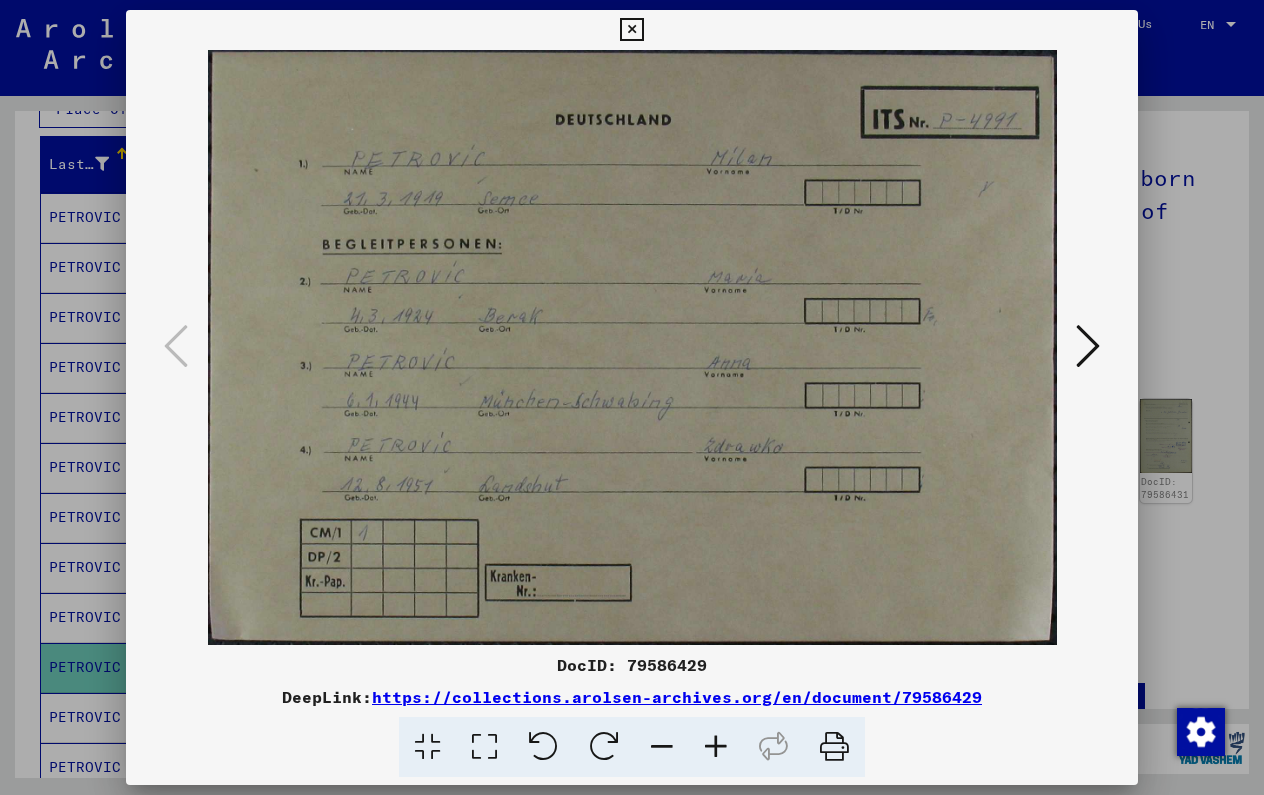 click at bounding box center (1088, 346) 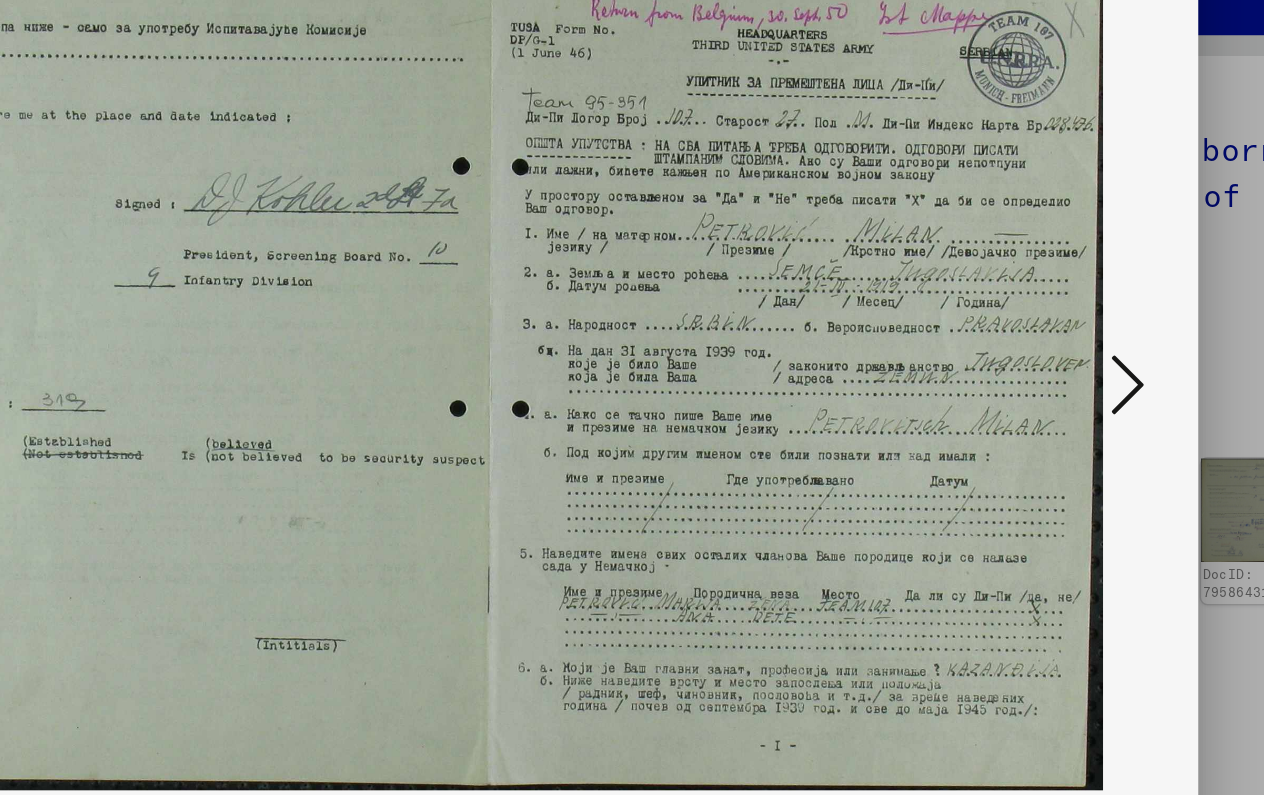 click at bounding box center (1088, 347) 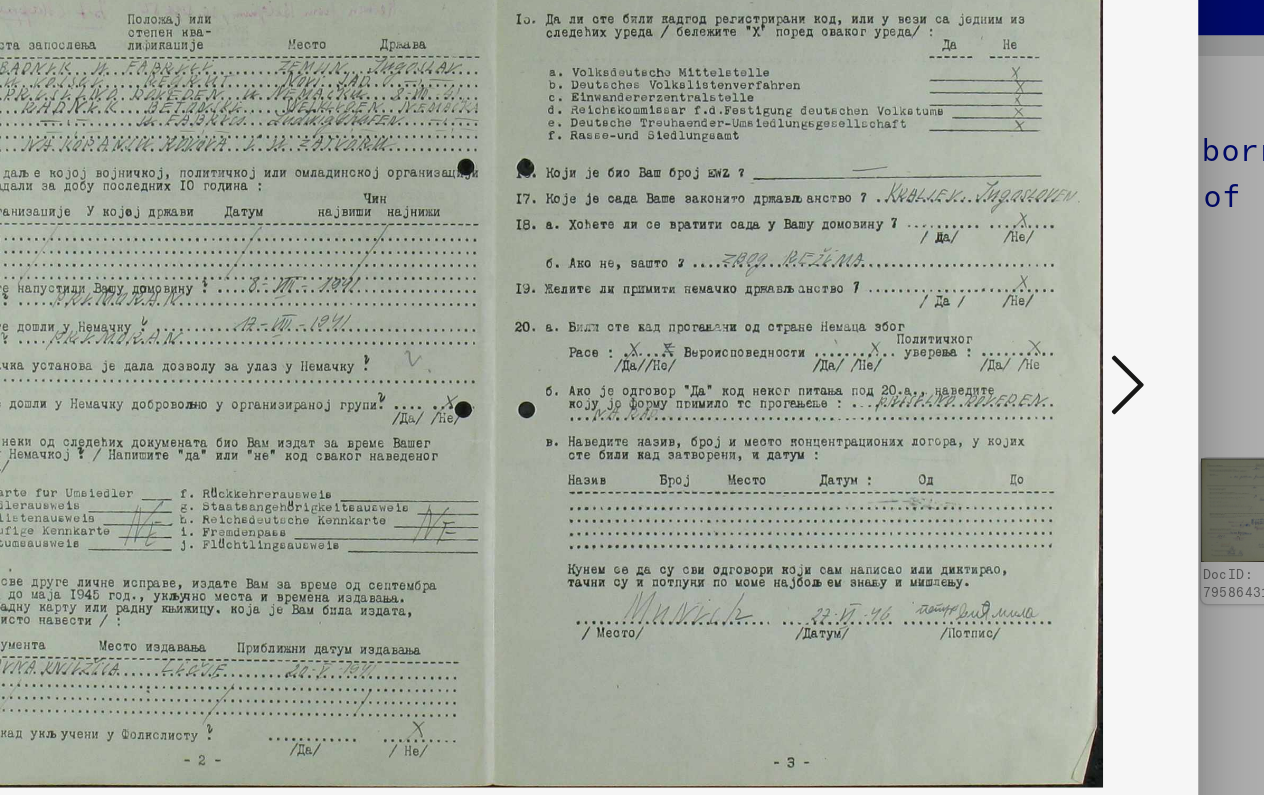 click at bounding box center (1088, 347) 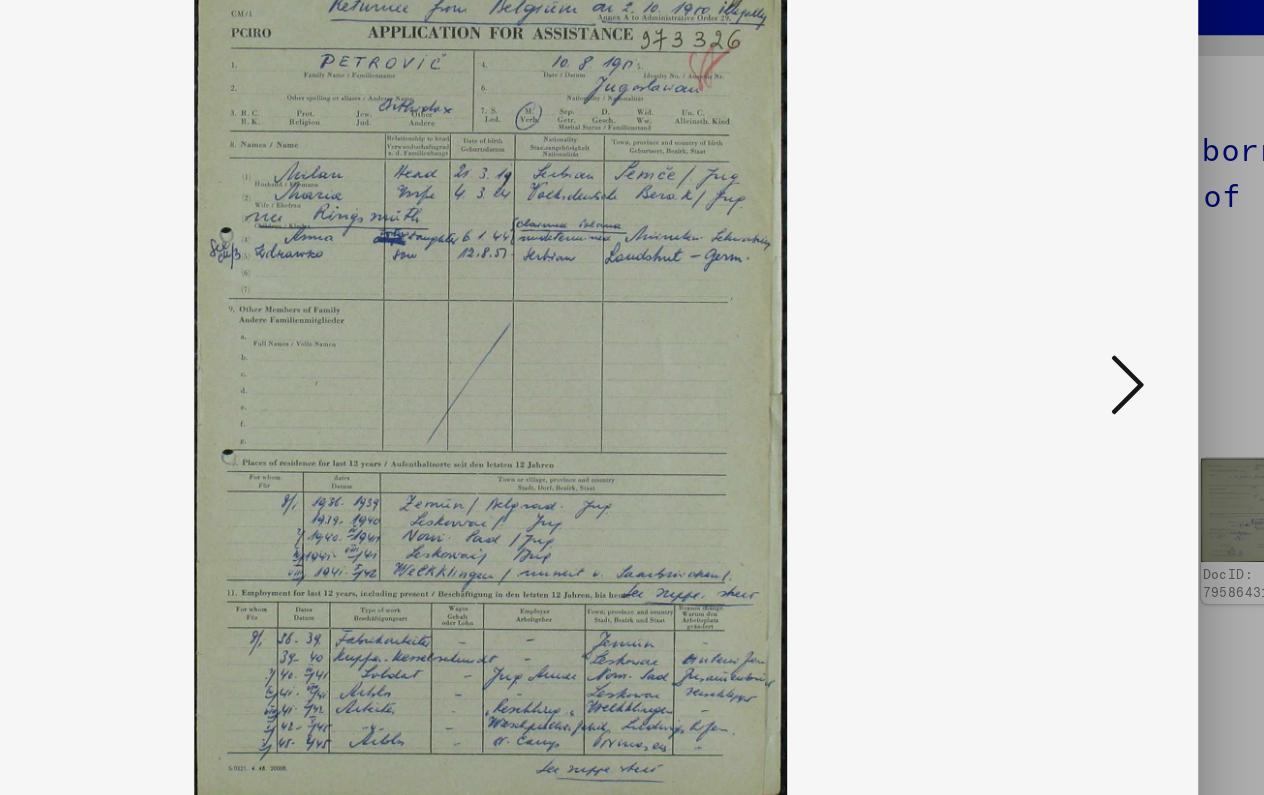 click at bounding box center [1088, 347] 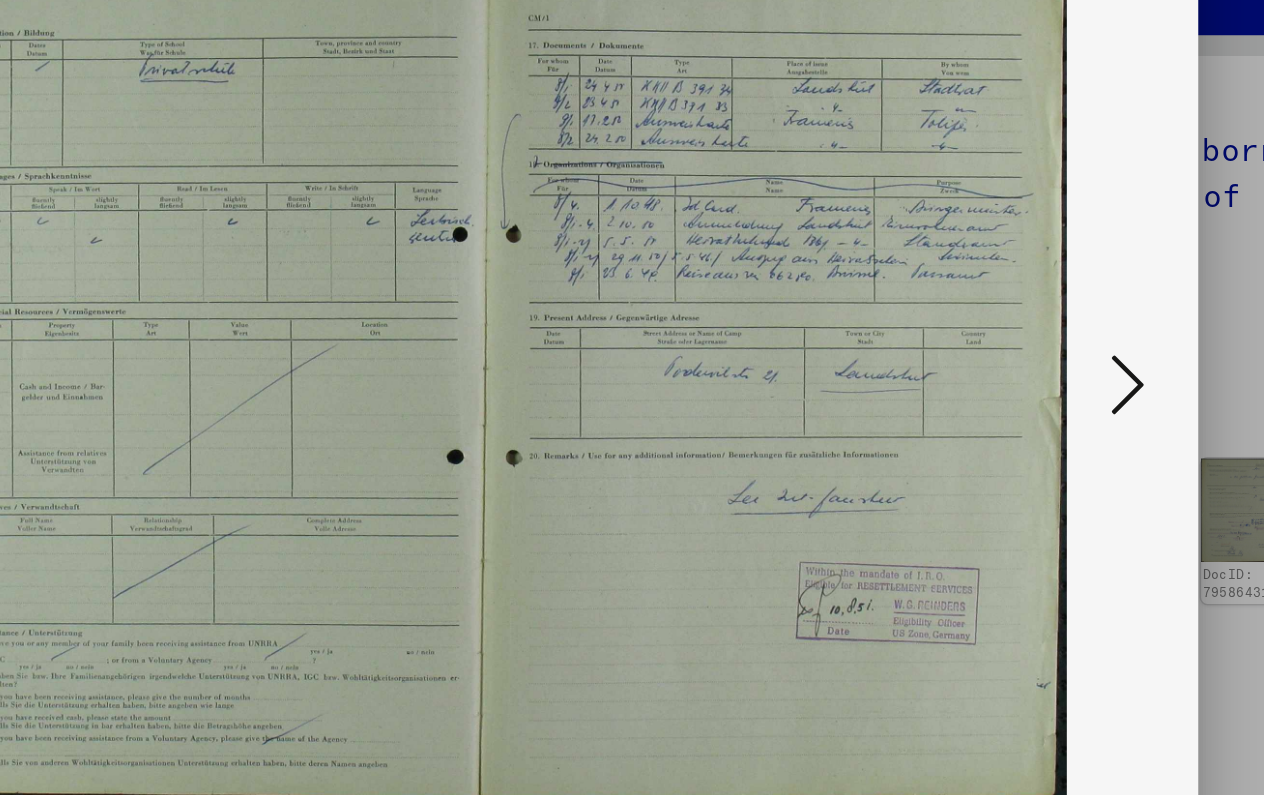 click at bounding box center [1088, 347] 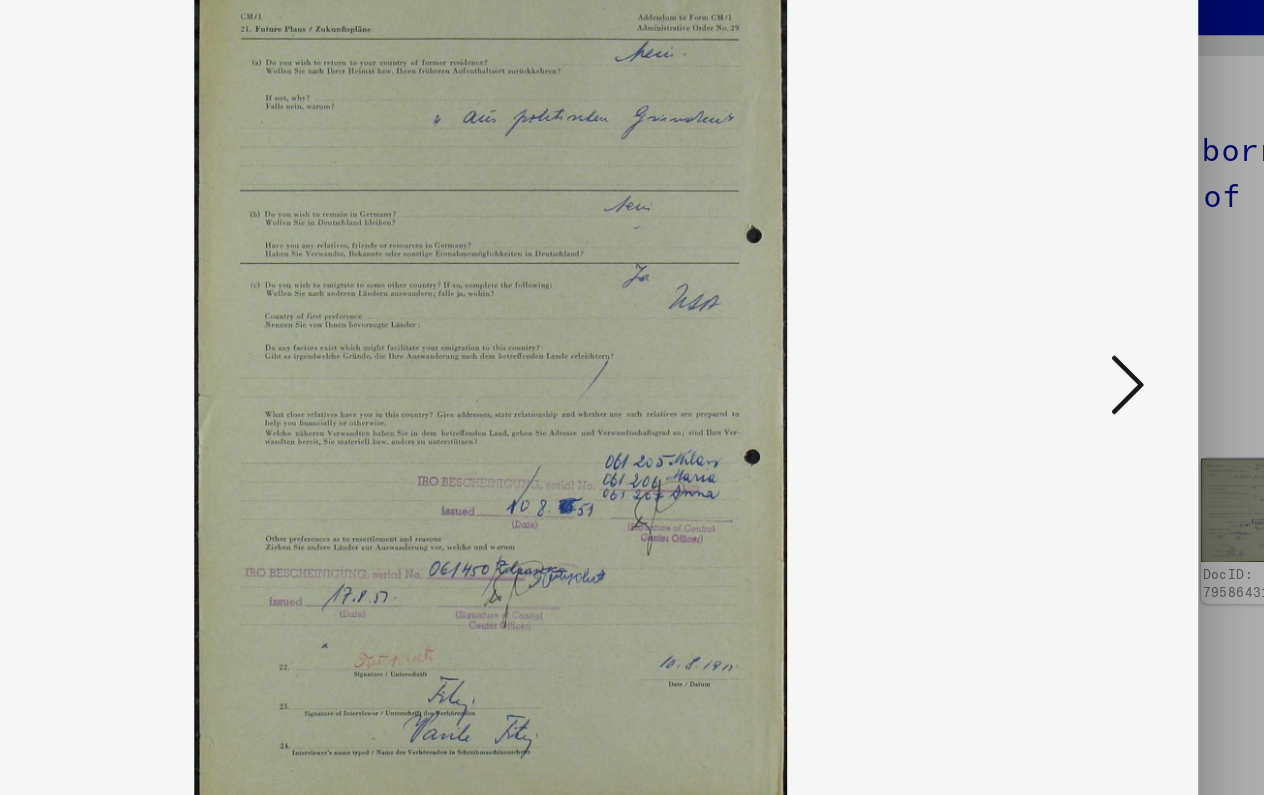 click at bounding box center (1088, 347) 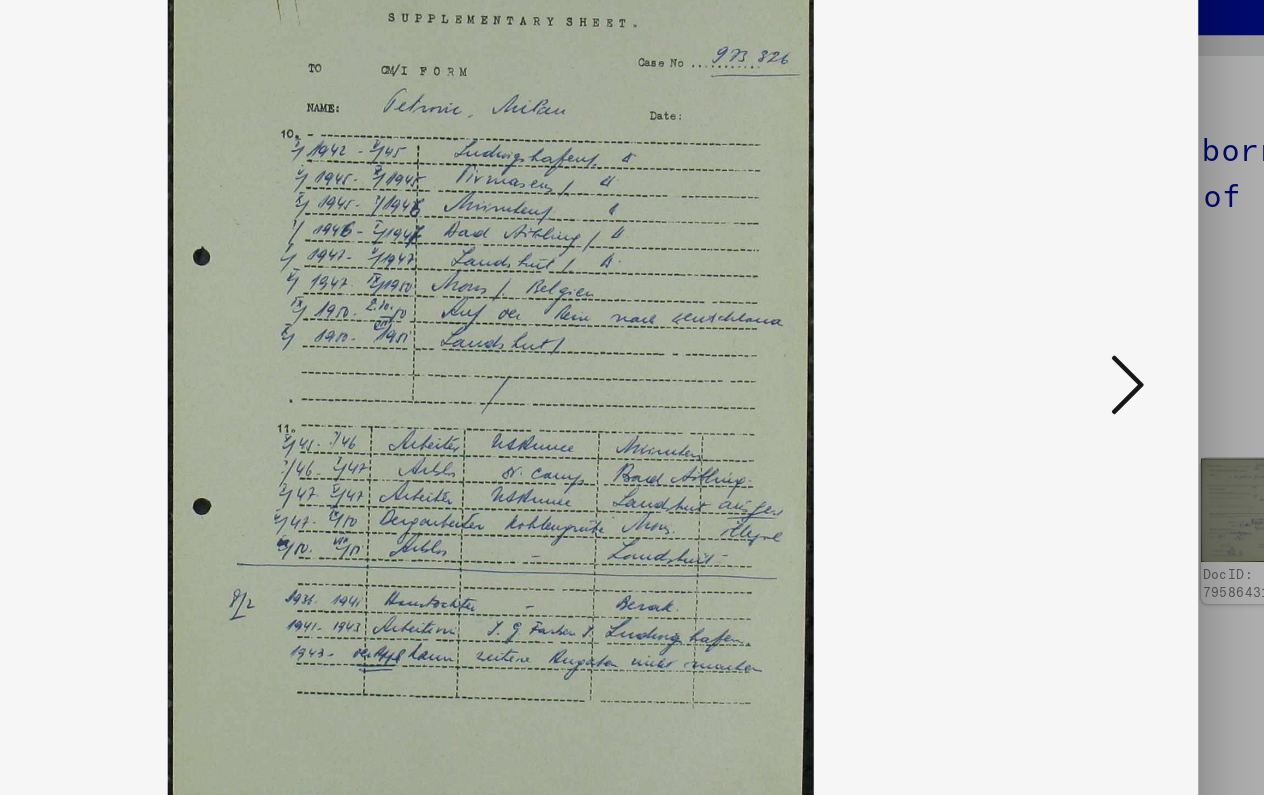 click at bounding box center (1088, 347) 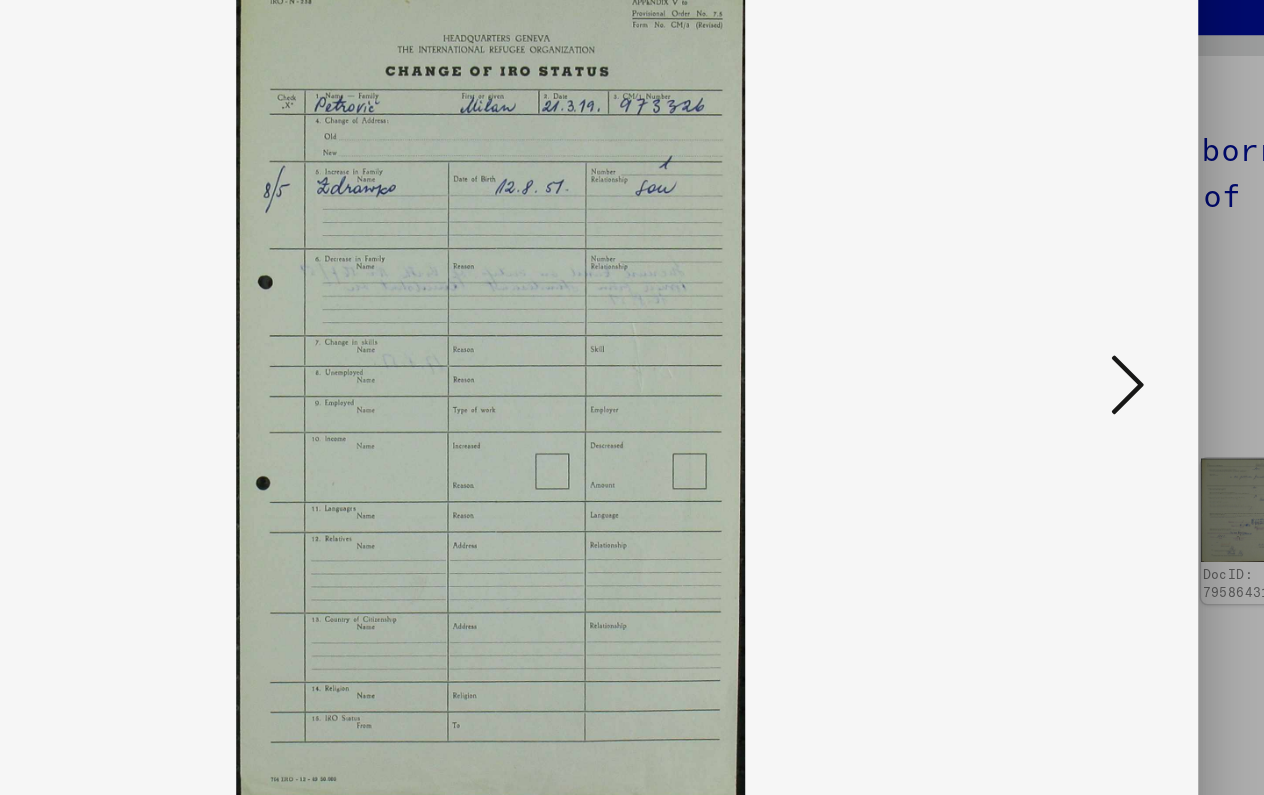 click at bounding box center [1088, 347] 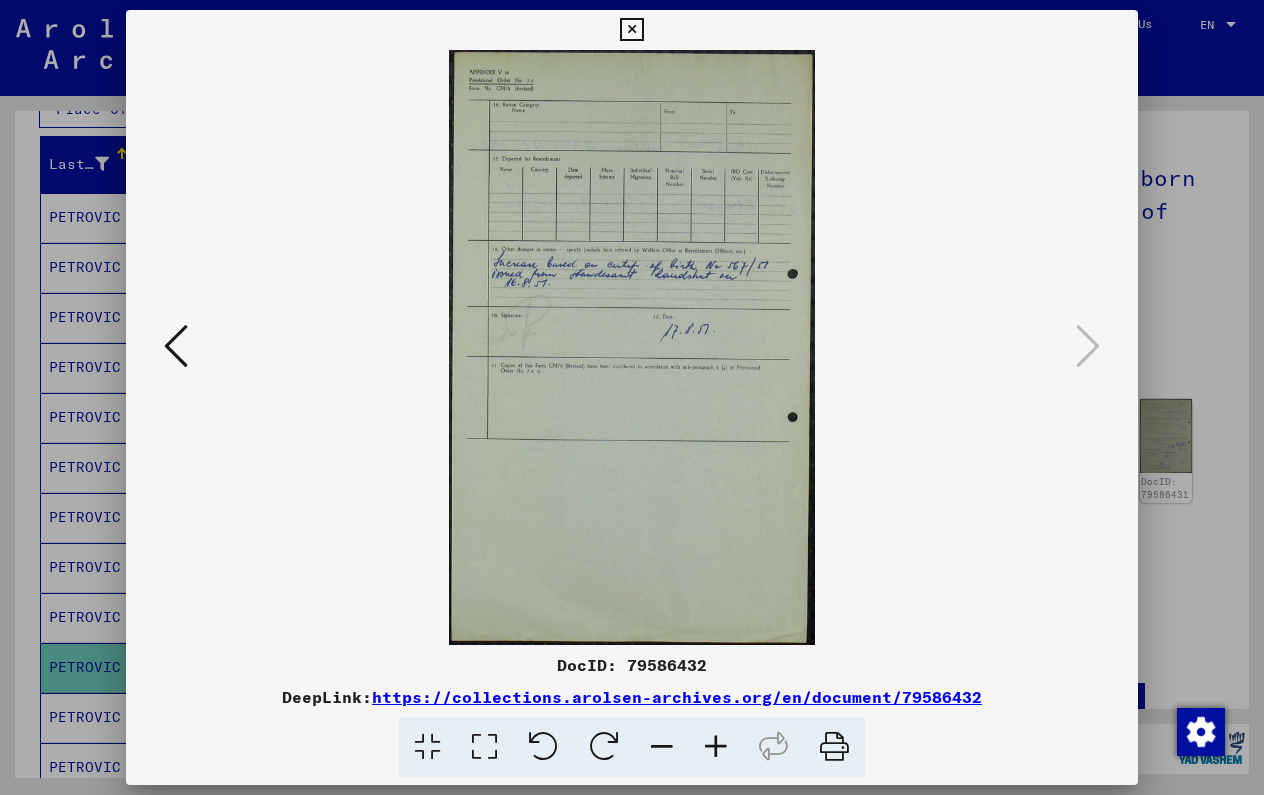 click at bounding box center (176, 346) 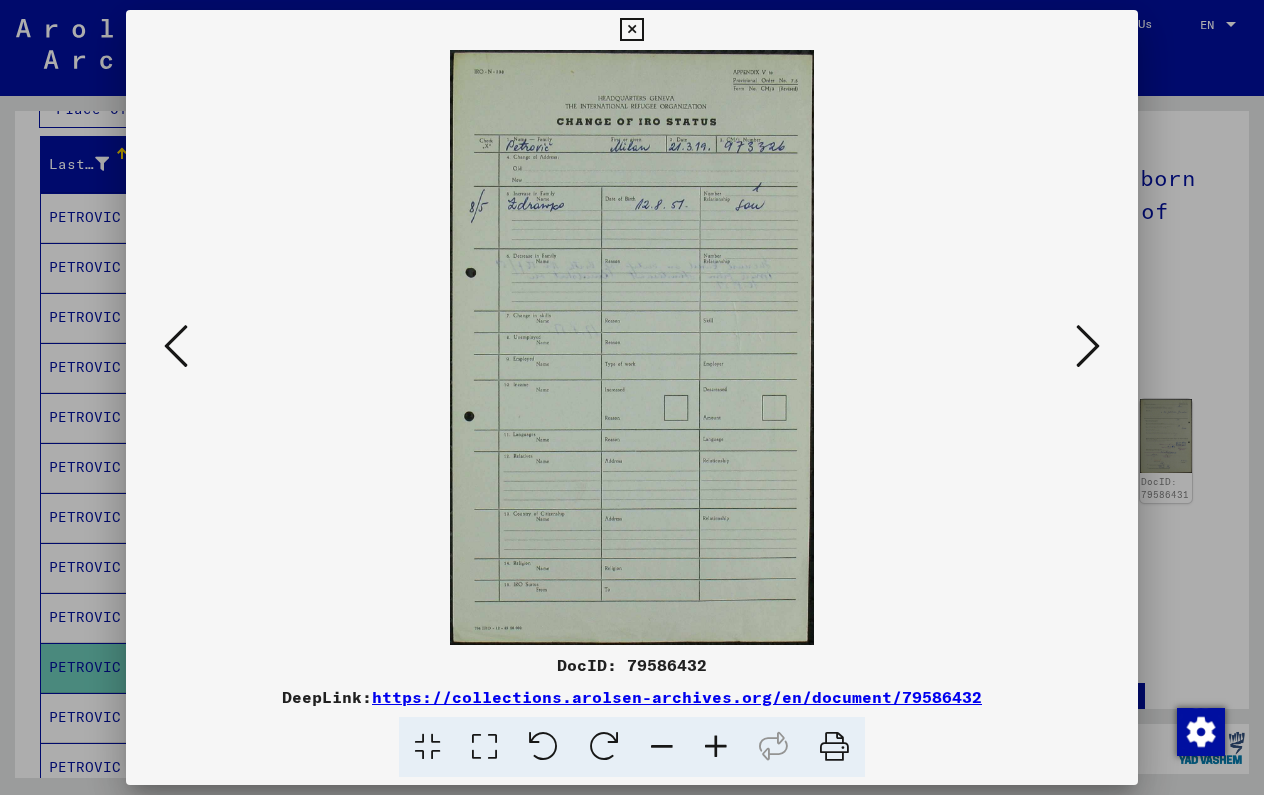 click at bounding box center (176, 346) 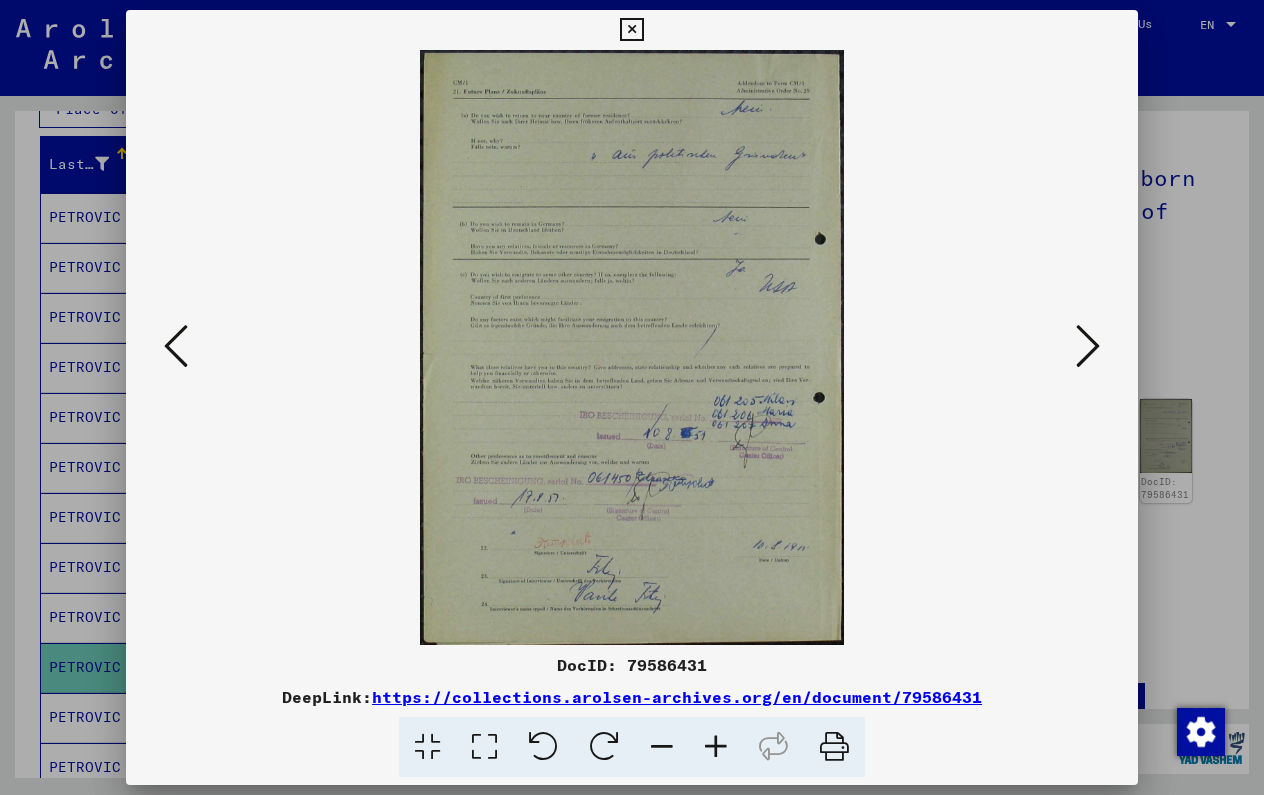 click at bounding box center (176, 346) 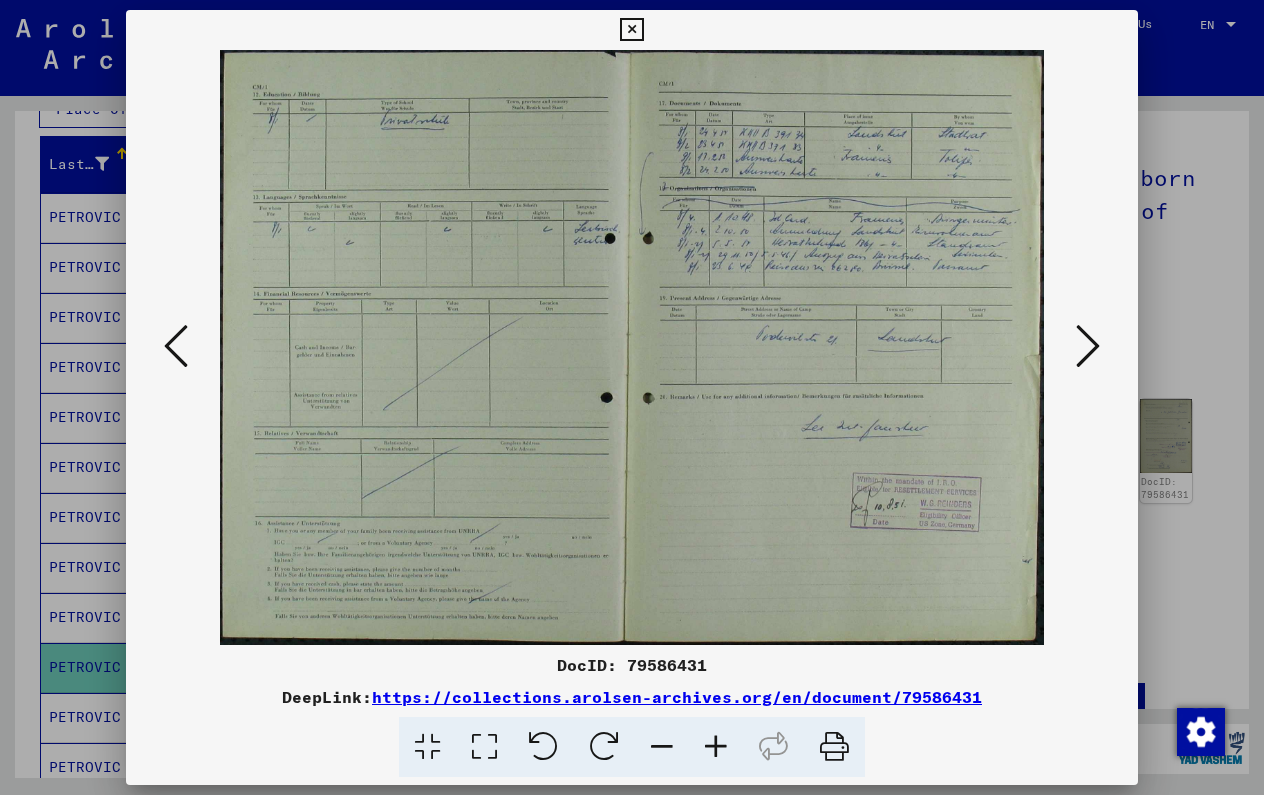 click at bounding box center [176, 346] 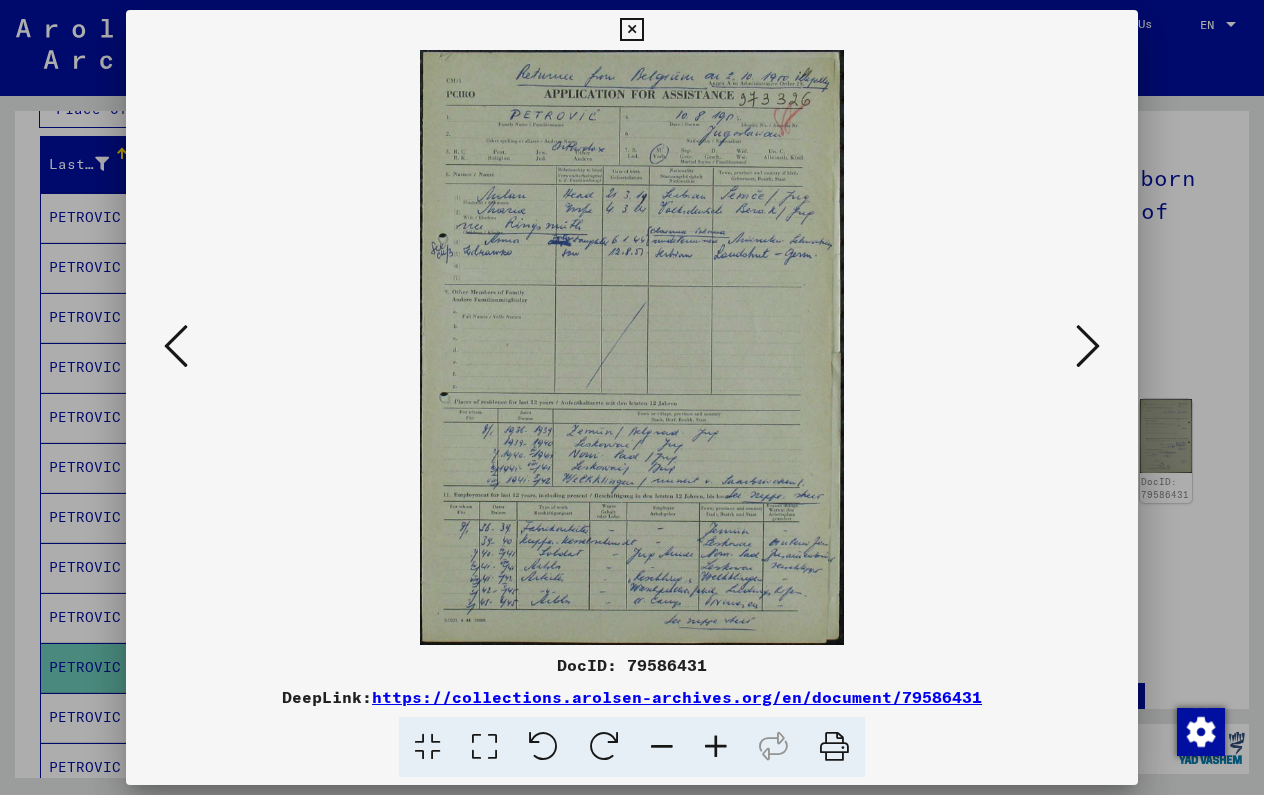 click at bounding box center [176, 346] 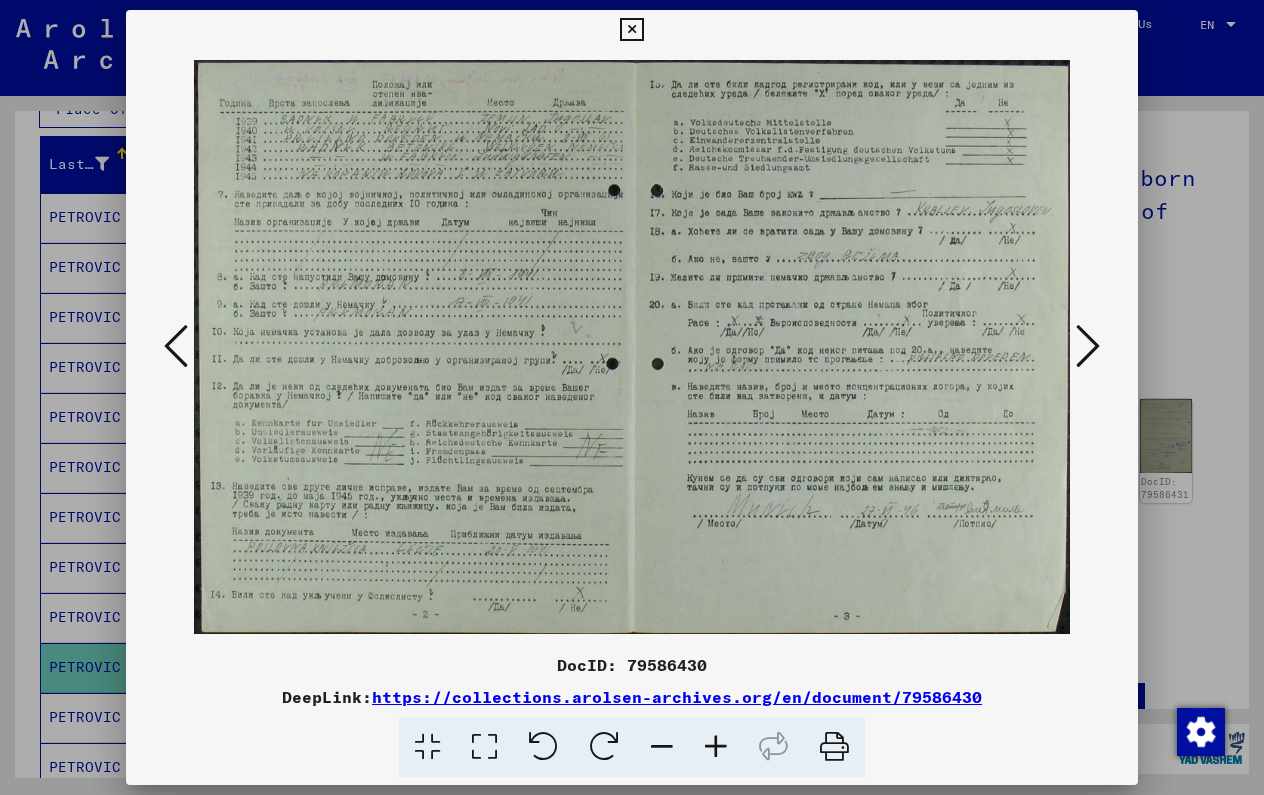 click at bounding box center [176, 346] 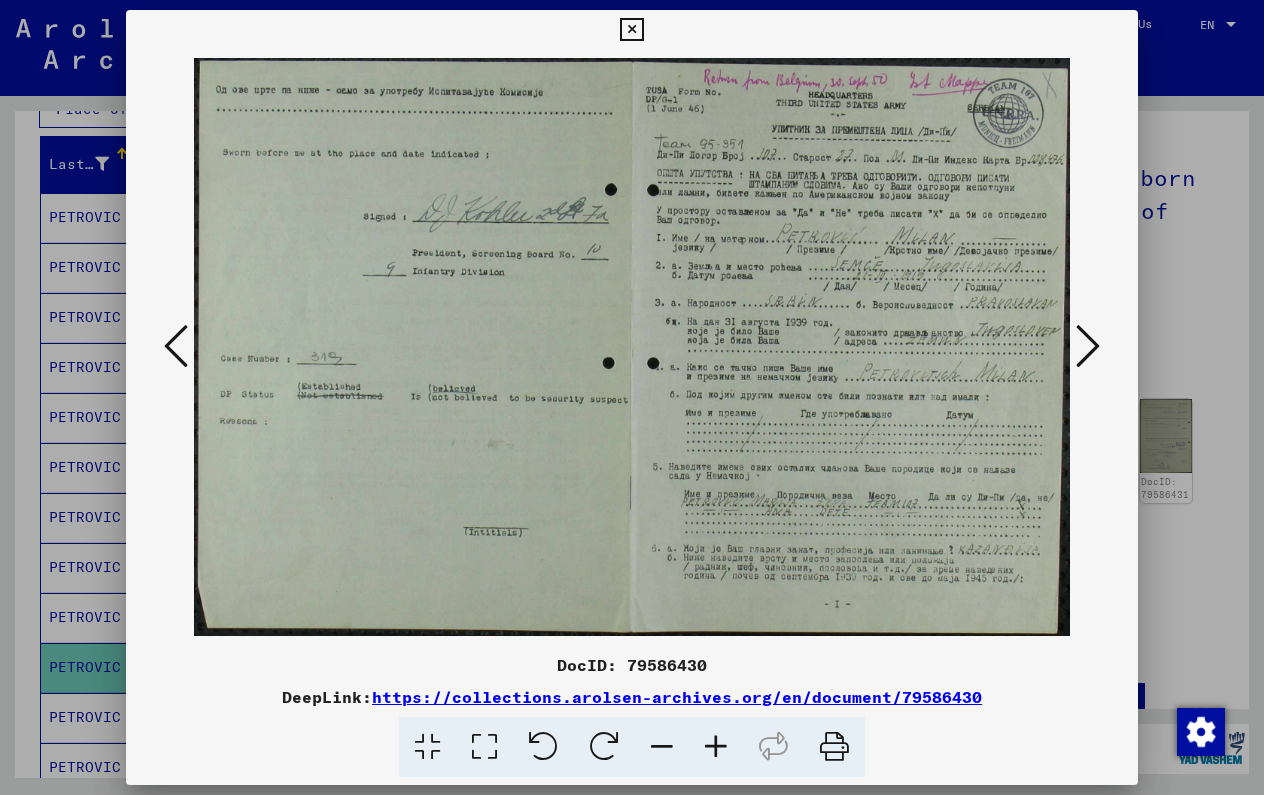 click at bounding box center [176, 346] 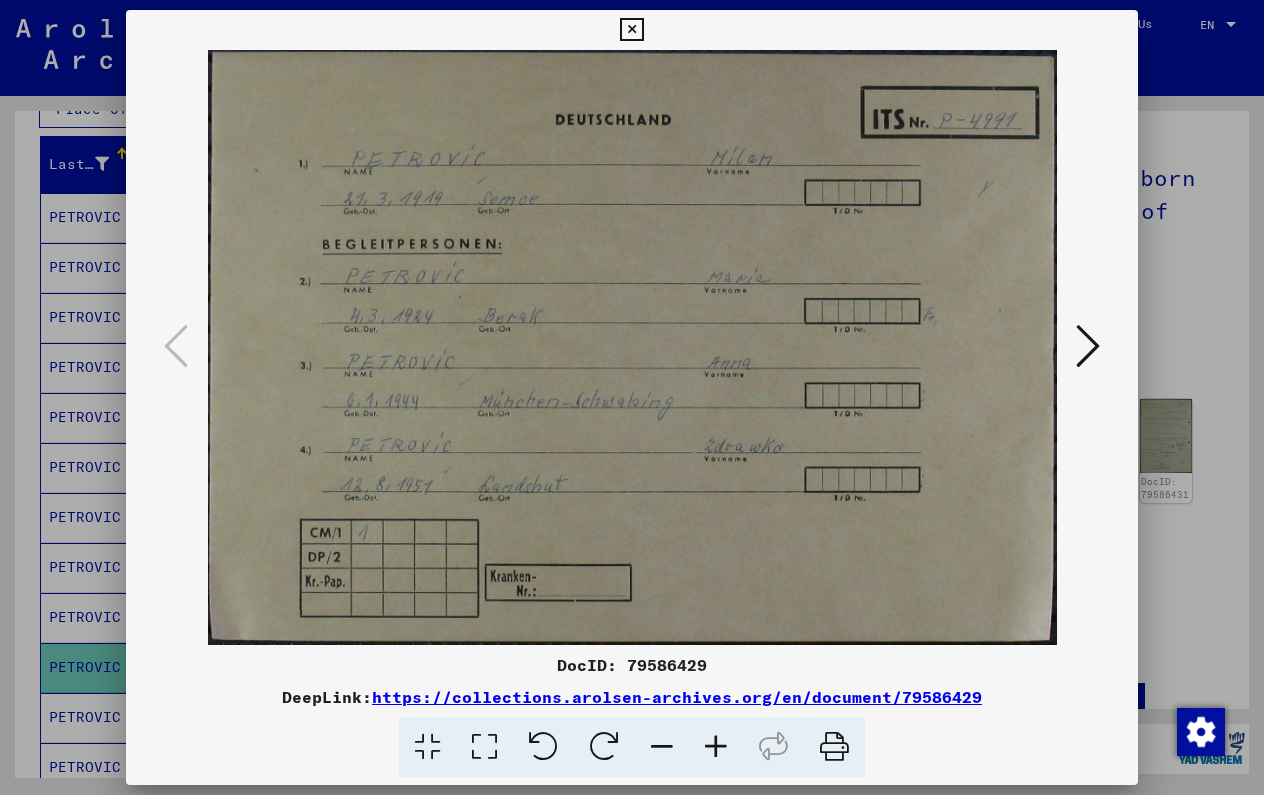 click at bounding box center (1088, 346) 